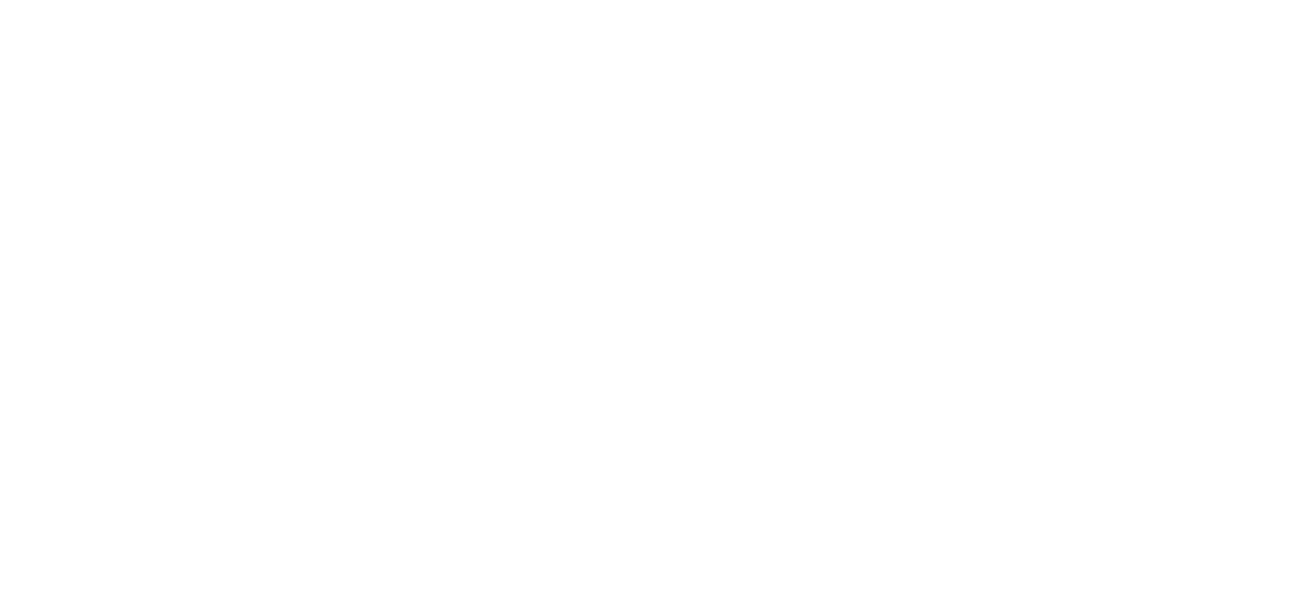 scroll, scrollTop: 0, scrollLeft: 0, axis: both 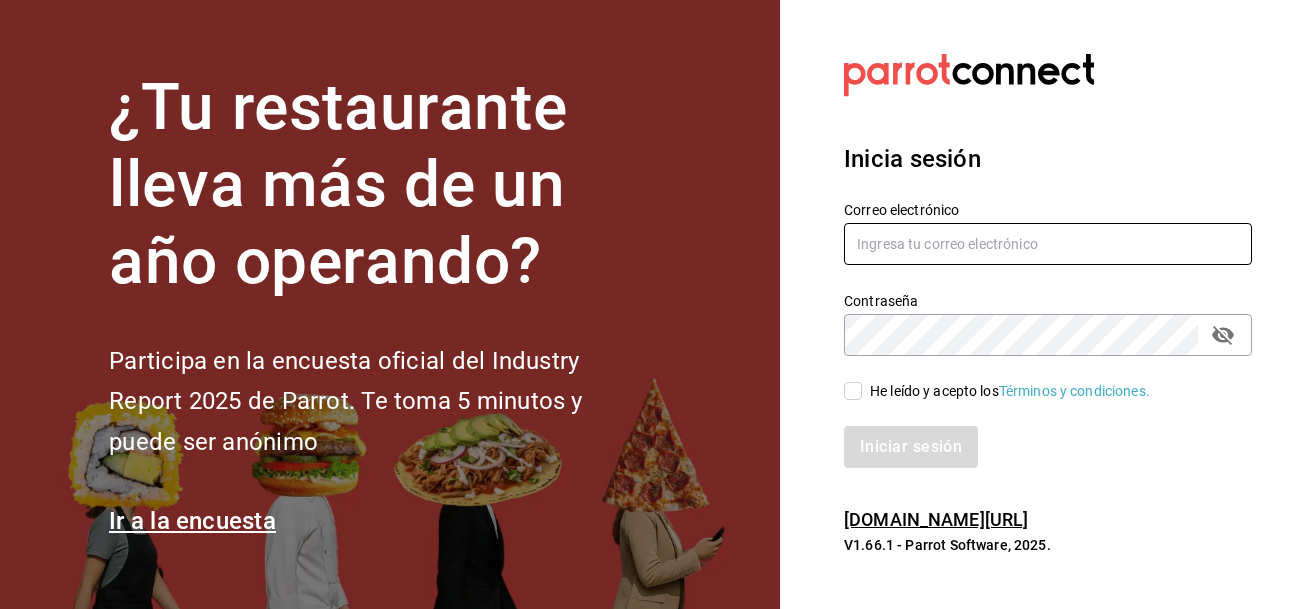 type on "[EMAIL_ADDRESS][DOMAIN_NAME]" 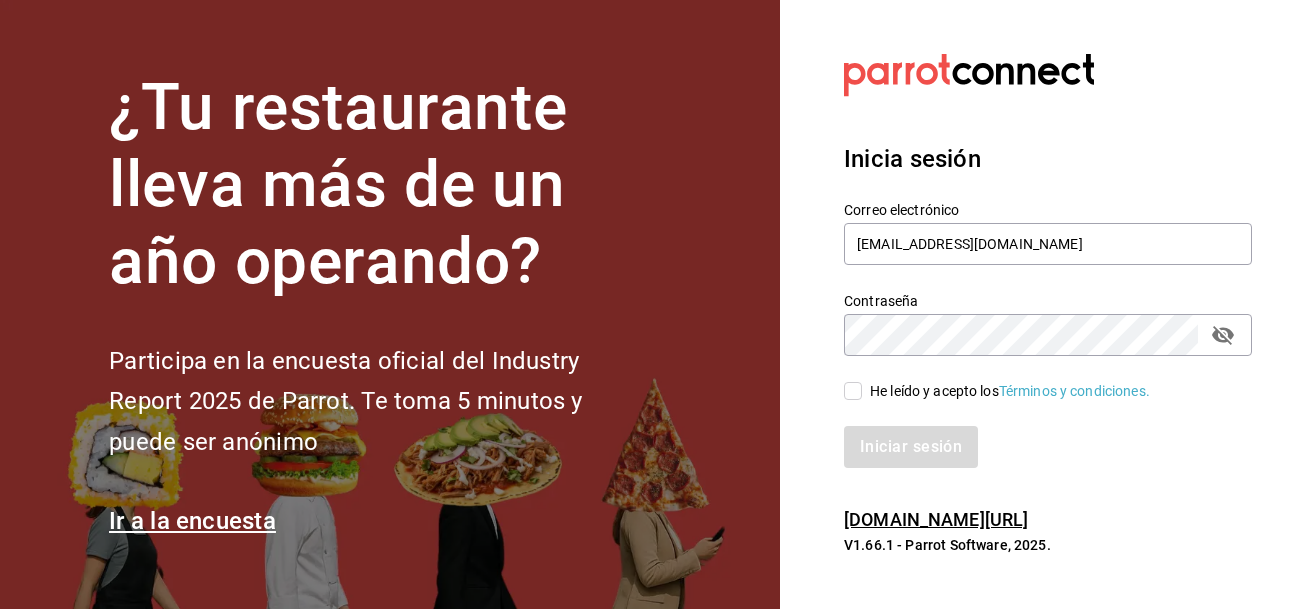 click on "He leído y acepto los  Términos y condiciones." at bounding box center (853, 391) 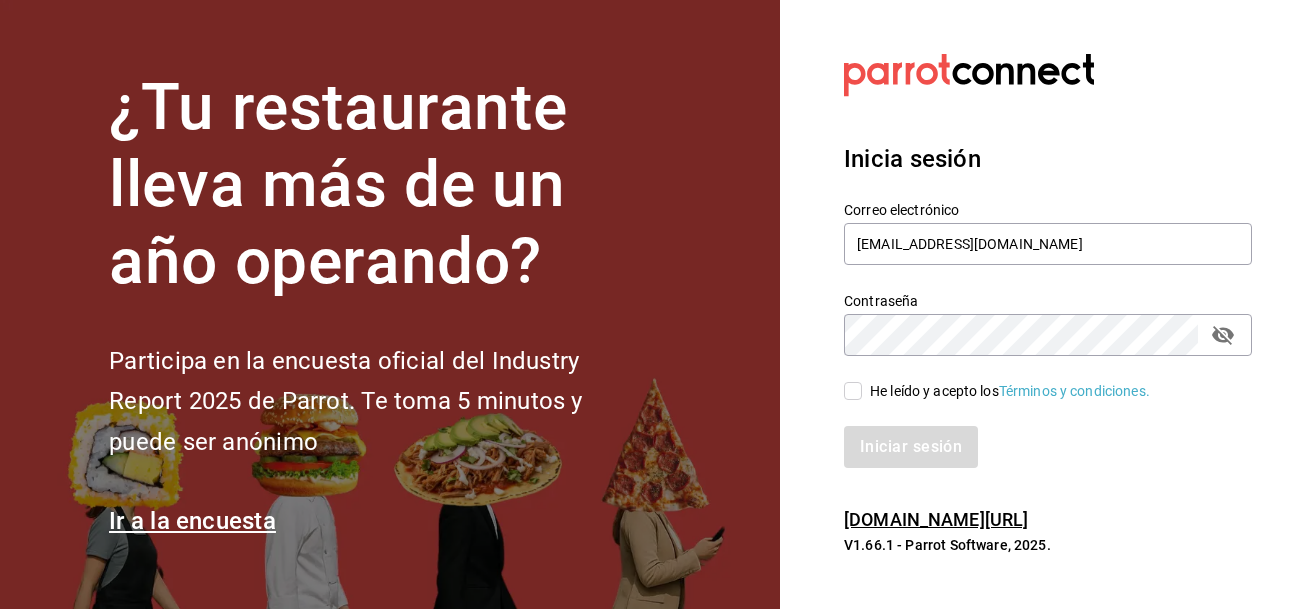 checkbox on "true" 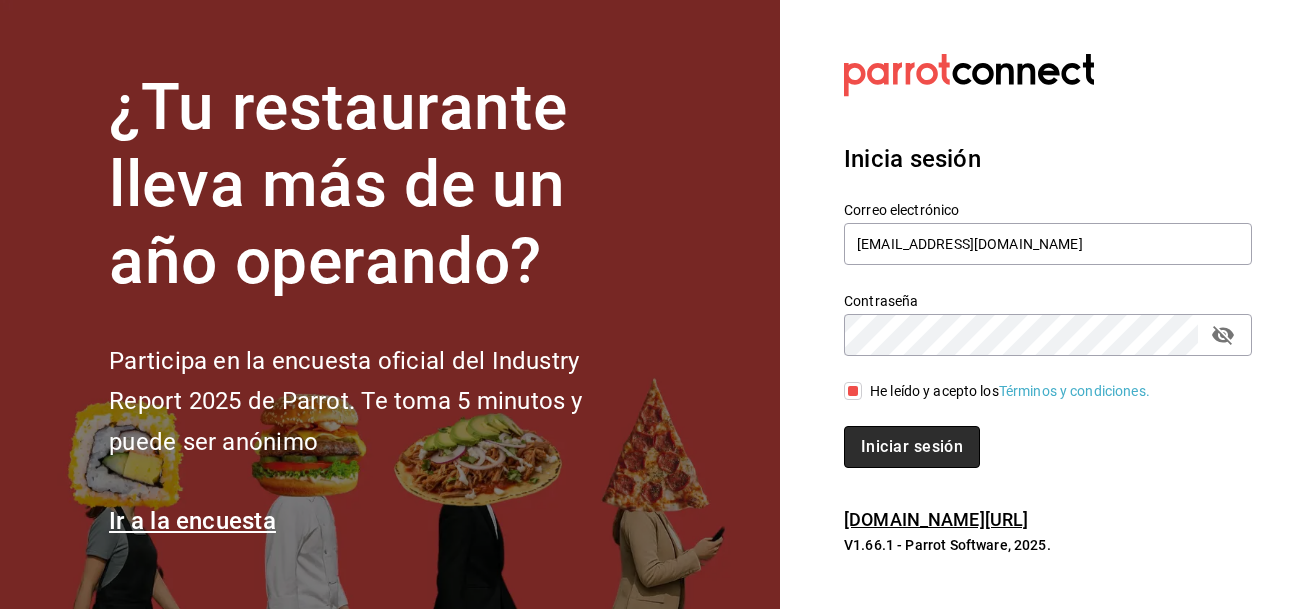 click on "Iniciar sesión" at bounding box center (912, 447) 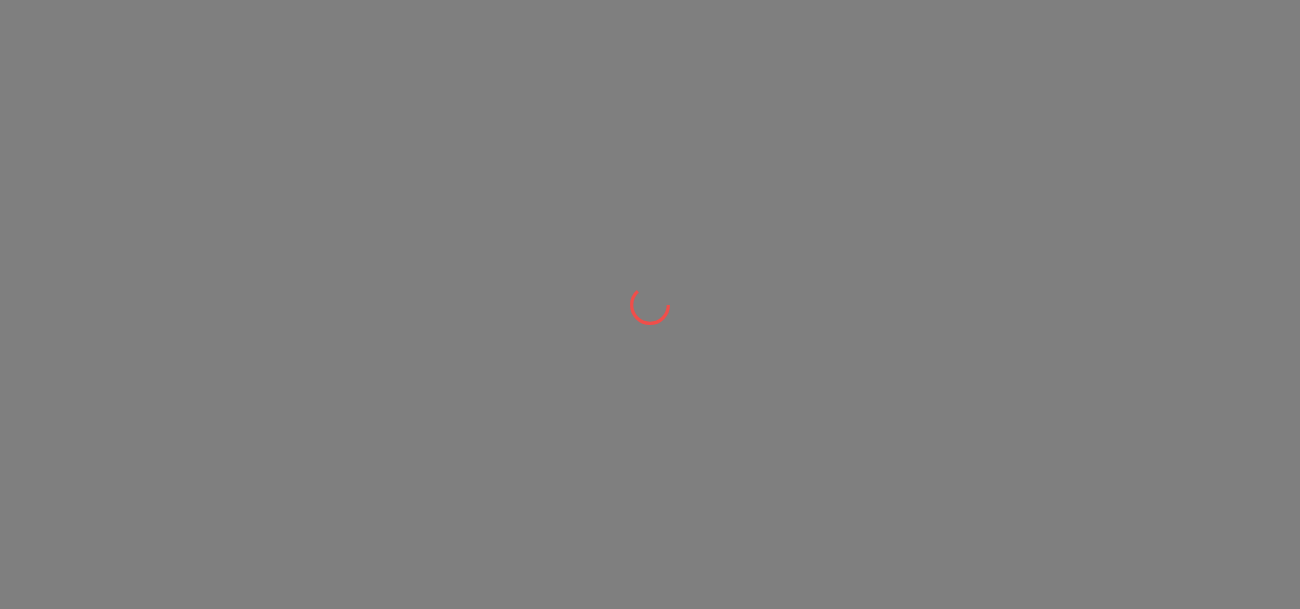 scroll, scrollTop: 0, scrollLeft: 0, axis: both 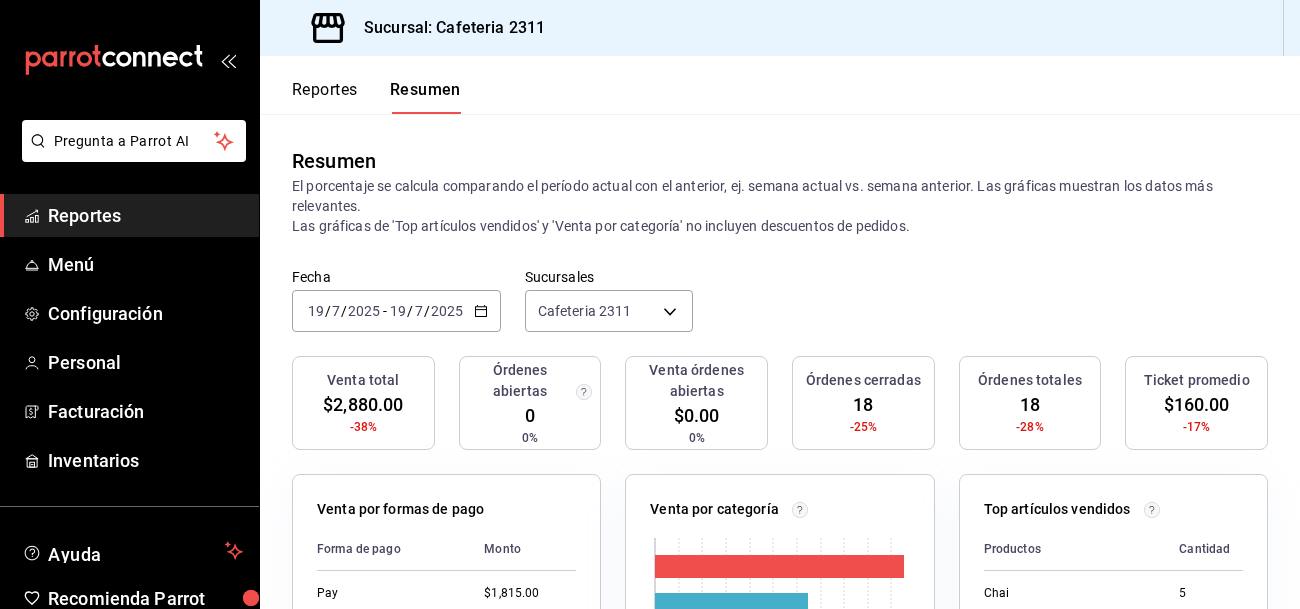 click on "Reportes" at bounding box center (325, 97) 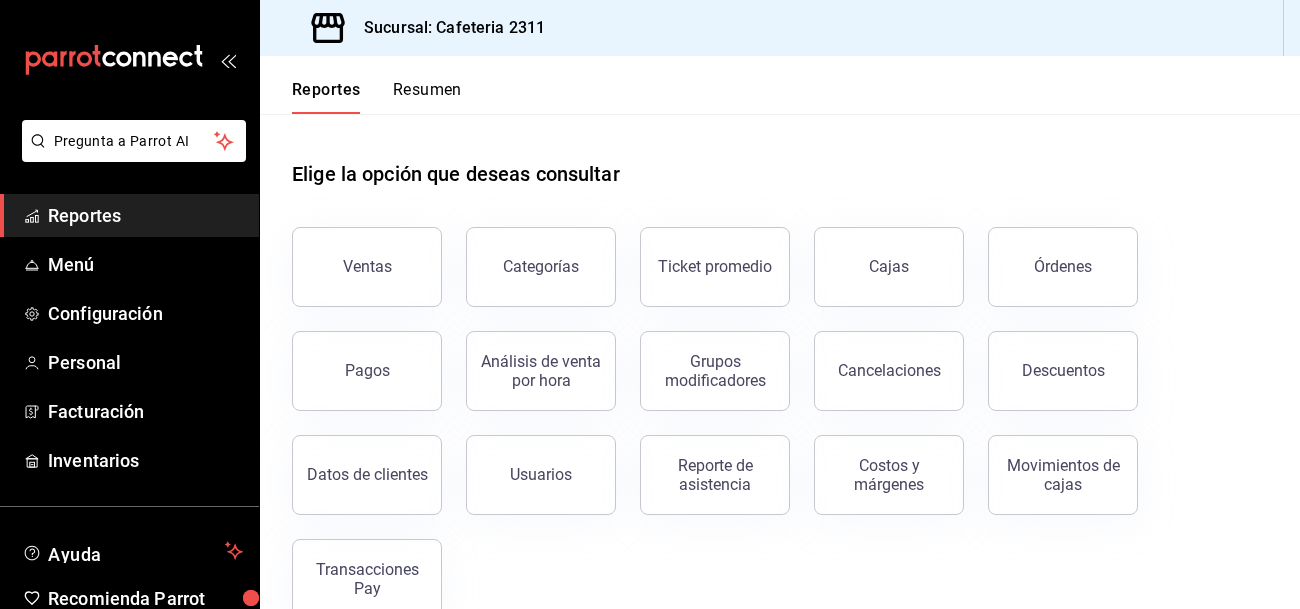scroll, scrollTop: 41, scrollLeft: 0, axis: vertical 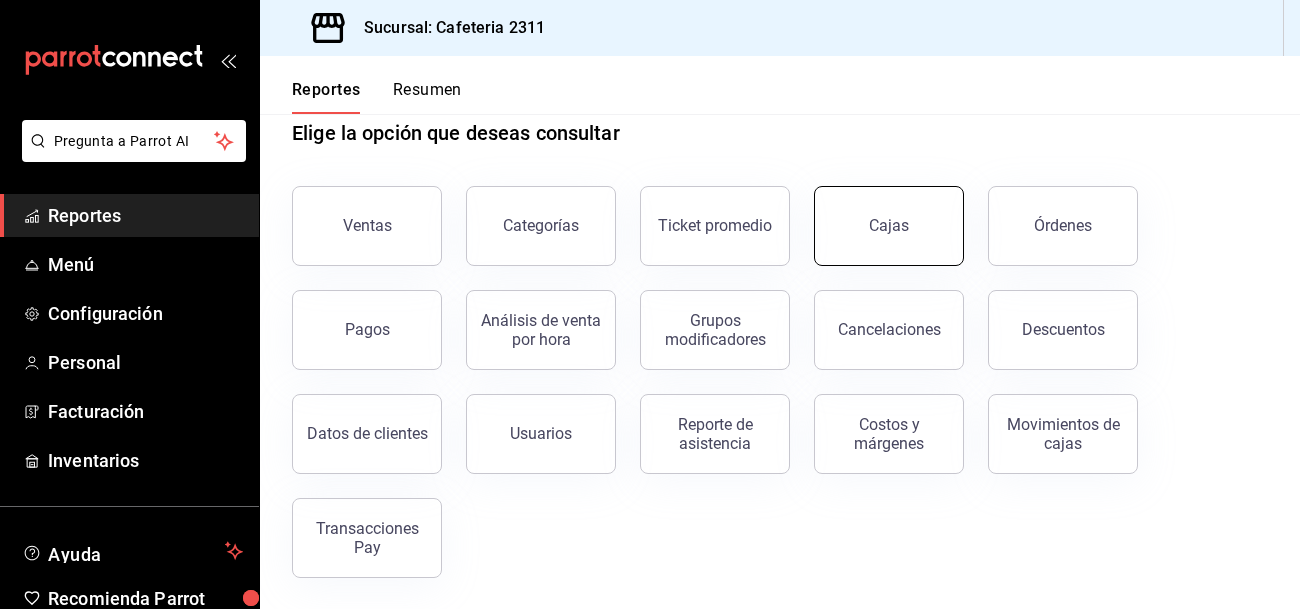 click on "Cajas" at bounding box center [889, 226] 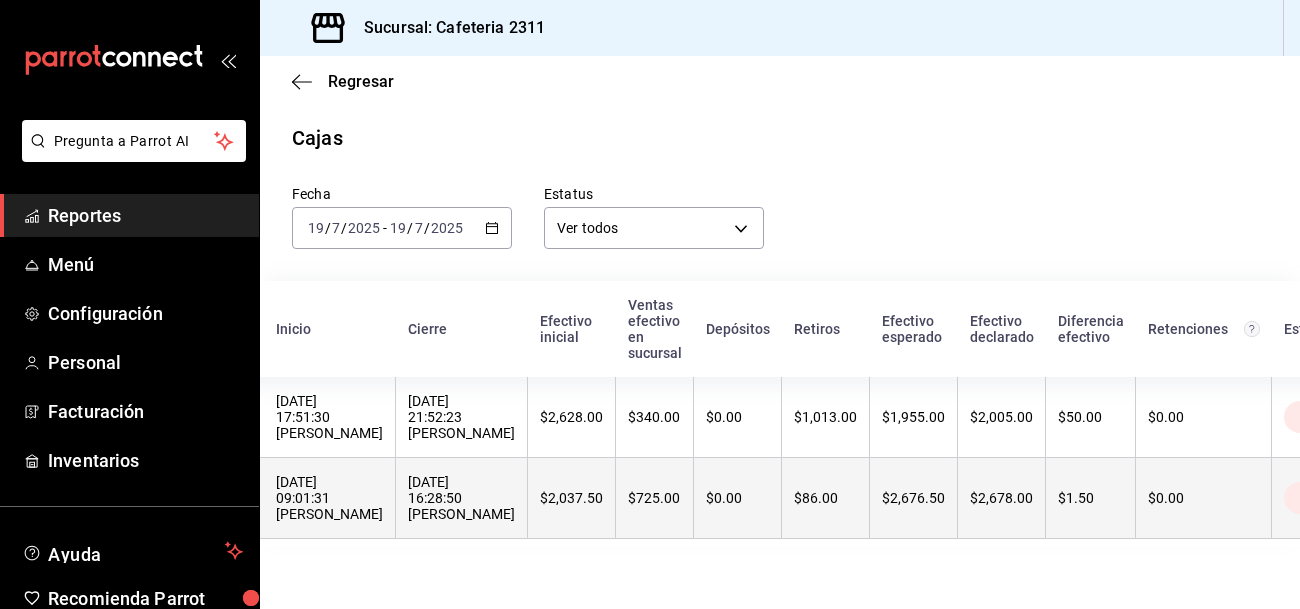 scroll, scrollTop: 0, scrollLeft: 0, axis: both 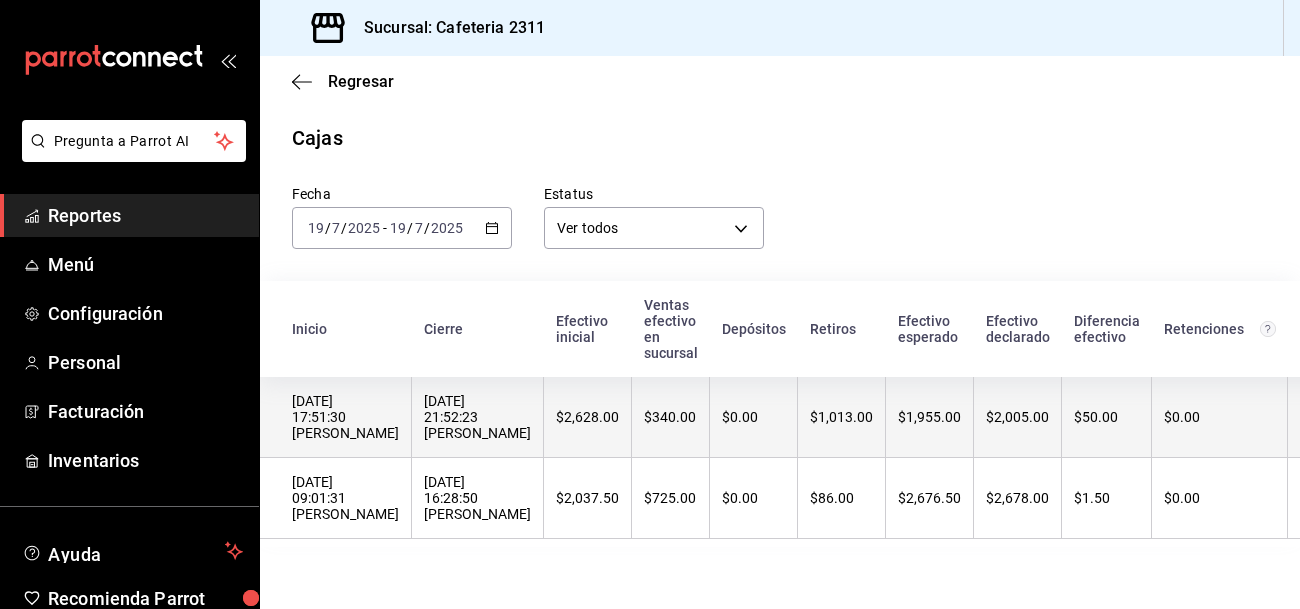 click on "$1,013.00" at bounding box center (841, 417) 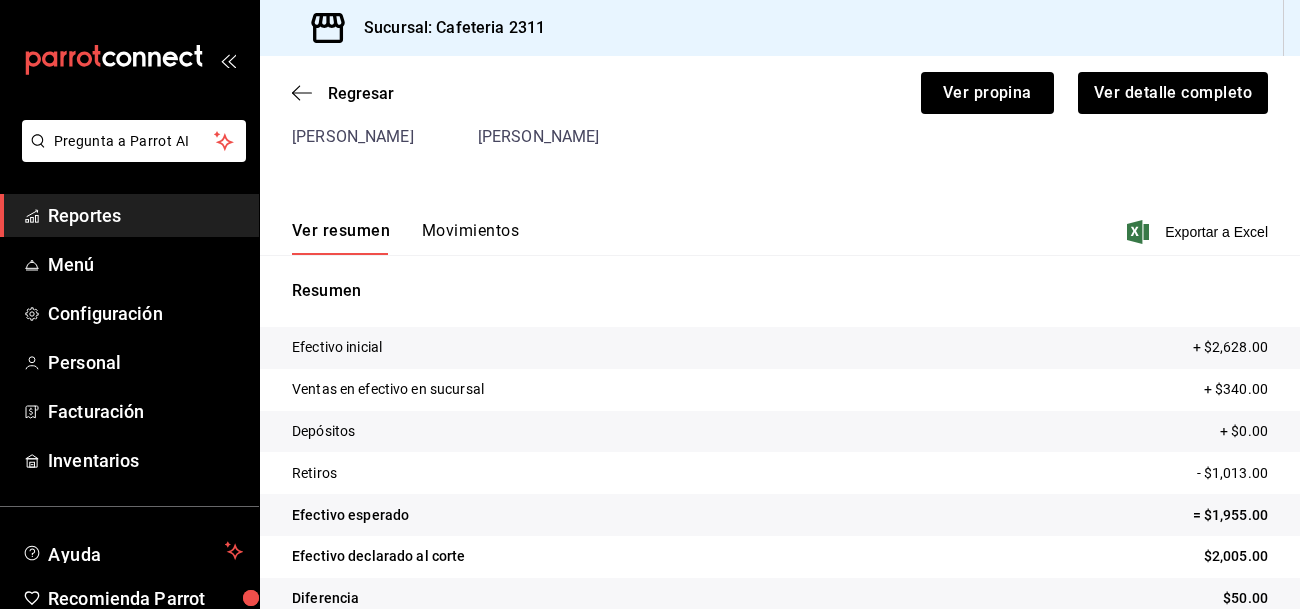 scroll, scrollTop: 207, scrollLeft: 0, axis: vertical 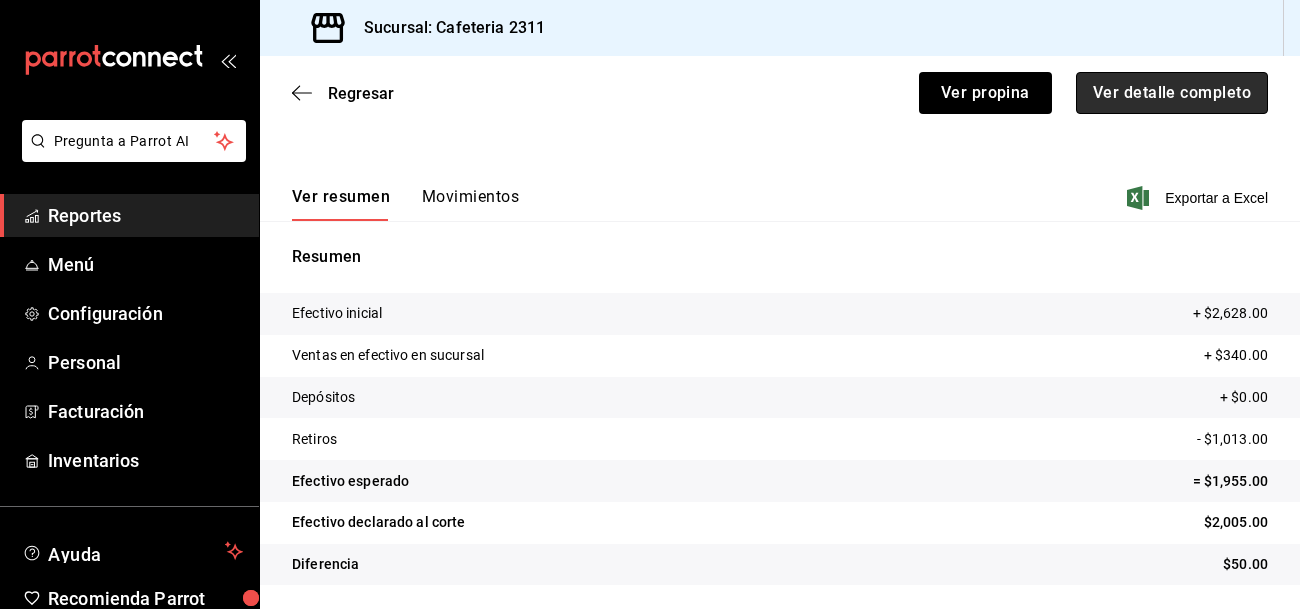 click on "Ver detalle completo" at bounding box center [1172, 93] 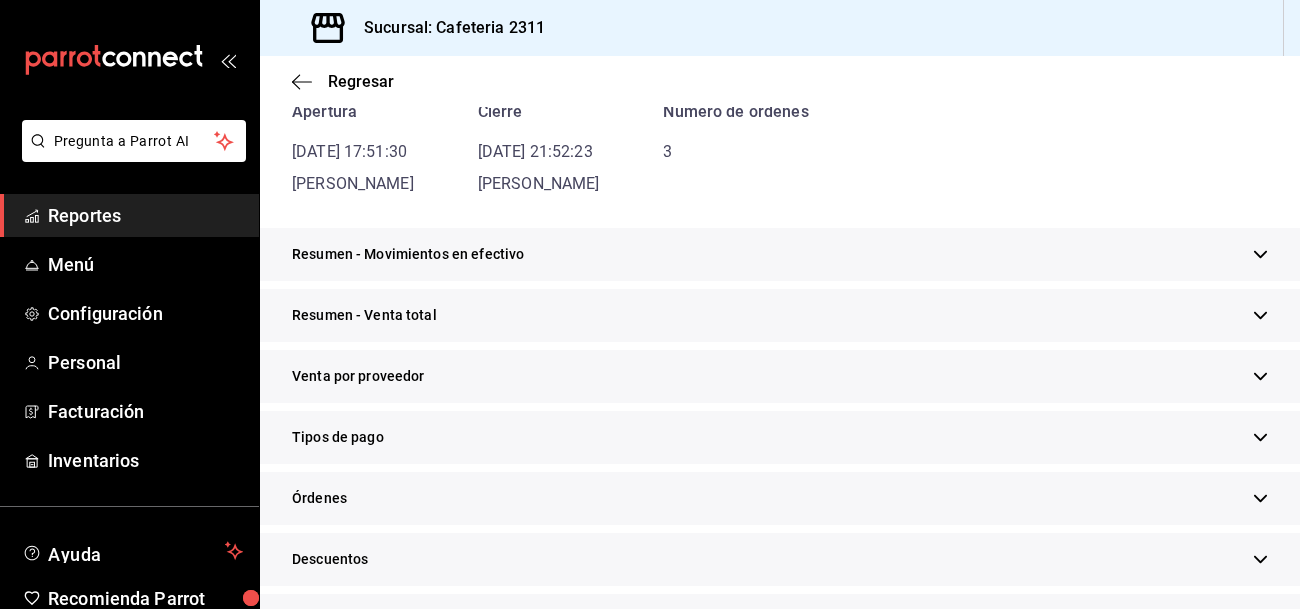 scroll, scrollTop: 243, scrollLeft: 0, axis: vertical 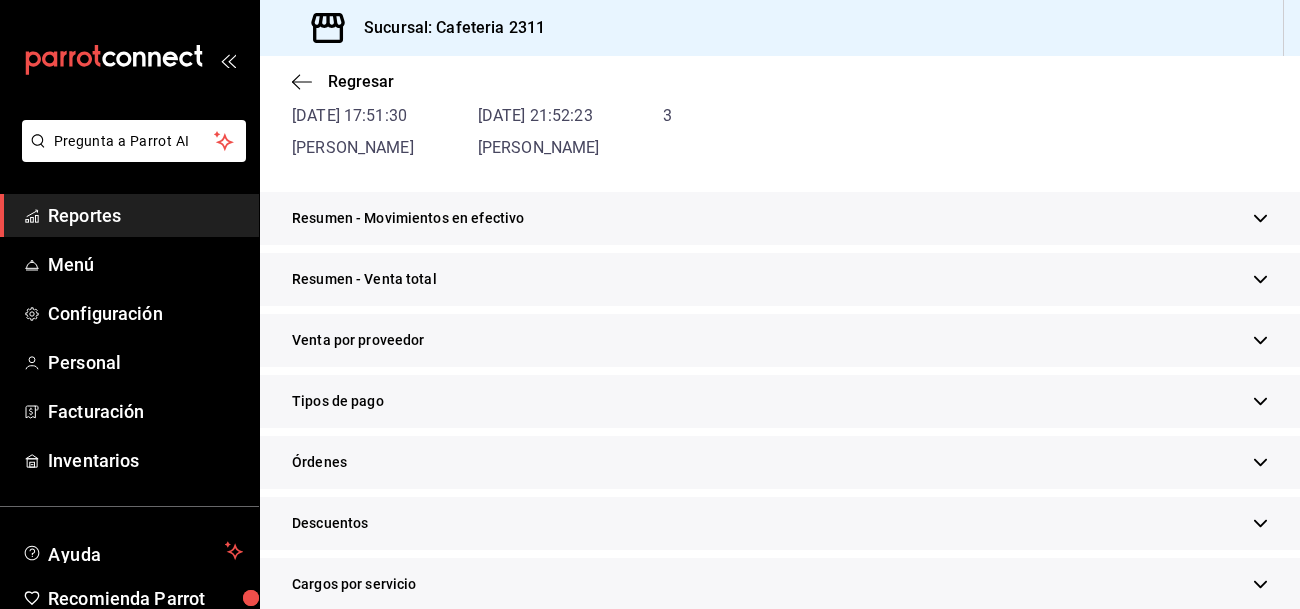 click 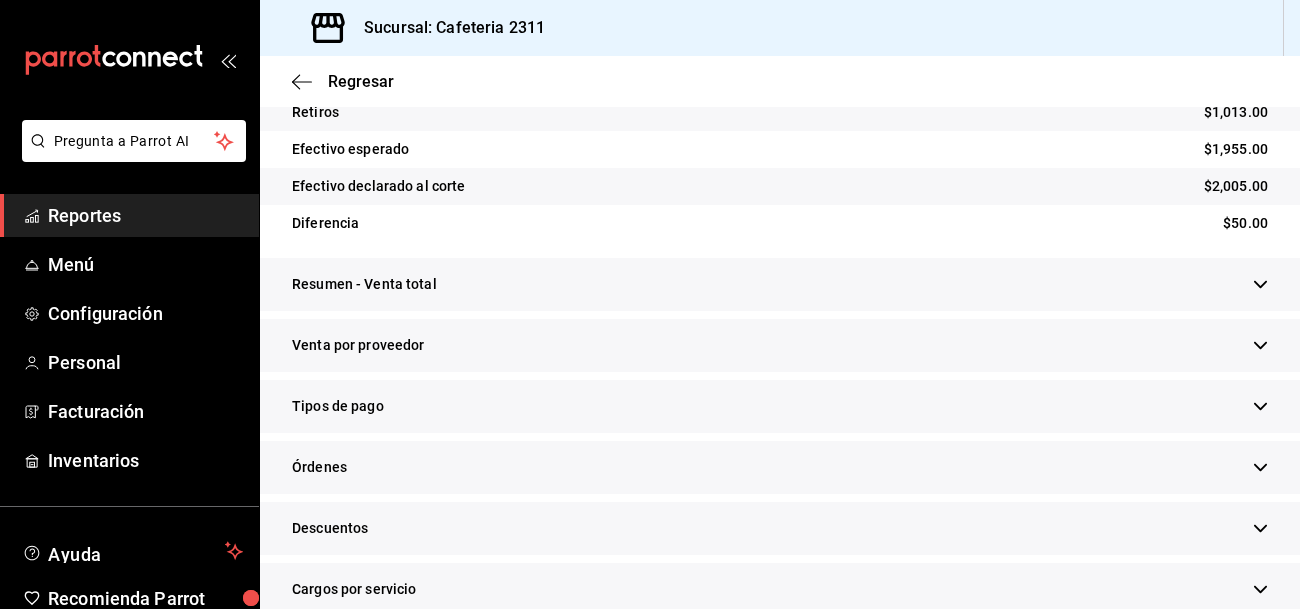 scroll, scrollTop: 533, scrollLeft: 0, axis: vertical 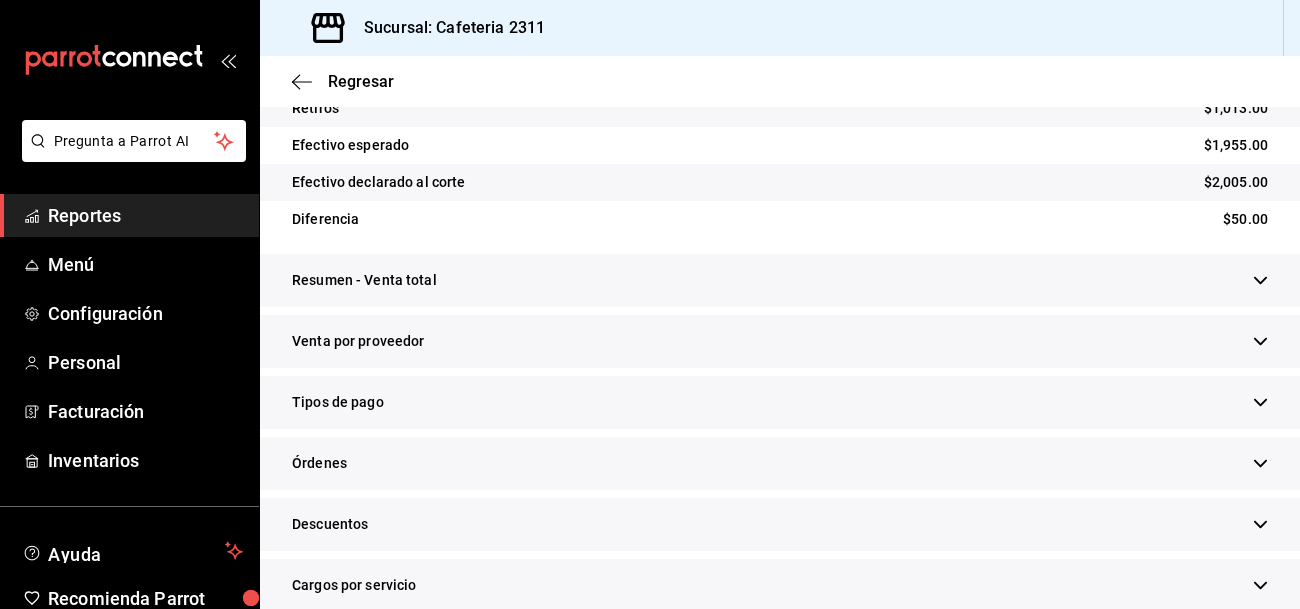 click 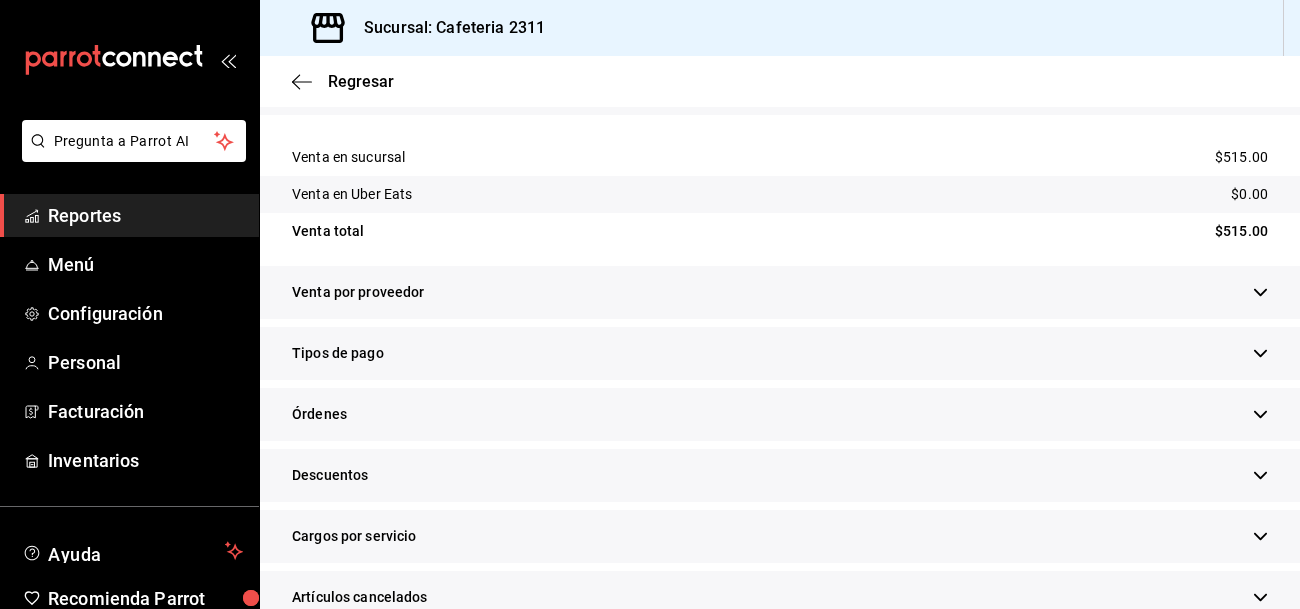 scroll, scrollTop: 728, scrollLeft: 0, axis: vertical 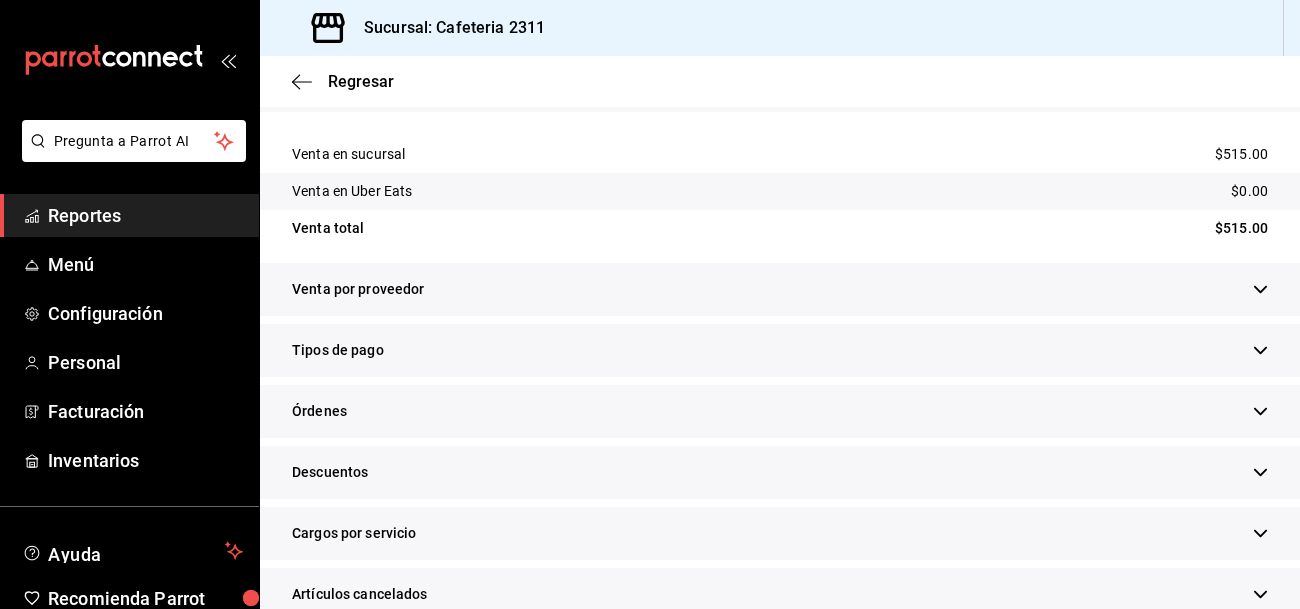 click on "Venta por proveedor" at bounding box center [780, 289] 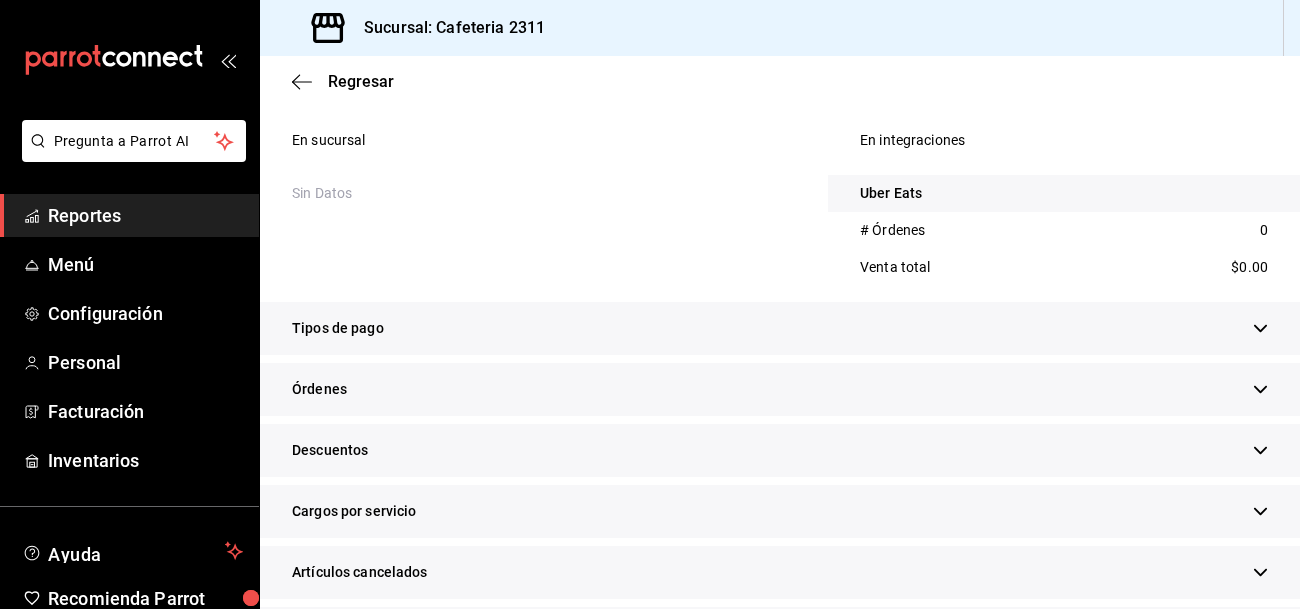 scroll, scrollTop: 949, scrollLeft: 0, axis: vertical 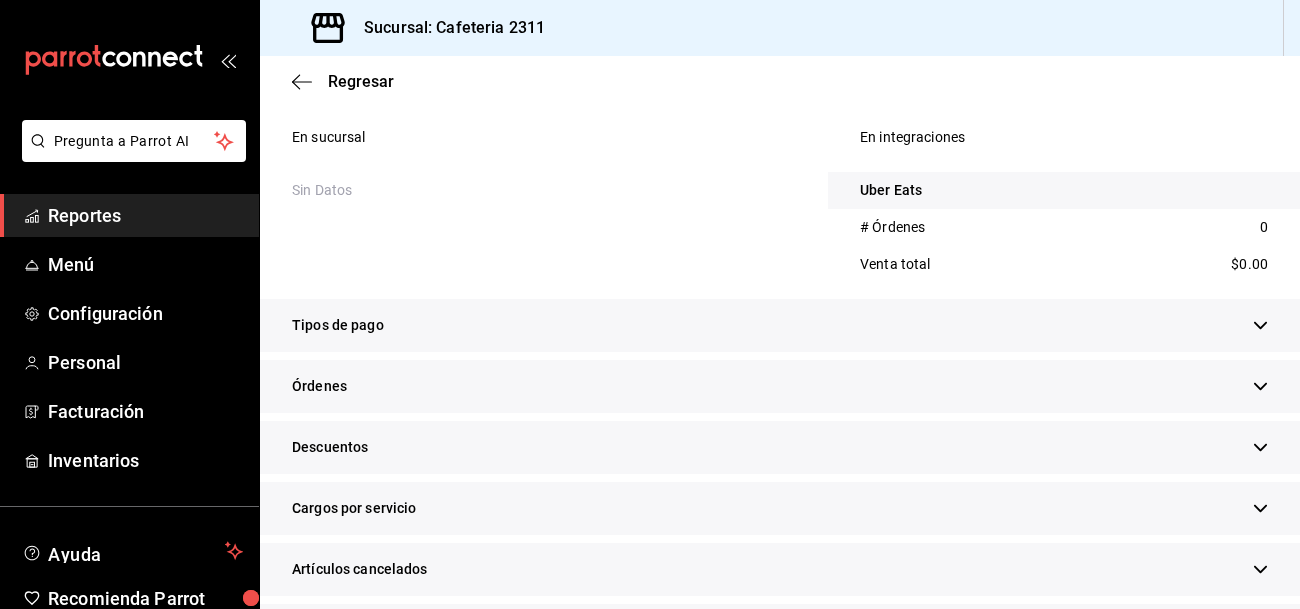 click on "Tipos de pago" at bounding box center (780, 325) 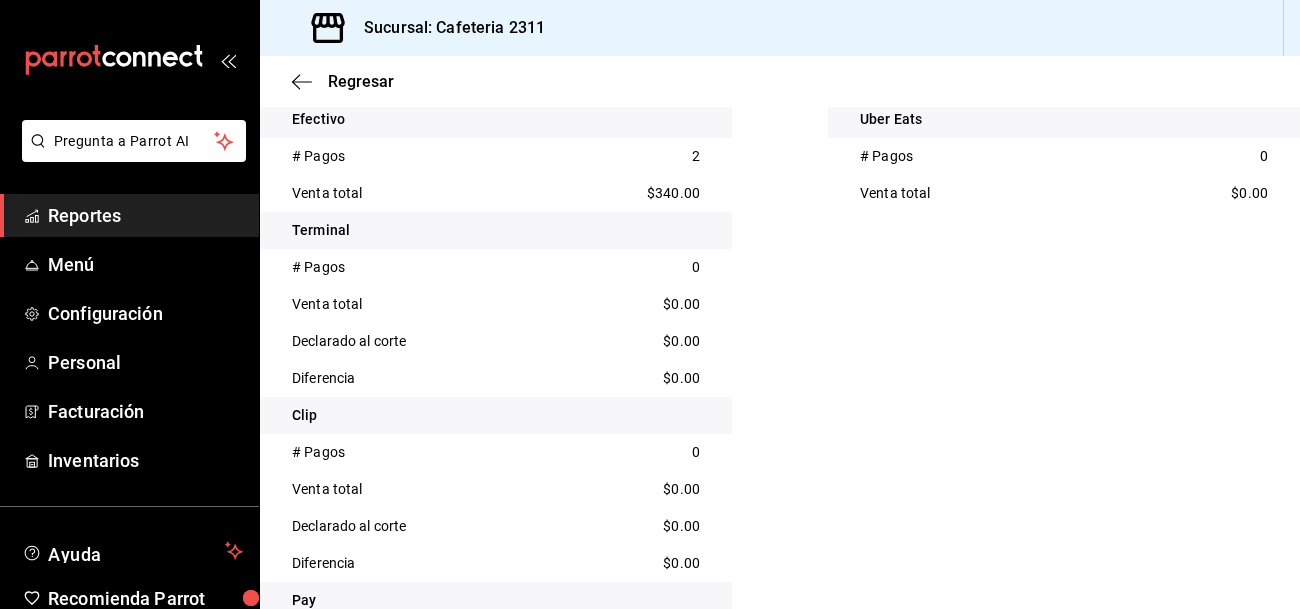 scroll, scrollTop: 1183, scrollLeft: 0, axis: vertical 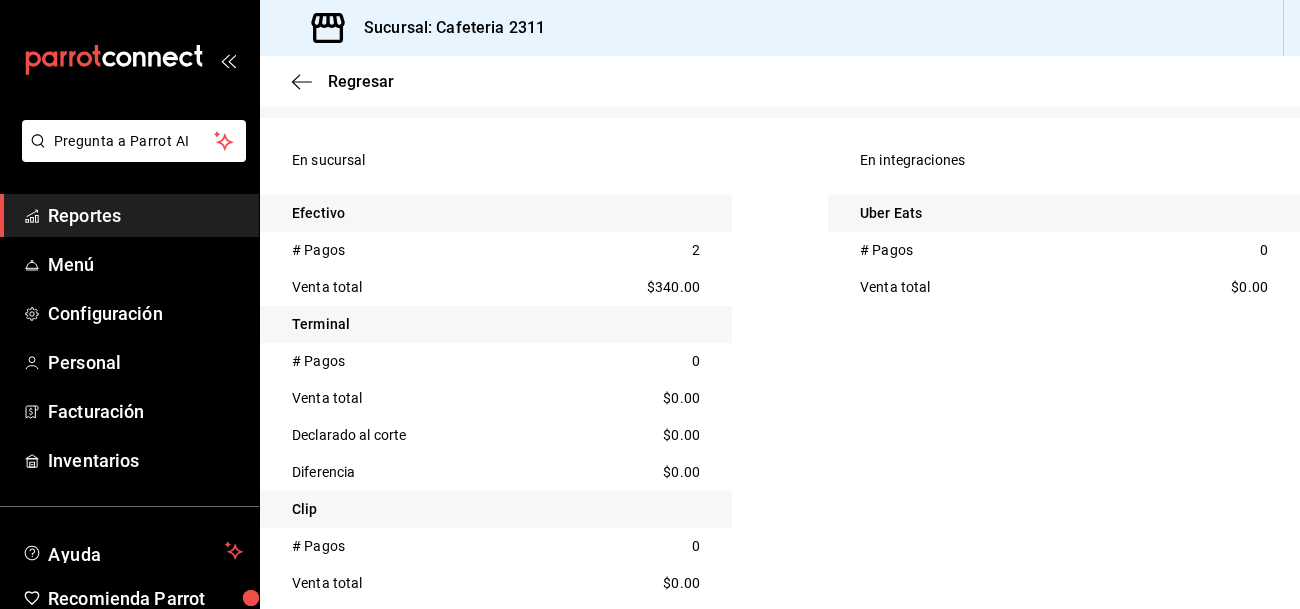 click on "En integraciones Uber Eats # Pagos 0 Venta total $0.00" at bounding box center (1064, 464) 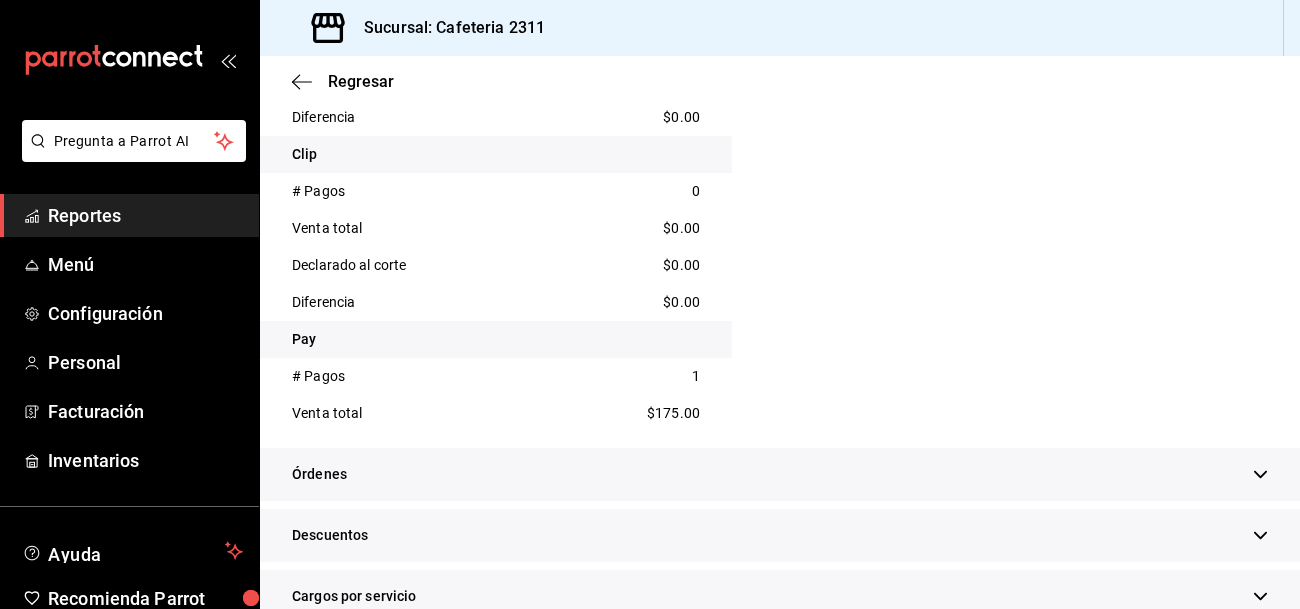 scroll, scrollTop: 1518, scrollLeft: 0, axis: vertical 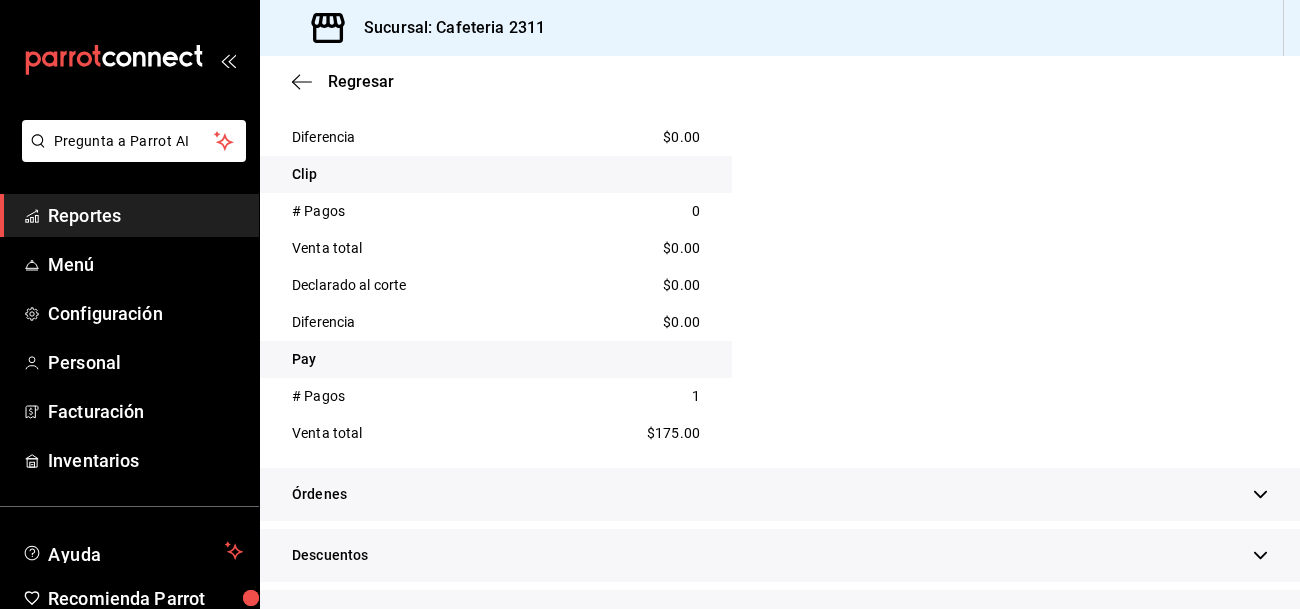 click on "Órdenes" at bounding box center (780, 494) 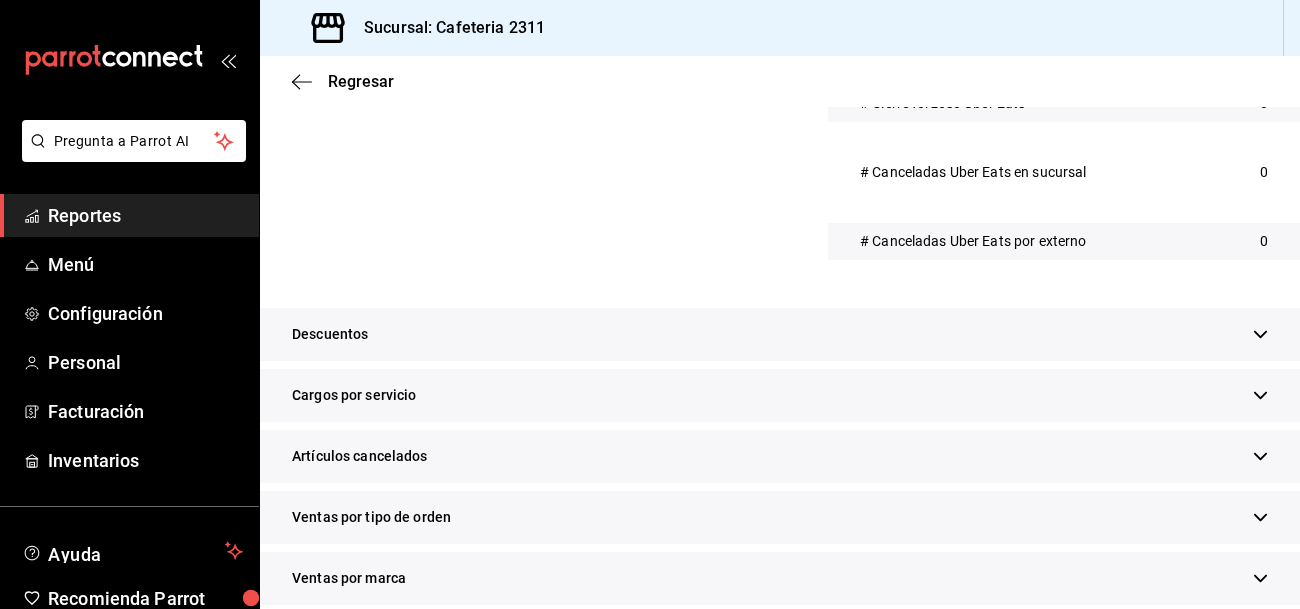 scroll, scrollTop: 2172, scrollLeft: 0, axis: vertical 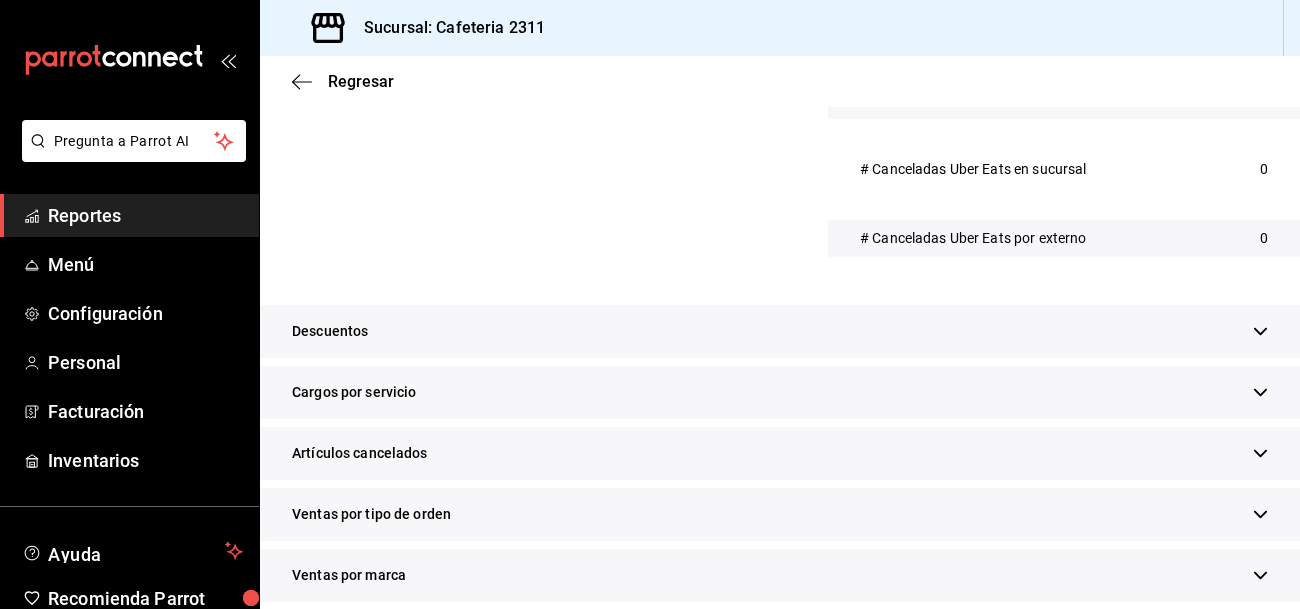 click on "Cargos por servicio" at bounding box center [780, 392] 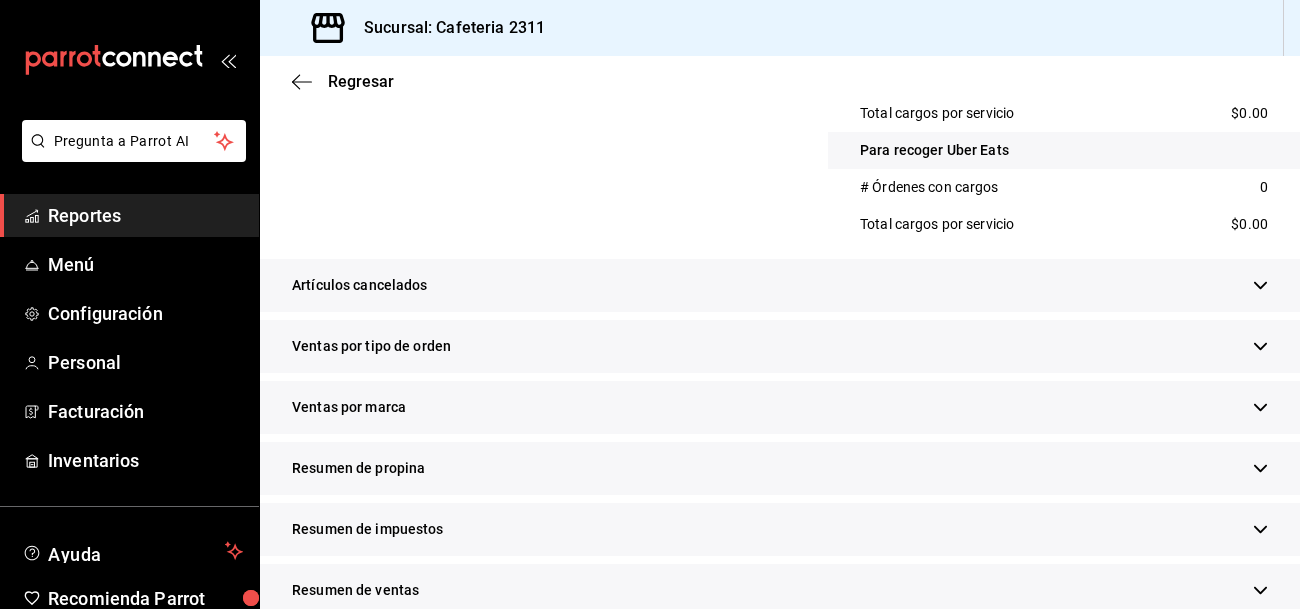 scroll, scrollTop: 2654, scrollLeft: 0, axis: vertical 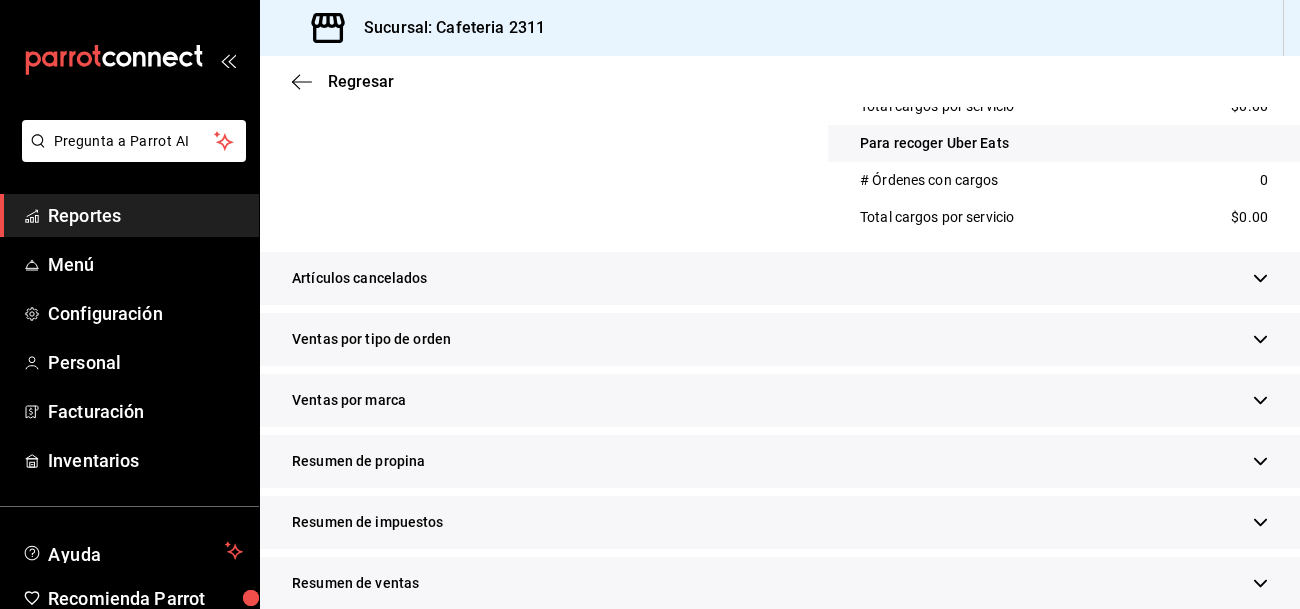 click on "Artículos cancelados" at bounding box center [780, 278] 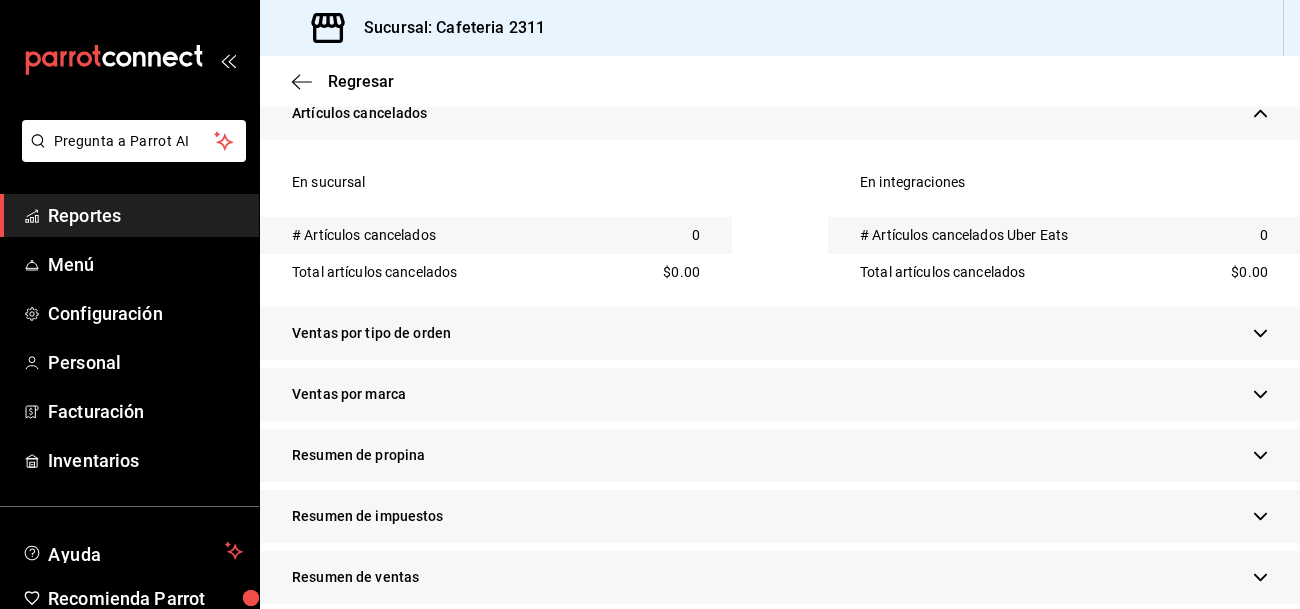 scroll, scrollTop: 2834, scrollLeft: 0, axis: vertical 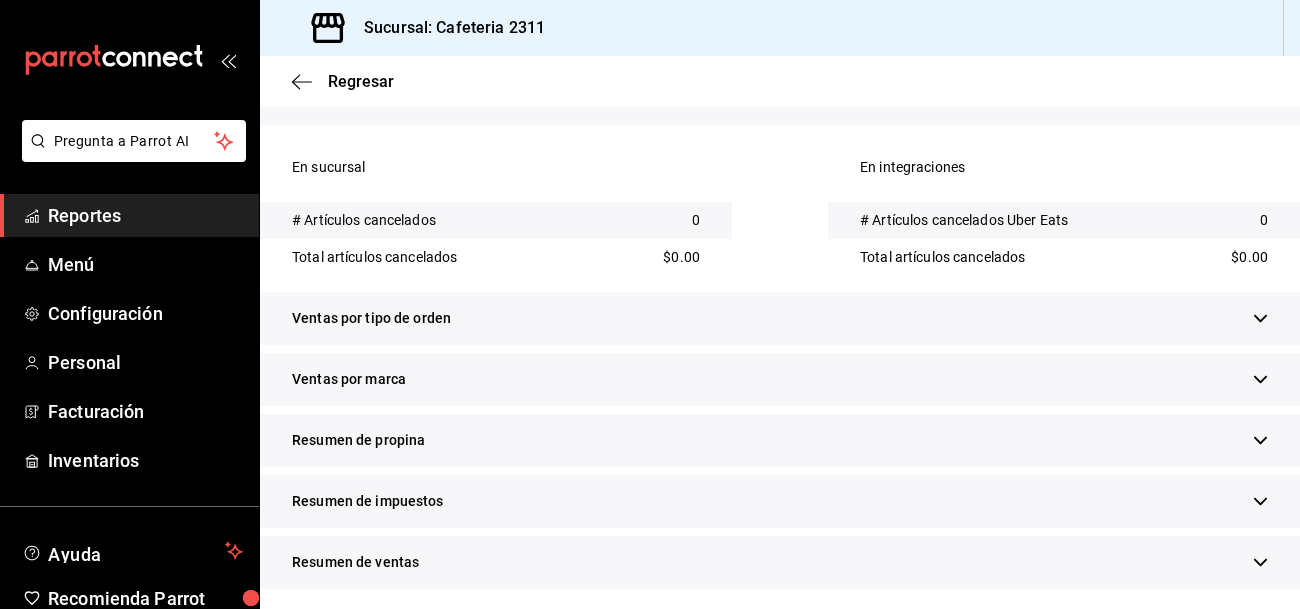 click on "Ventas por tipo de orden" at bounding box center [780, 318] 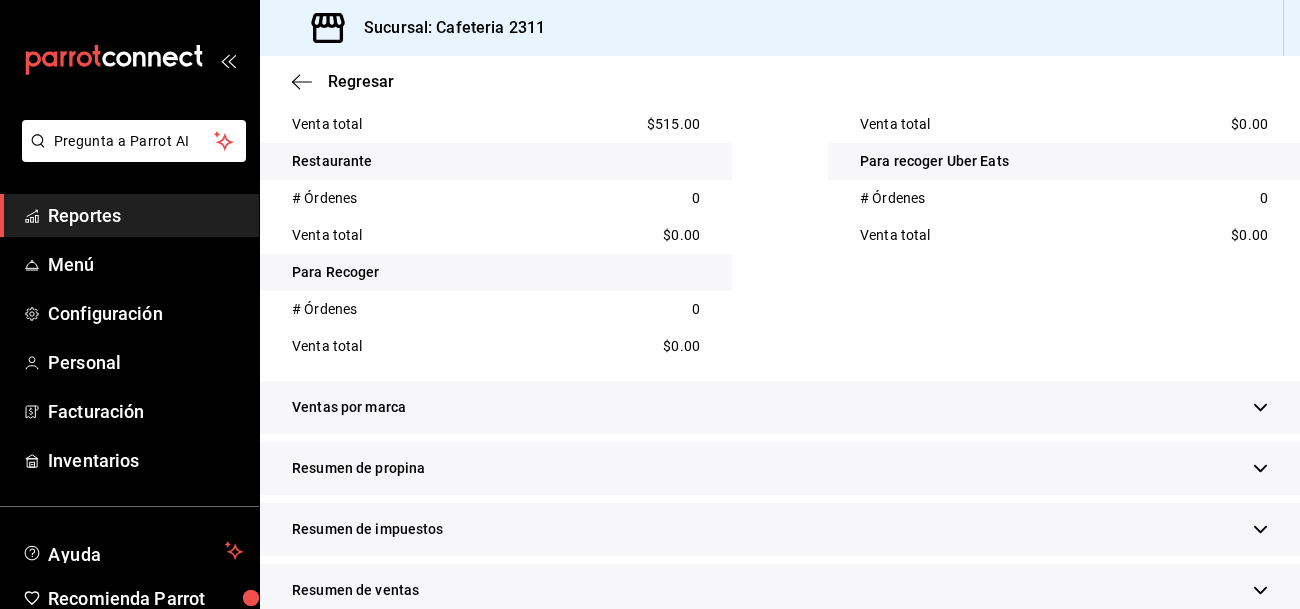 scroll, scrollTop: 3251, scrollLeft: 0, axis: vertical 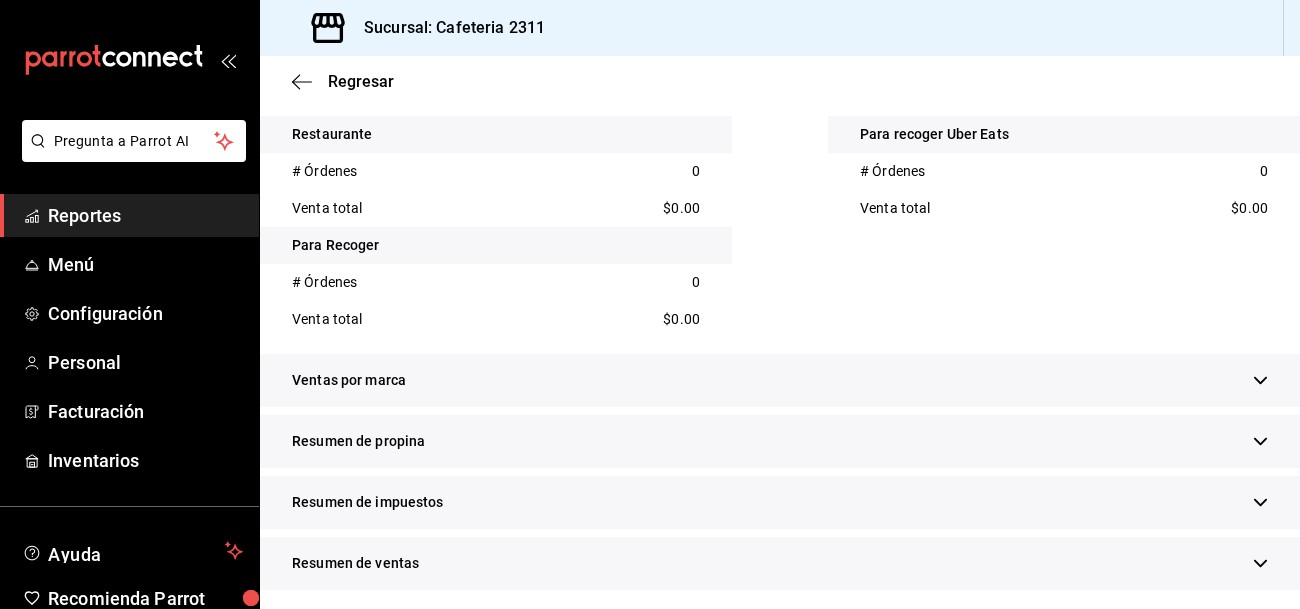 click on "Ventas por marca" at bounding box center [780, 380] 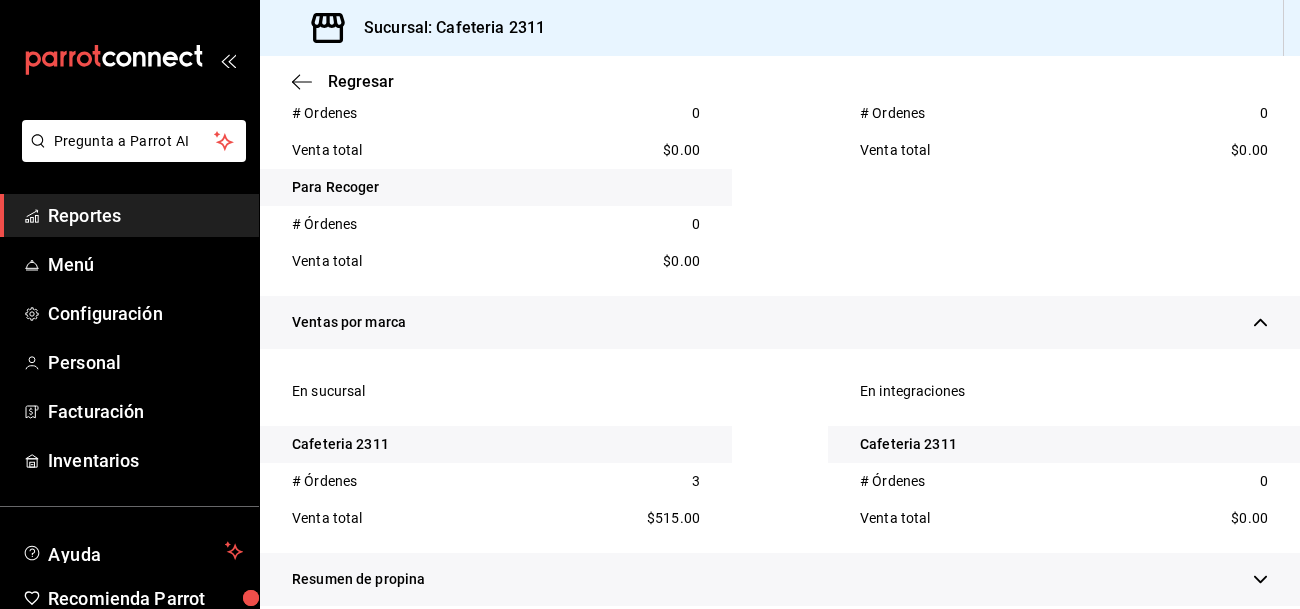 scroll, scrollTop: 3447, scrollLeft: 0, axis: vertical 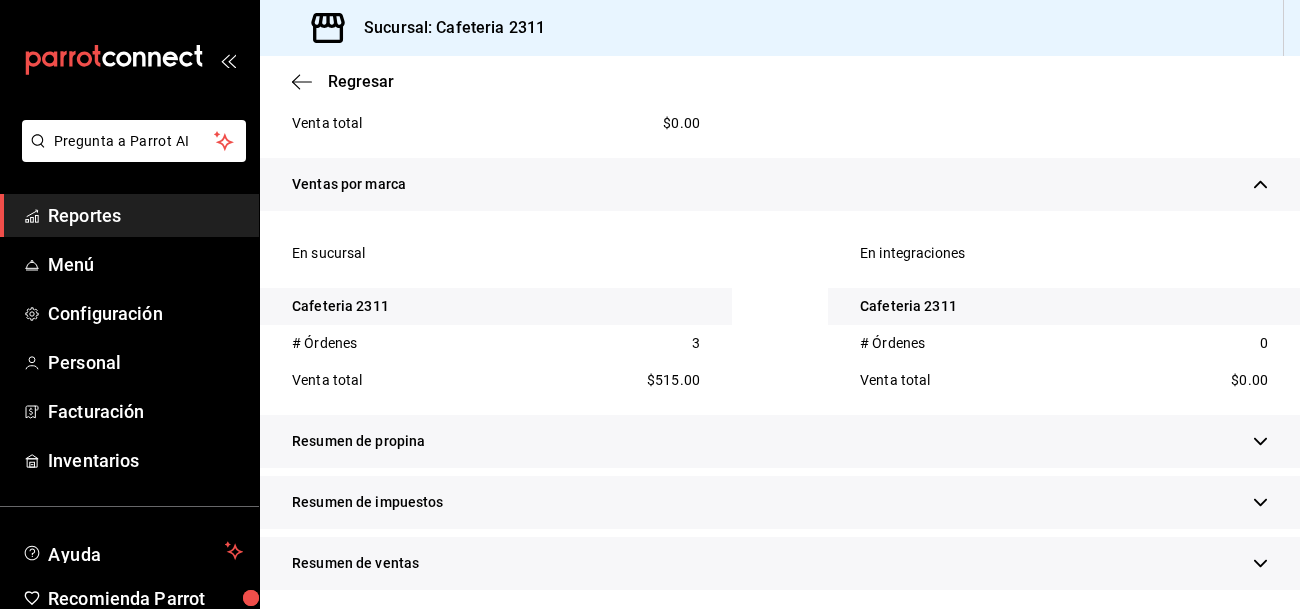 click on "Resumen de propina" at bounding box center (780, 441) 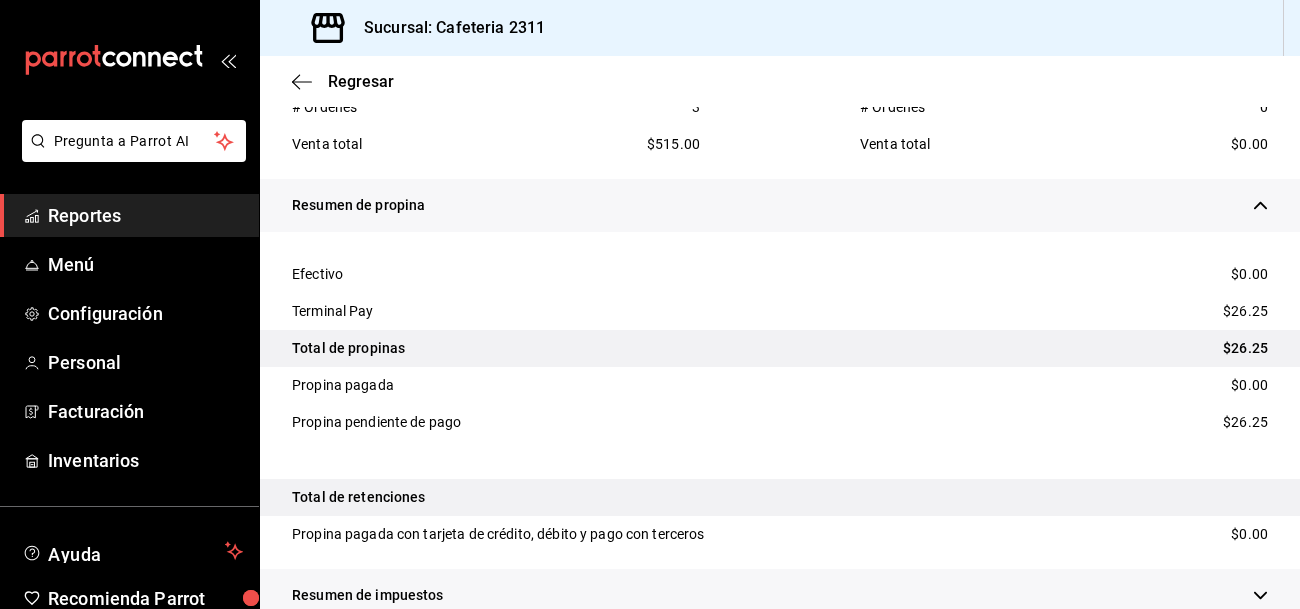 scroll, scrollTop: 3685, scrollLeft: 0, axis: vertical 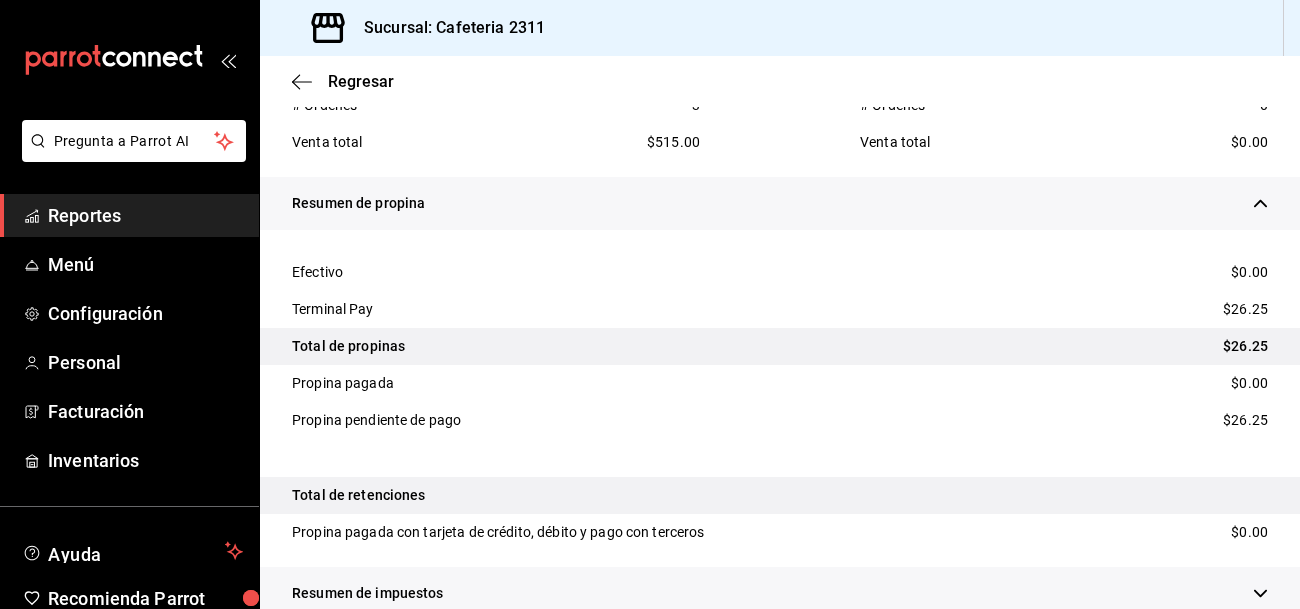 click at bounding box center [780, 458] 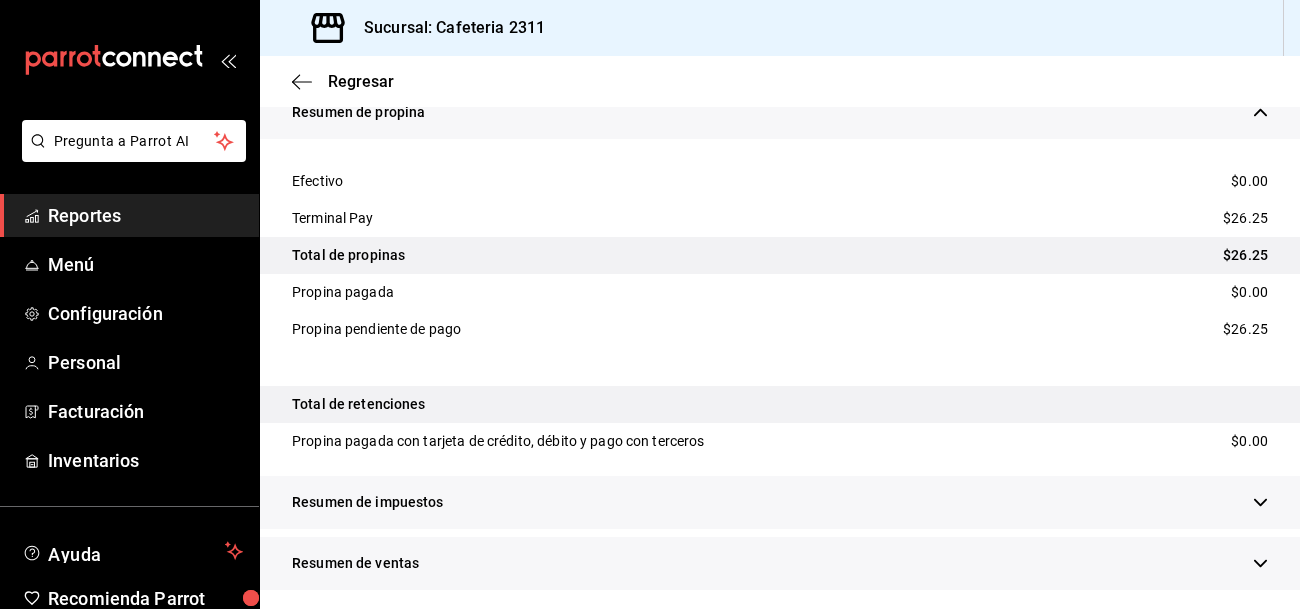 click on "Resumen de impuestos" at bounding box center (780, 502) 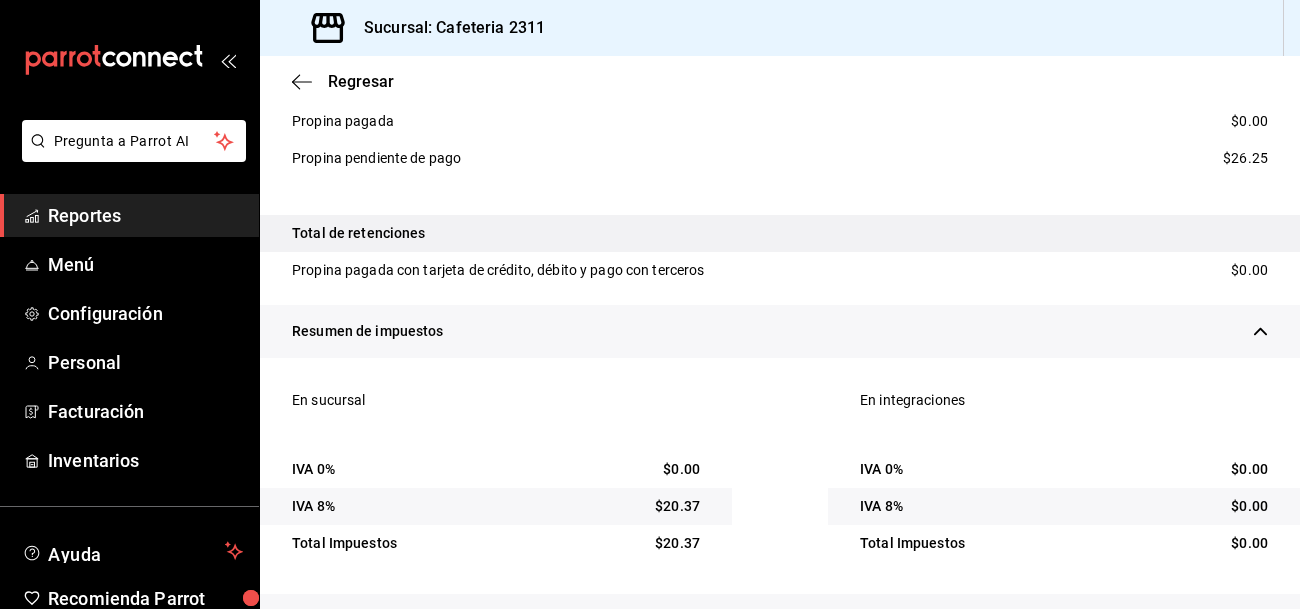 scroll, scrollTop: 4003, scrollLeft: 0, axis: vertical 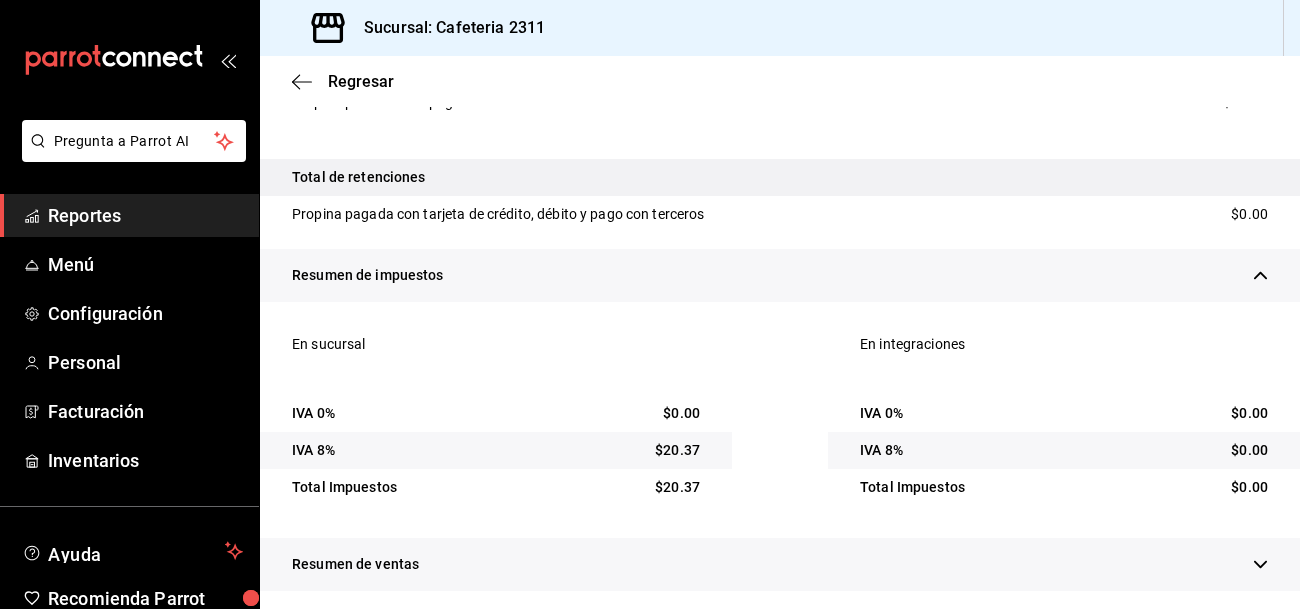 click on "Resumen de ventas" at bounding box center (780, 564) 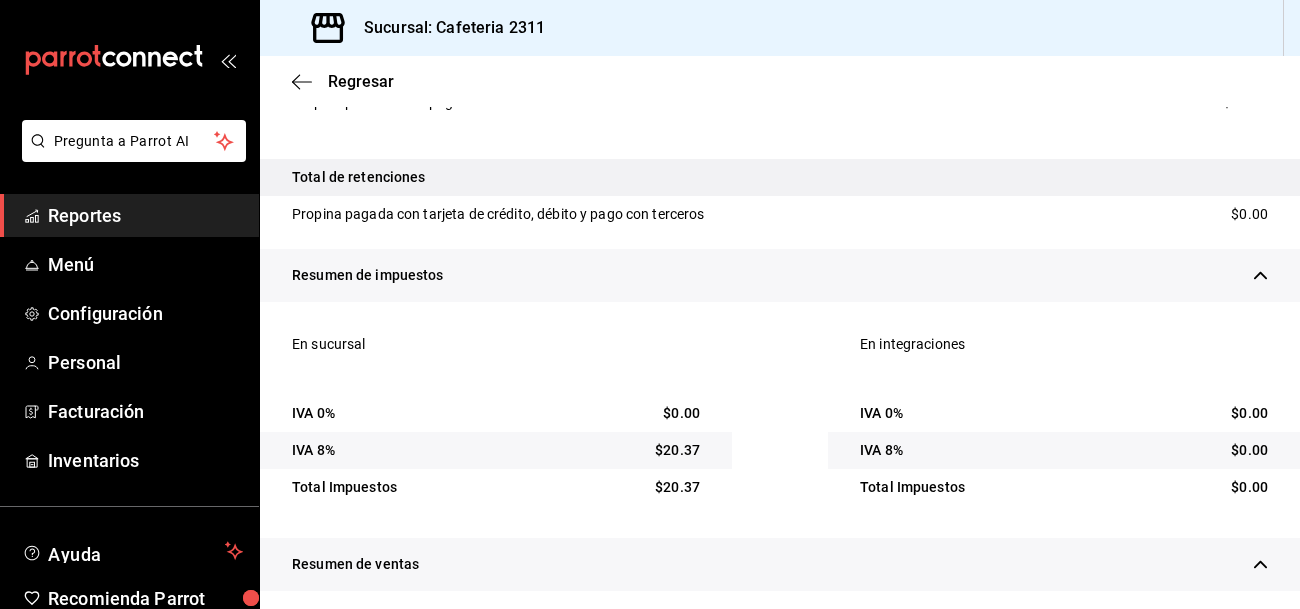 click on "Resumen de ventas" at bounding box center [780, 564] 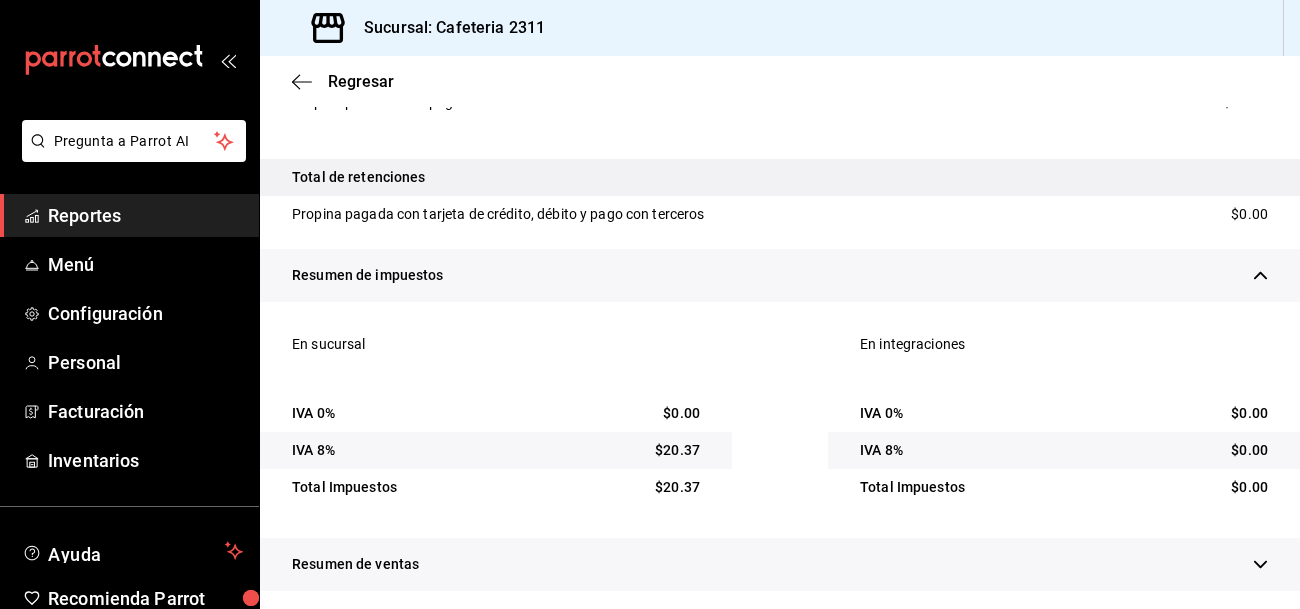 click on "Resumen de ventas" at bounding box center [780, 564] 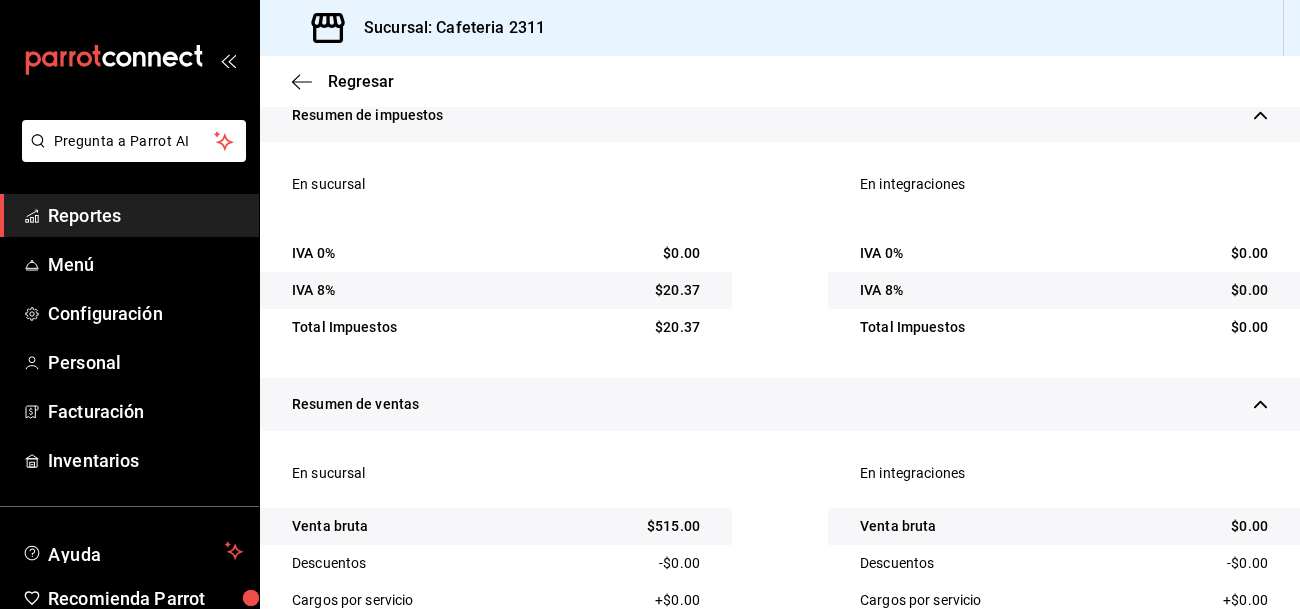 scroll, scrollTop: 4311, scrollLeft: 0, axis: vertical 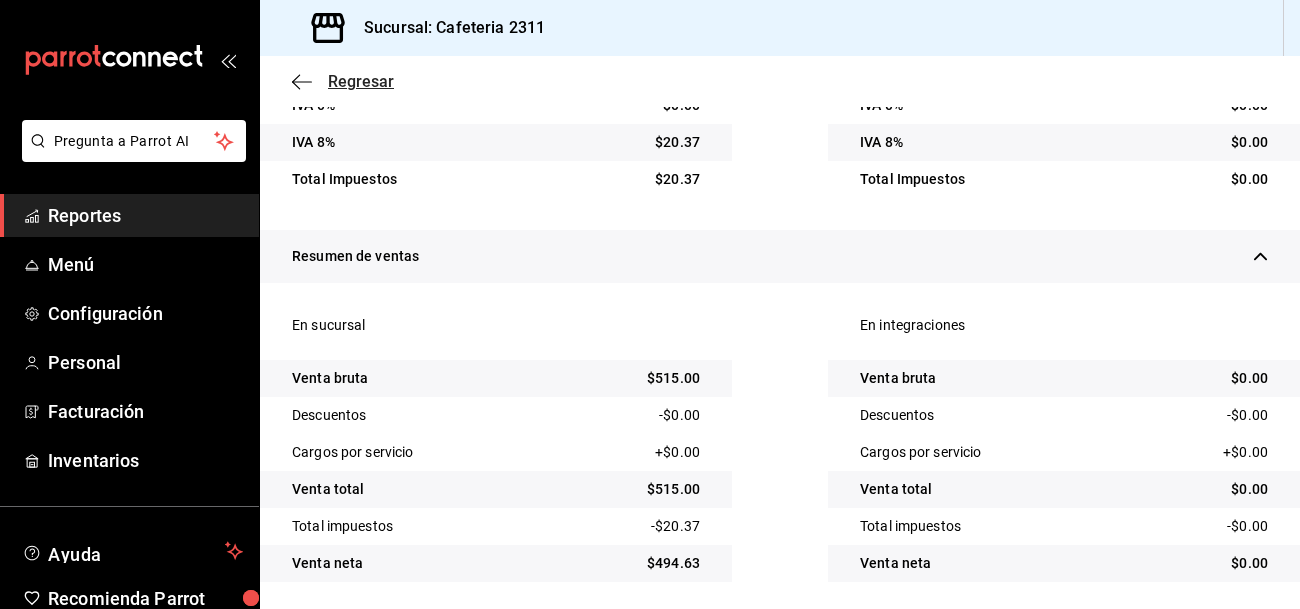 click on "Regresar" at bounding box center [361, 81] 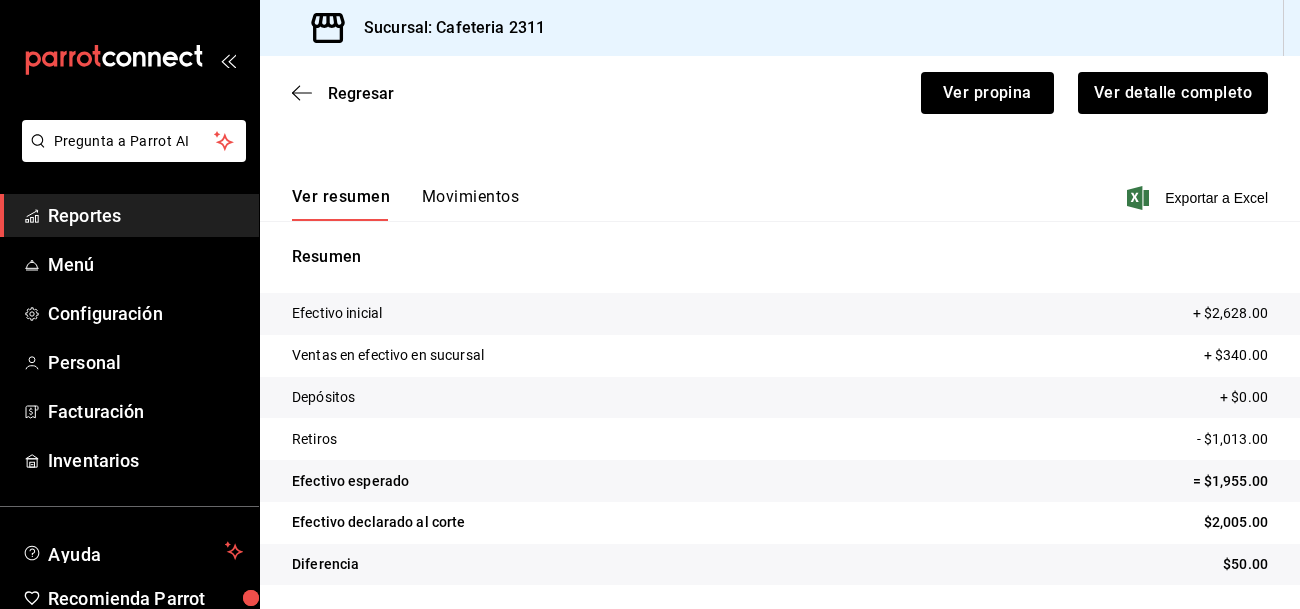 scroll, scrollTop: 207, scrollLeft: 0, axis: vertical 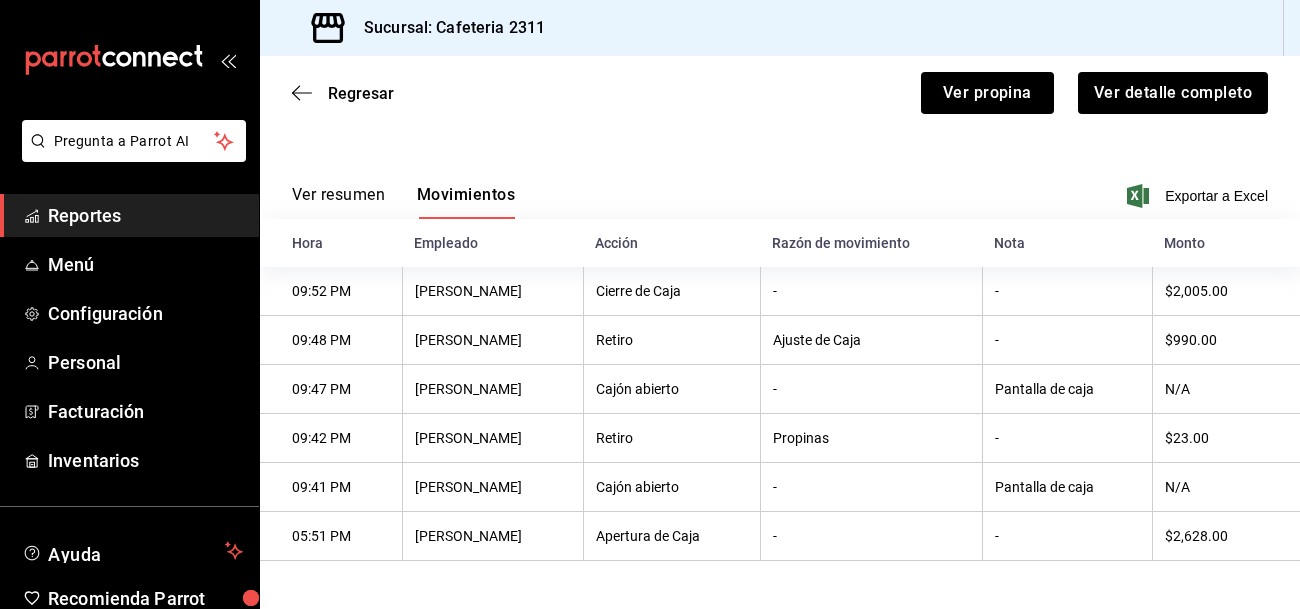 click on "Cierre de Caja" at bounding box center [671, 291] 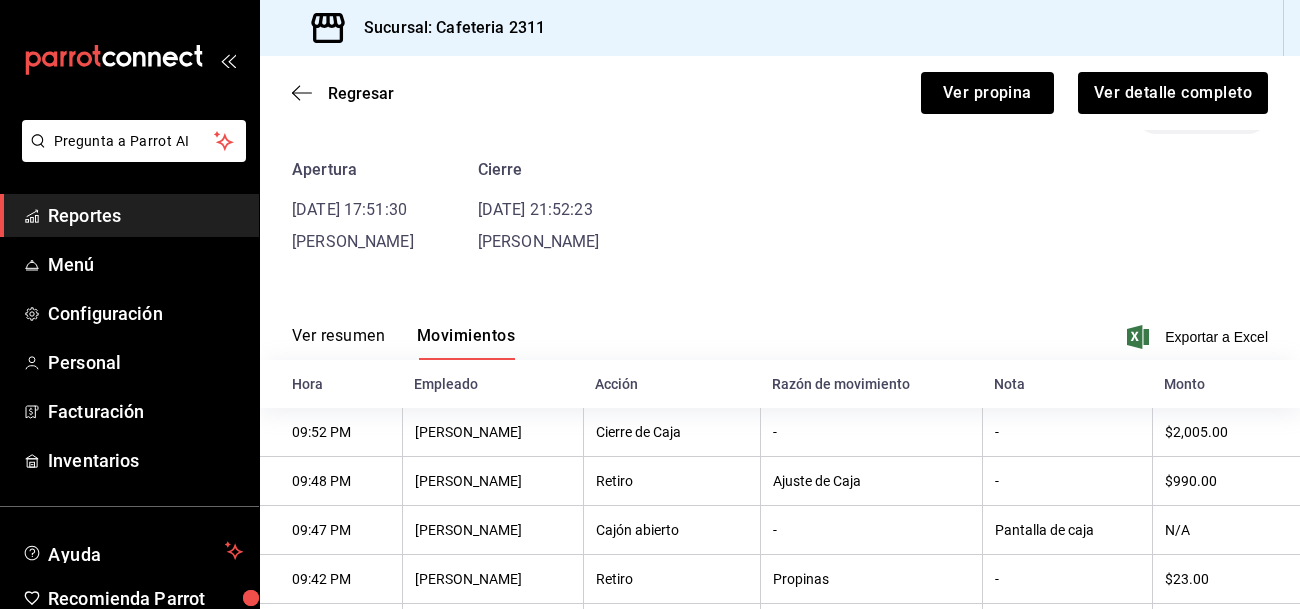 scroll, scrollTop: 216, scrollLeft: 0, axis: vertical 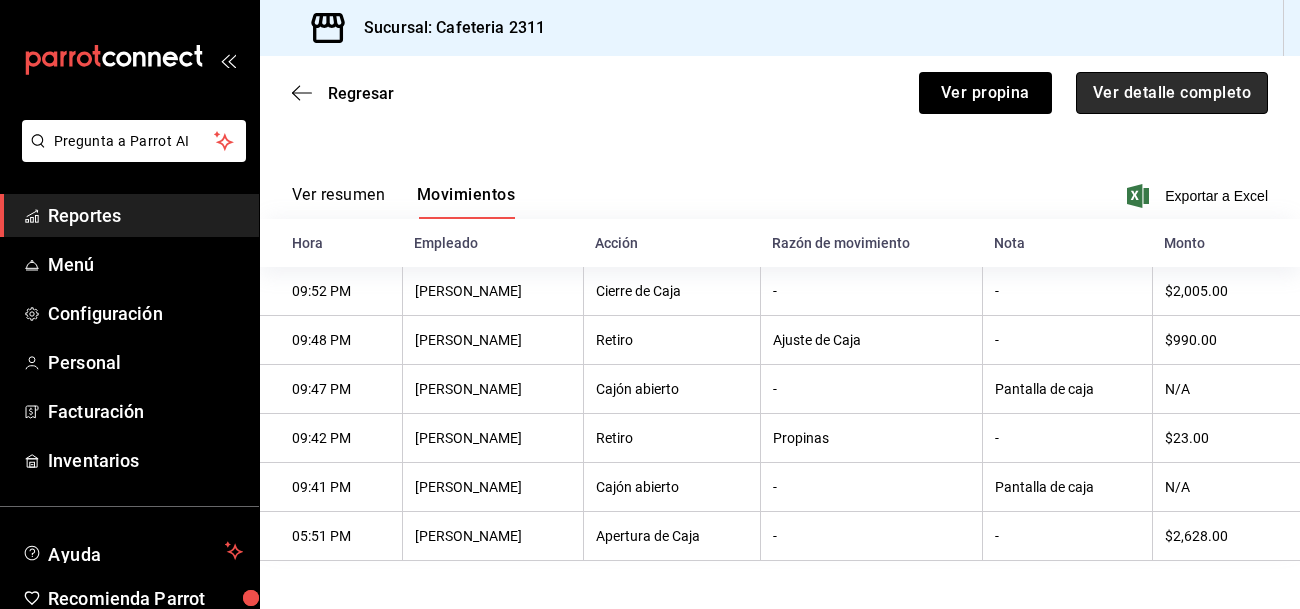 click on "Ver detalle completo" at bounding box center [1172, 93] 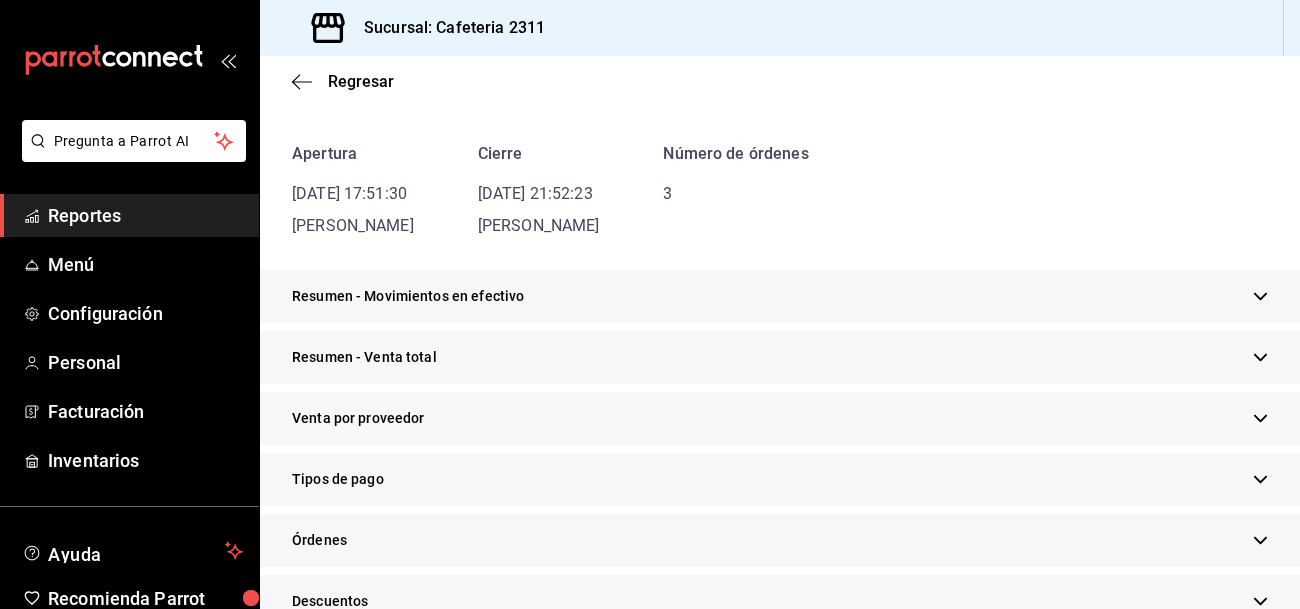 scroll, scrollTop: 91, scrollLeft: 0, axis: vertical 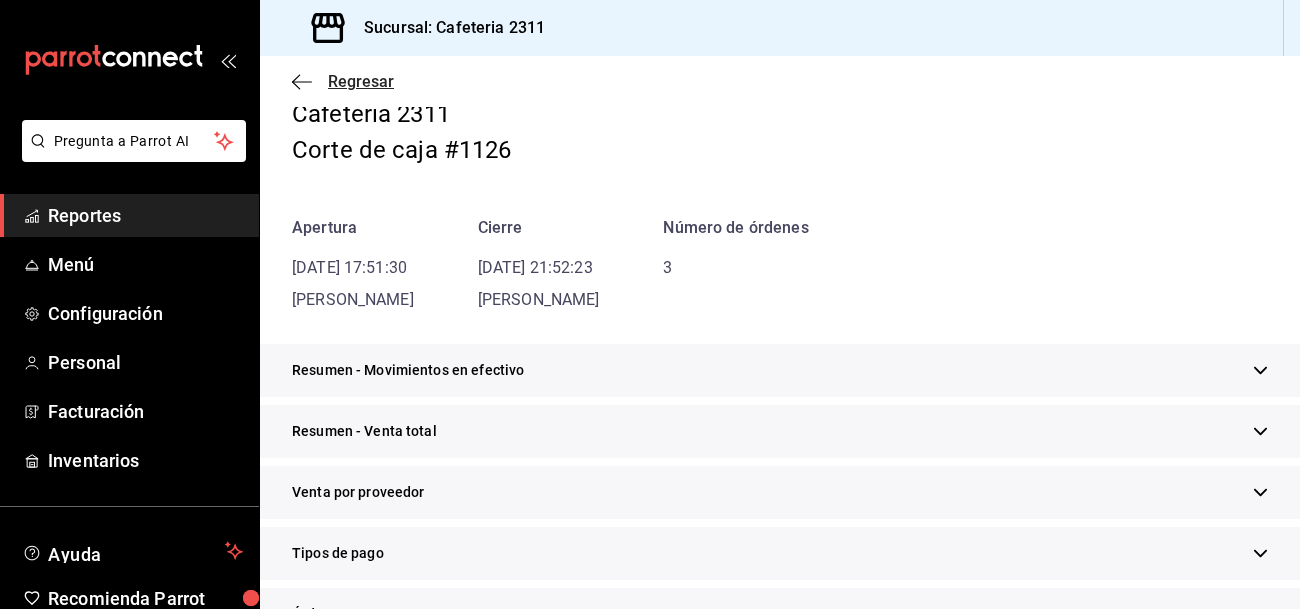 click on "Regresar" at bounding box center [343, 81] 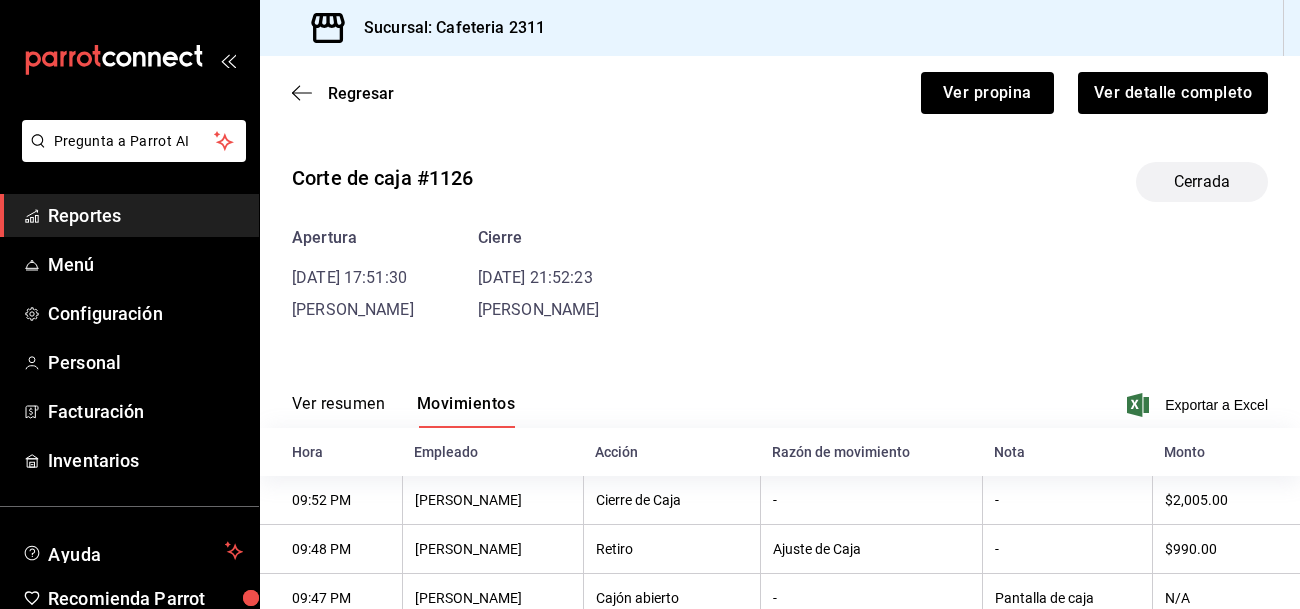 scroll, scrollTop: 216, scrollLeft: 0, axis: vertical 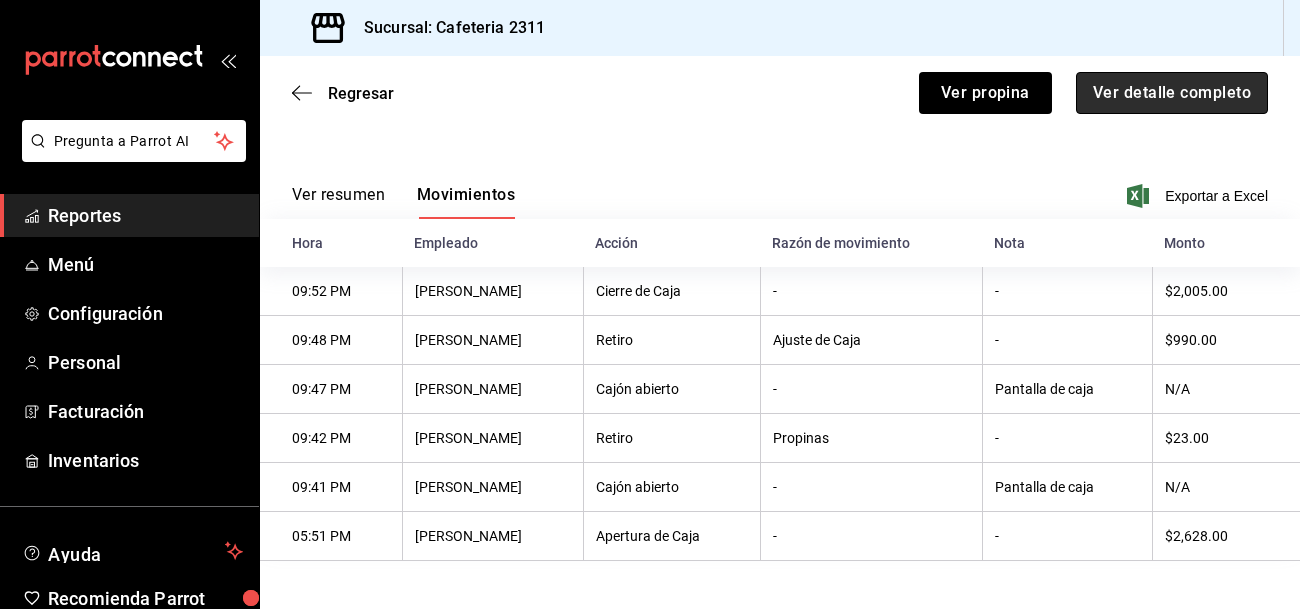 click on "Ver detalle completo" at bounding box center [1172, 93] 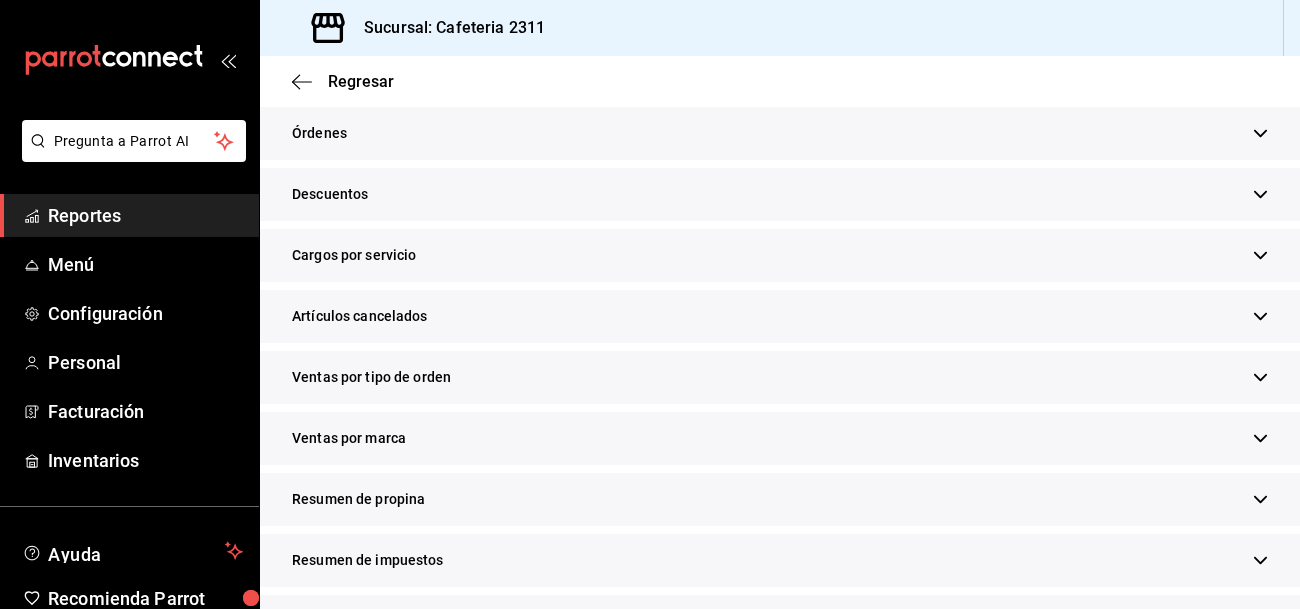 scroll, scrollTop: 542, scrollLeft: 0, axis: vertical 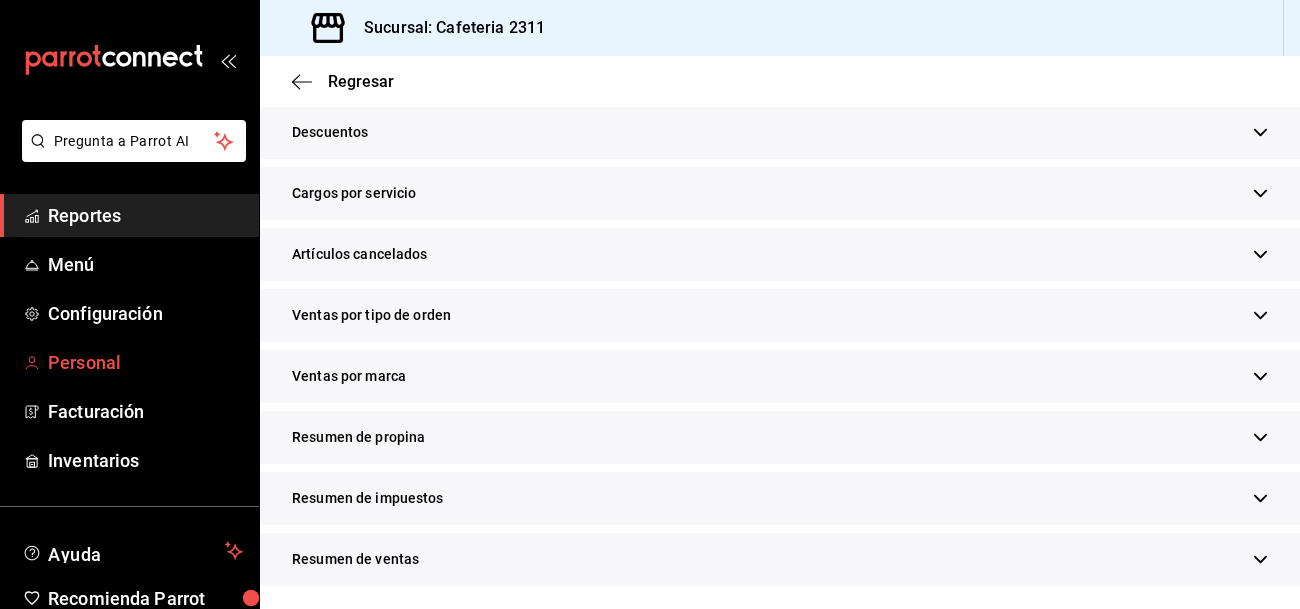 click on "Personal" at bounding box center [145, 362] 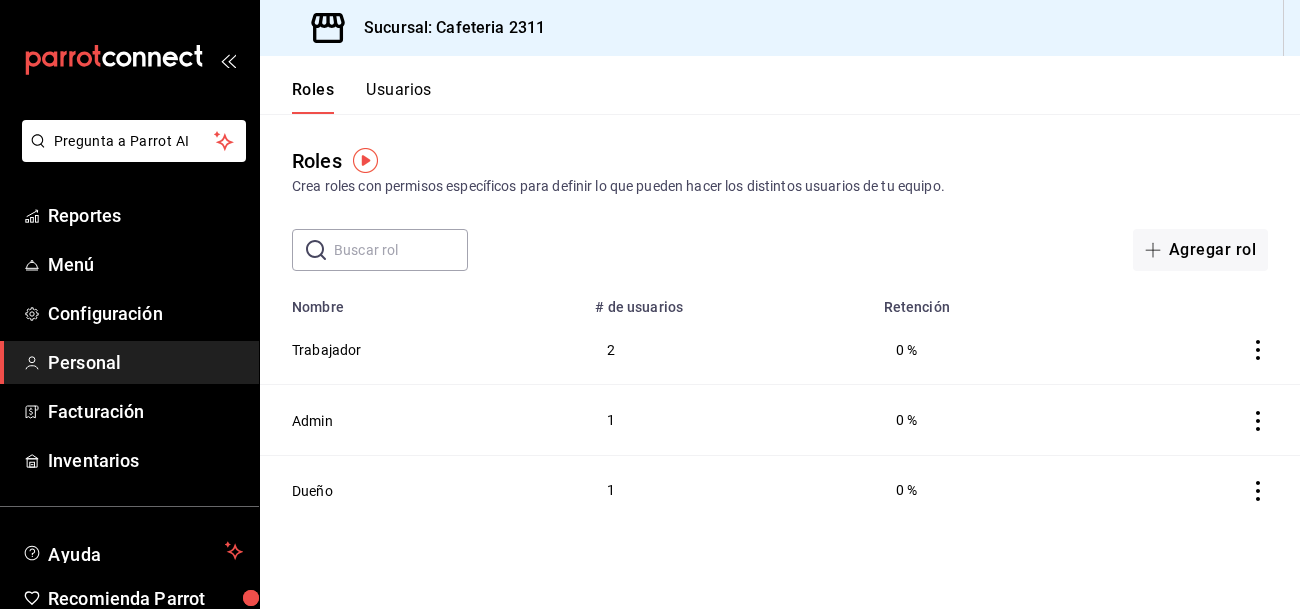 click on "2" at bounding box center [727, 350] 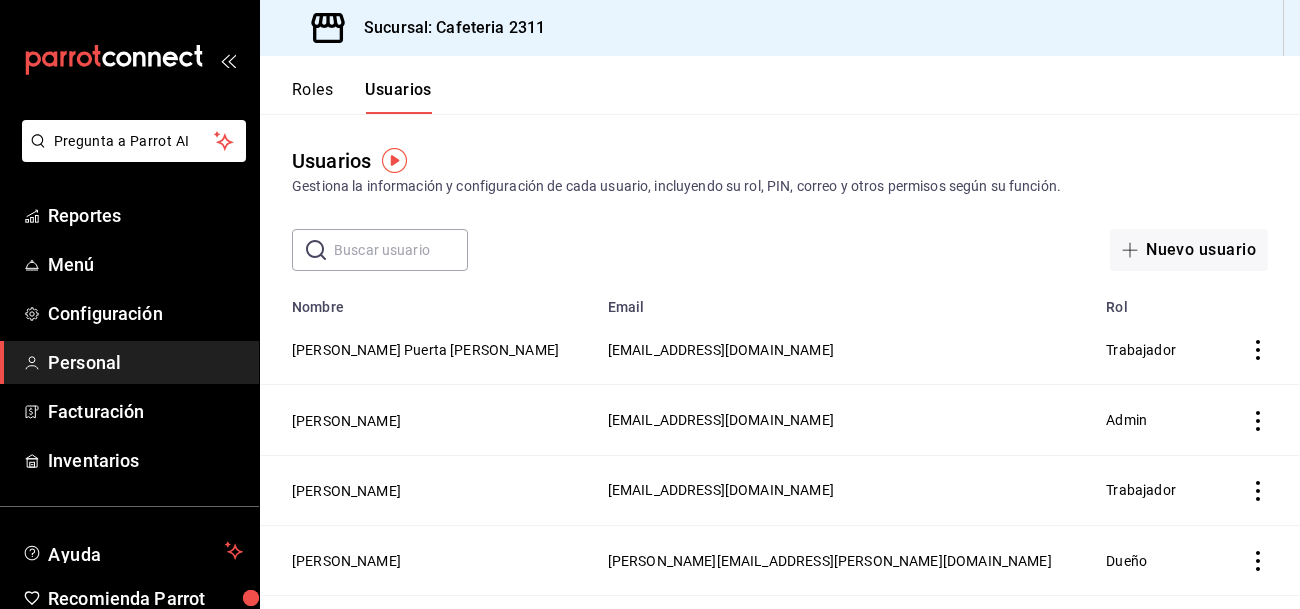 scroll, scrollTop: 53, scrollLeft: 0, axis: vertical 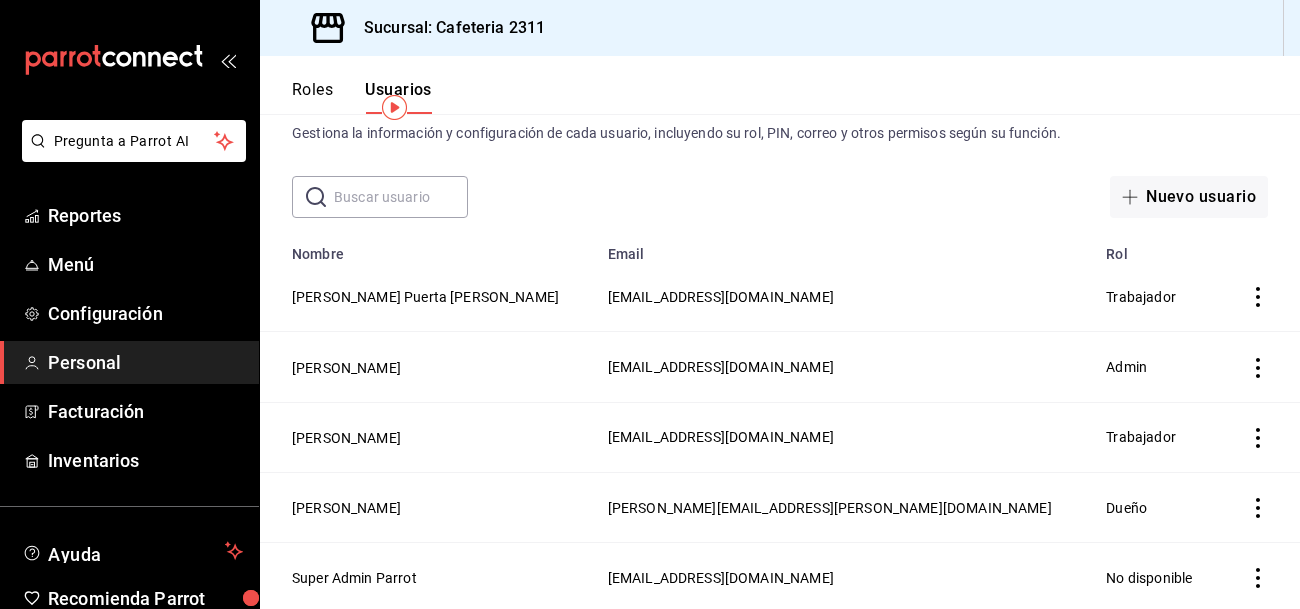 click 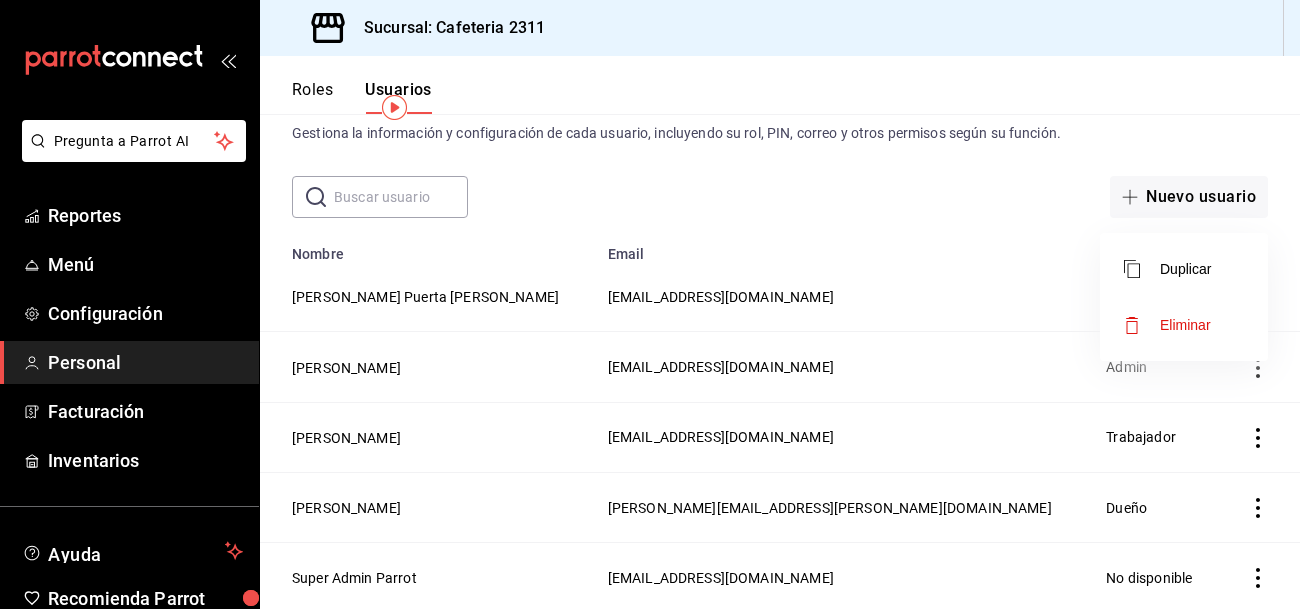click at bounding box center [650, 304] 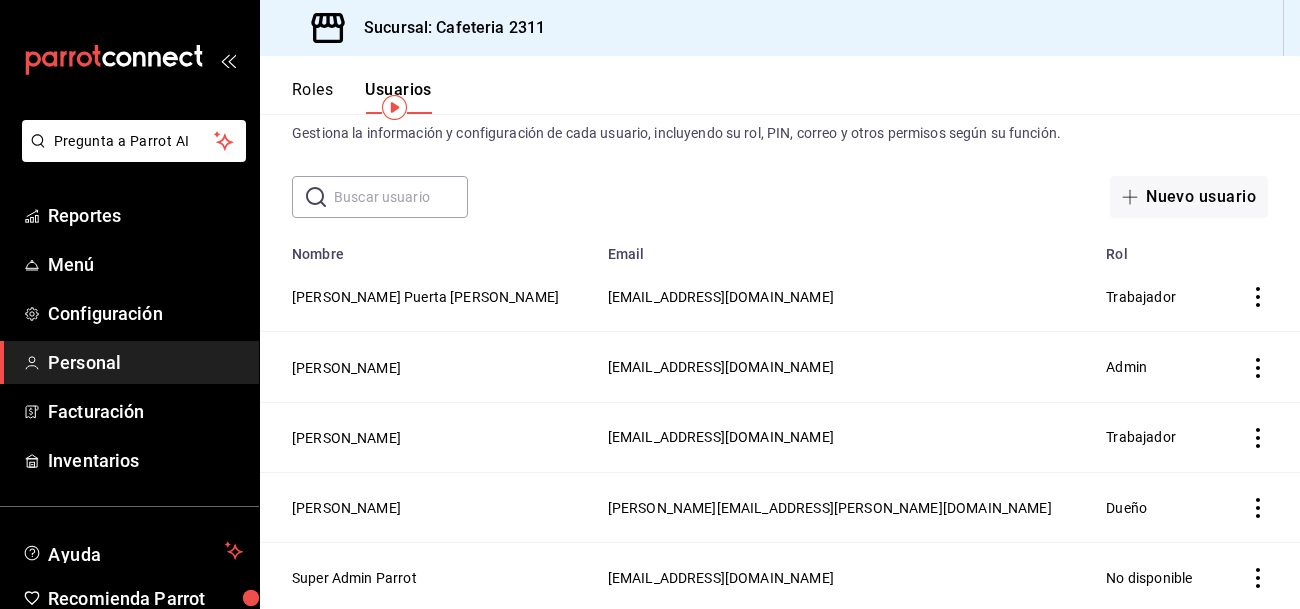 click on "[PERSON_NAME] Puerta [PERSON_NAME]" at bounding box center (425, 297) 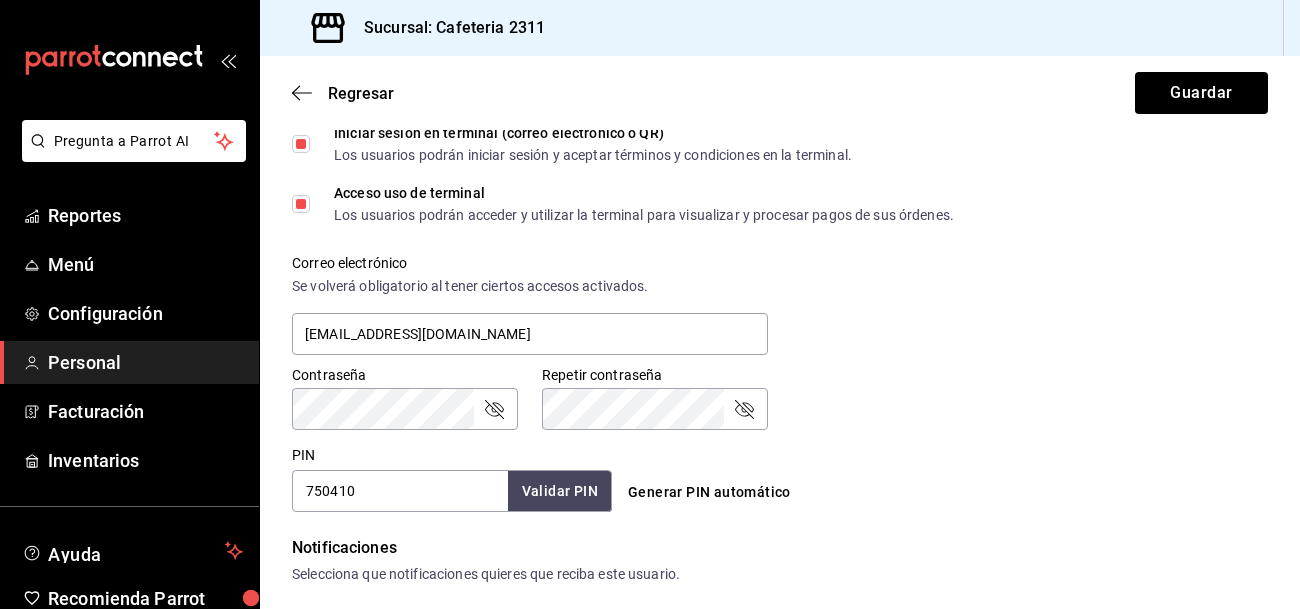 scroll, scrollTop: 630, scrollLeft: 0, axis: vertical 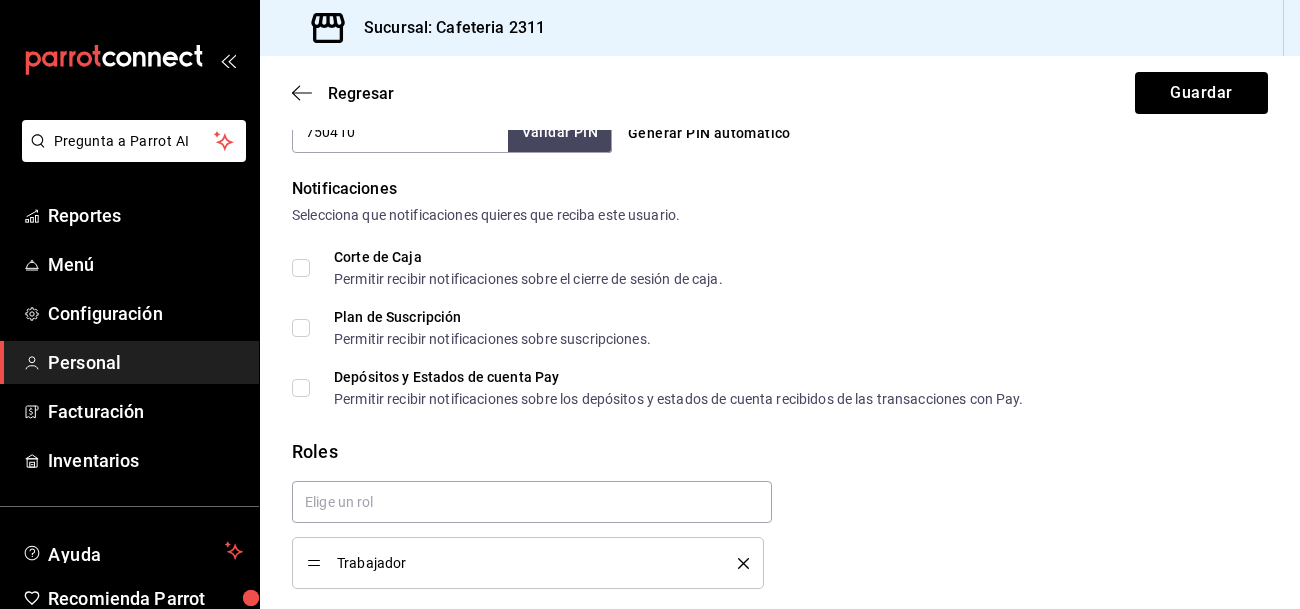 click on "Corte de Caja Permitir recibir notificaciones sobre el cierre de sesión de caja." at bounding box center [301, 268] 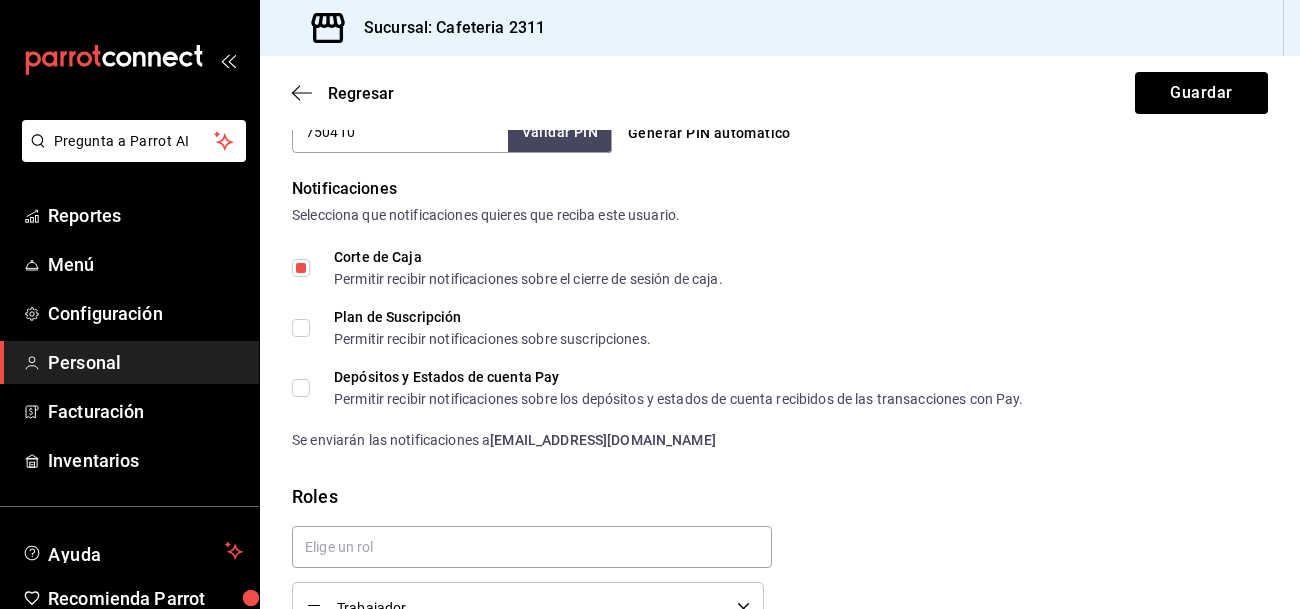 click on "Plan de Suscripción Permitir recibir notificaciones sobre suscripciones." at bounding box center (471, 328) 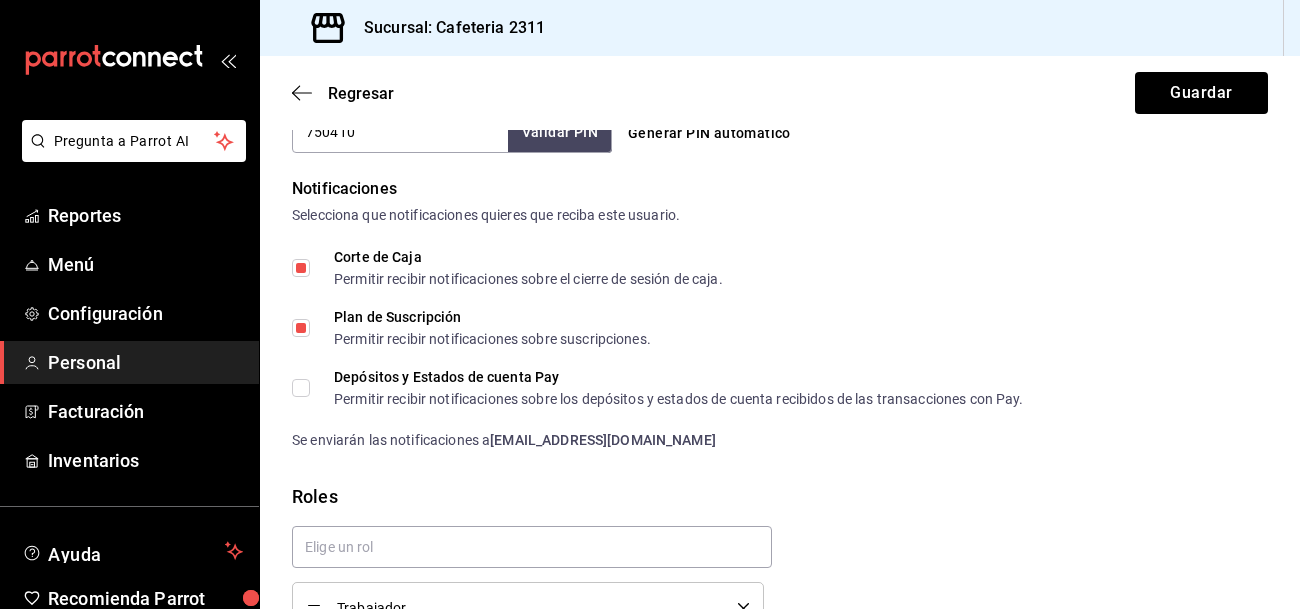 click on "Depósitos y Estados de cuenta Pay Permitir recibir notificaciones sobre los depósitos y estados de cuenta recibidos de las transacciones con Pay." at bounding box center (301, 388) 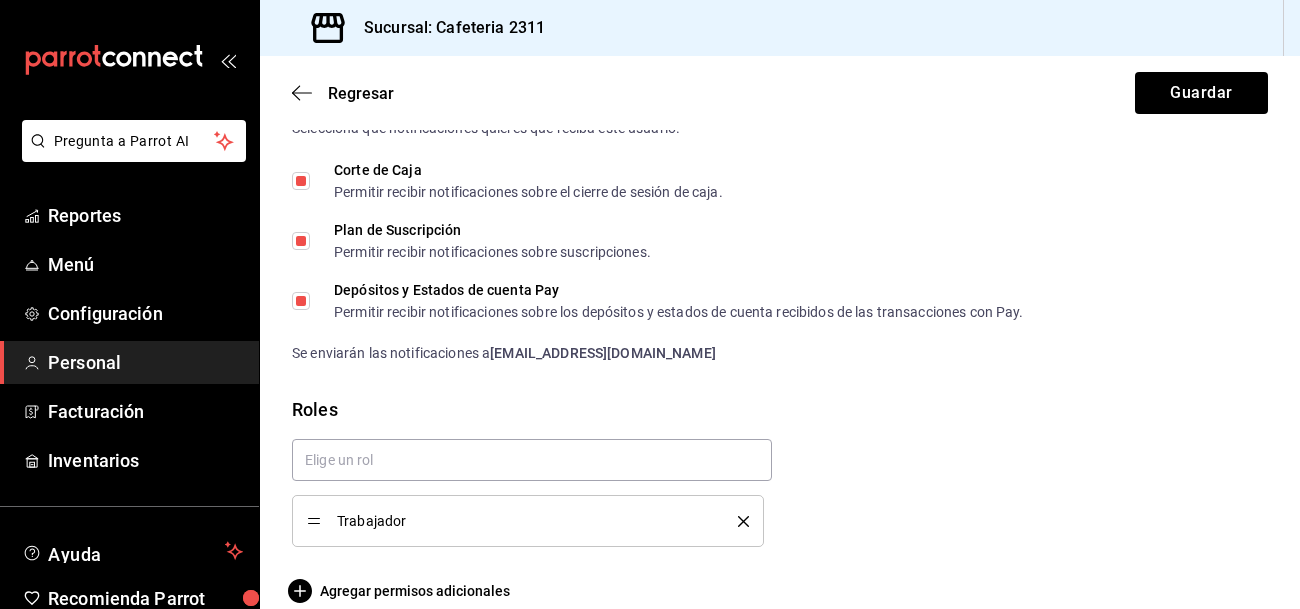 scroll, scrollTop: 1099, scrollLeft: 0, axis: vertical 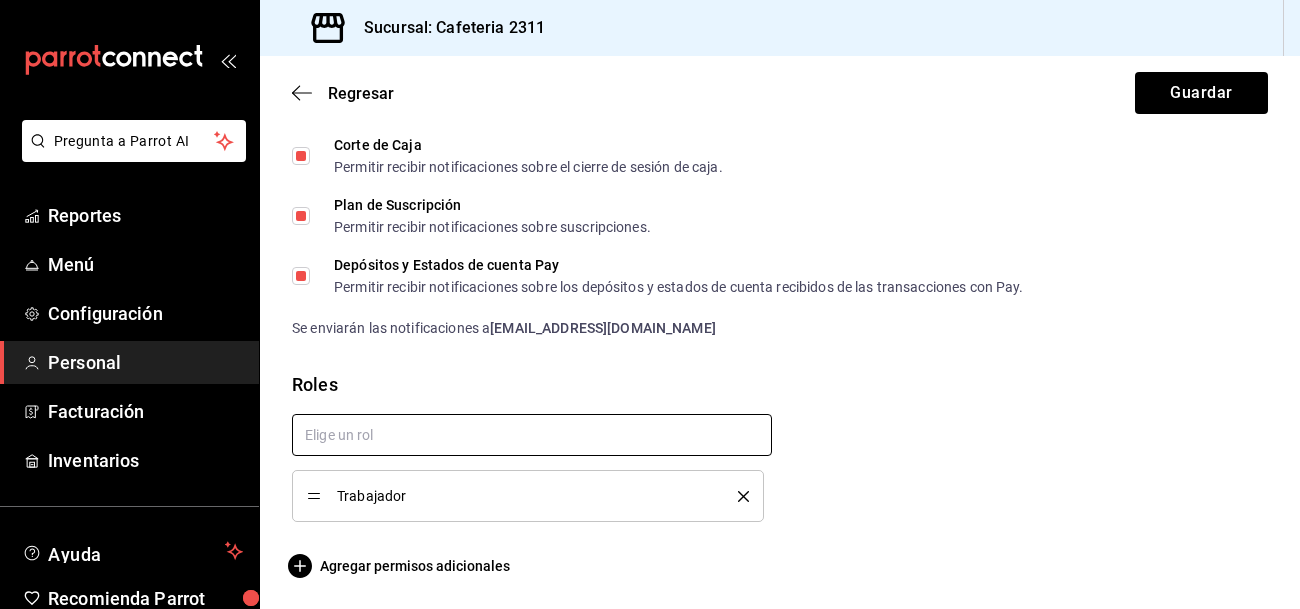 click at bounding box center [532, 435] 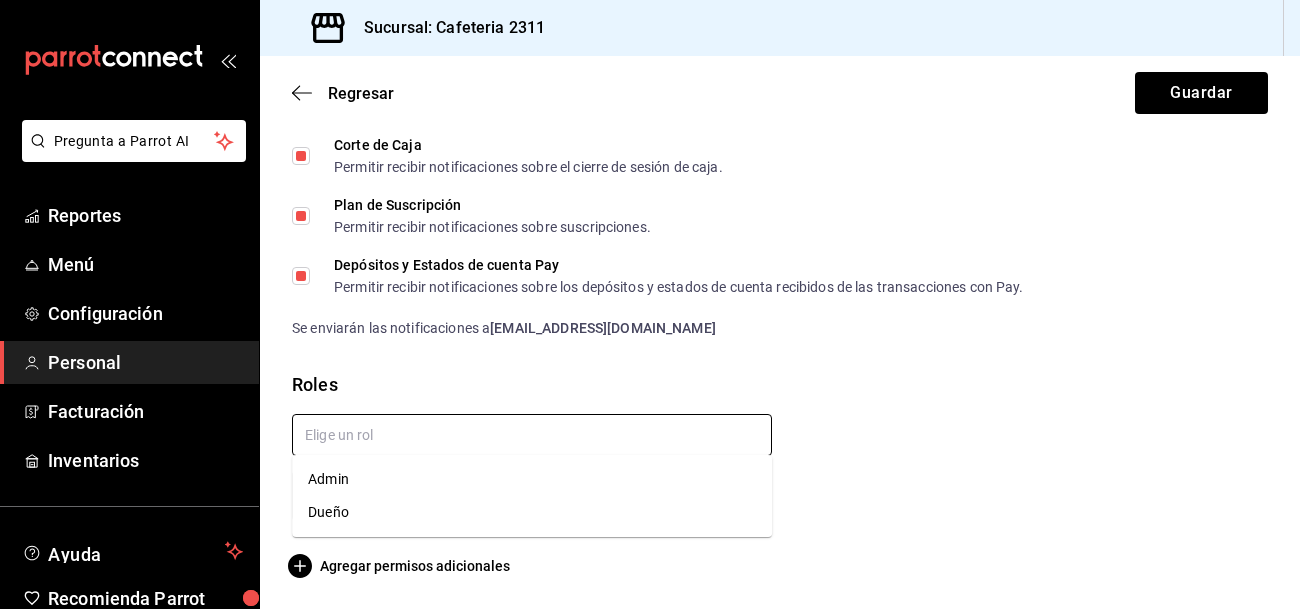 click at bounding box center (532, 435) 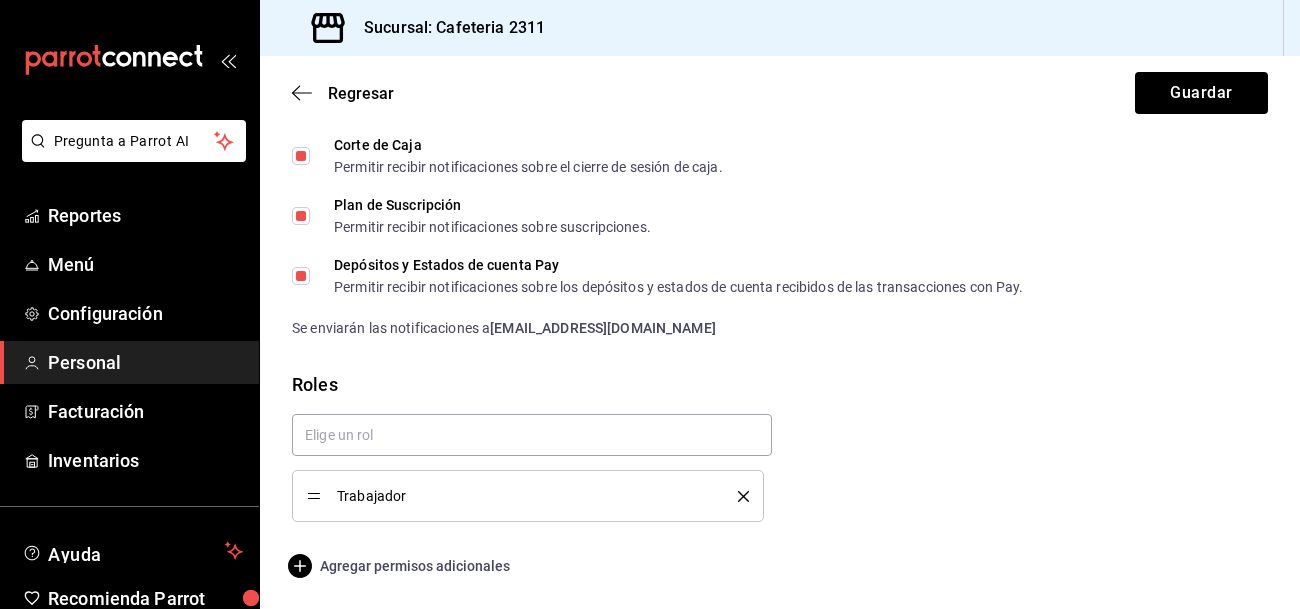 click on "Agregar permisos adicionales" at bounding box center [401, 566] 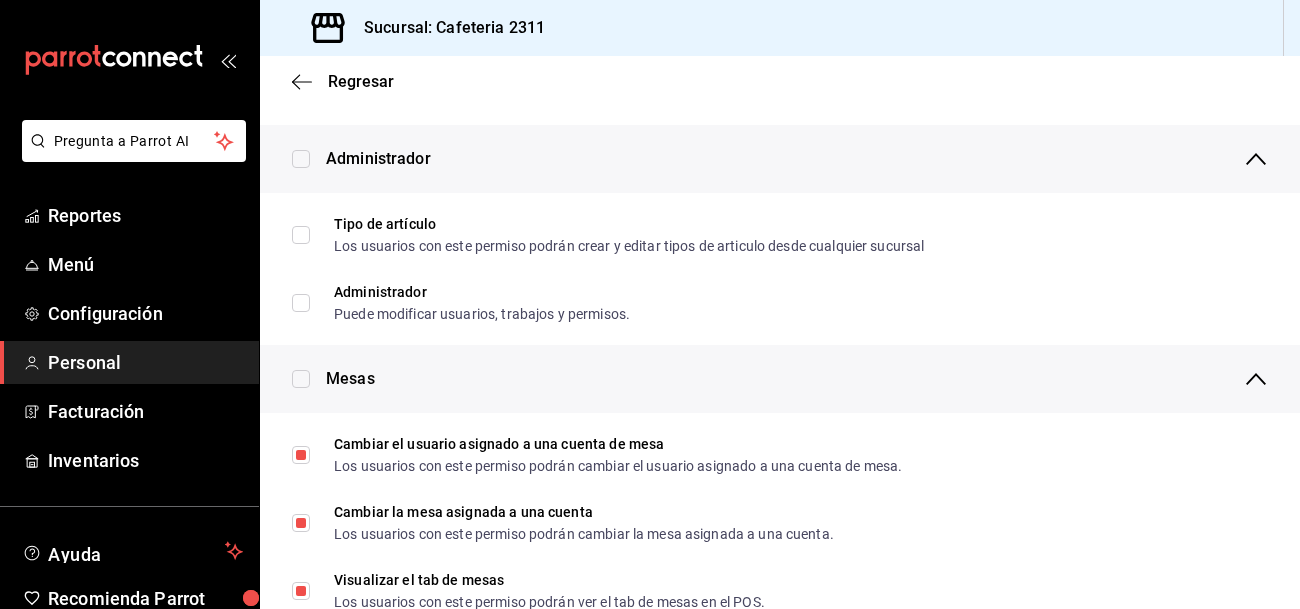 scroll, scrollTop: 81, scrollLeft: 0, axis: vertical 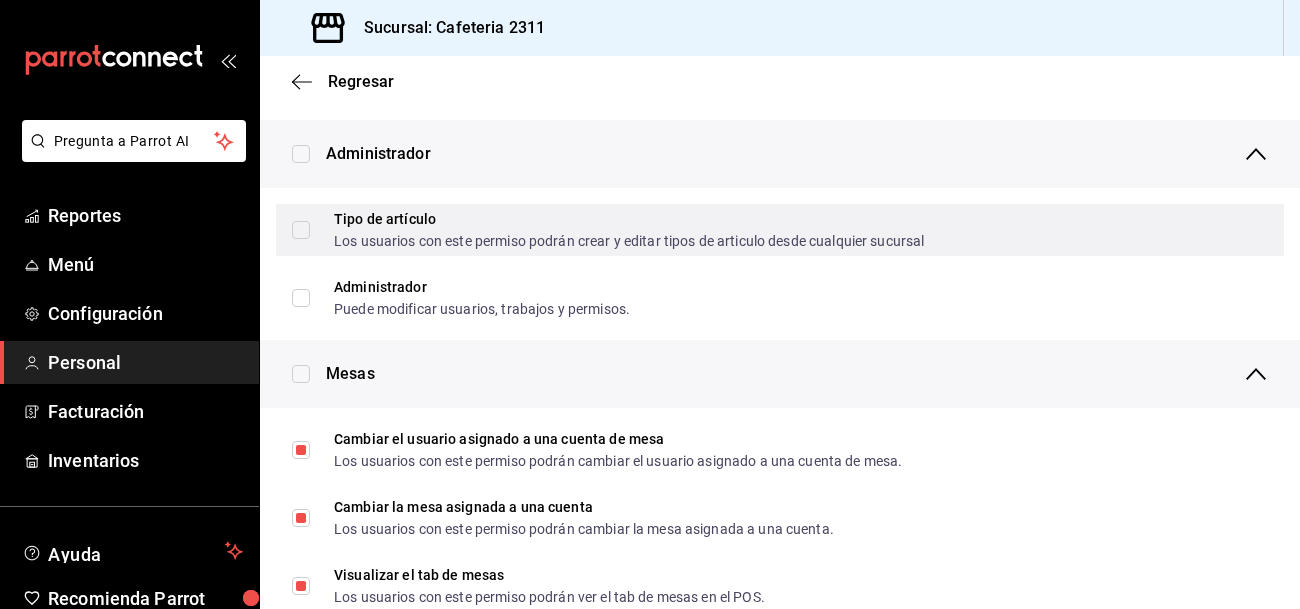 click on "Tipo de artículo Los usuarios con este permiso podrán crear y editar tipos de articulo desde cualquier sucursal" at bounding box center (301, 230) 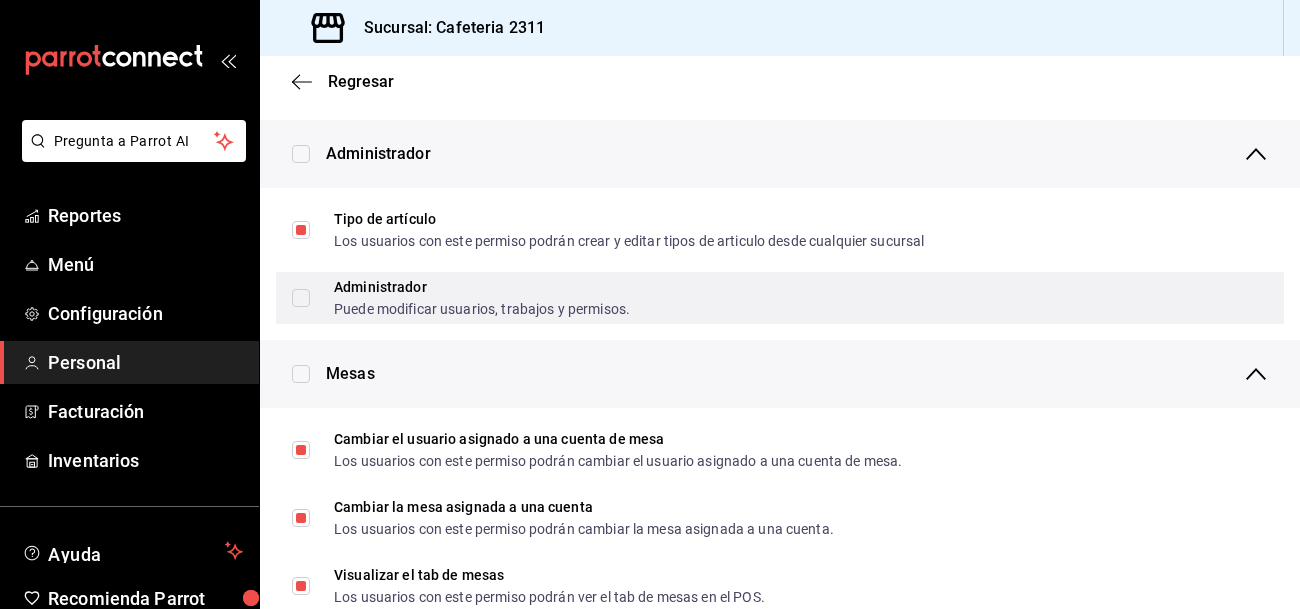 click on "Administrador Puede modificar usuarios, trabajos y permisos." at bounding box center [301, 298] 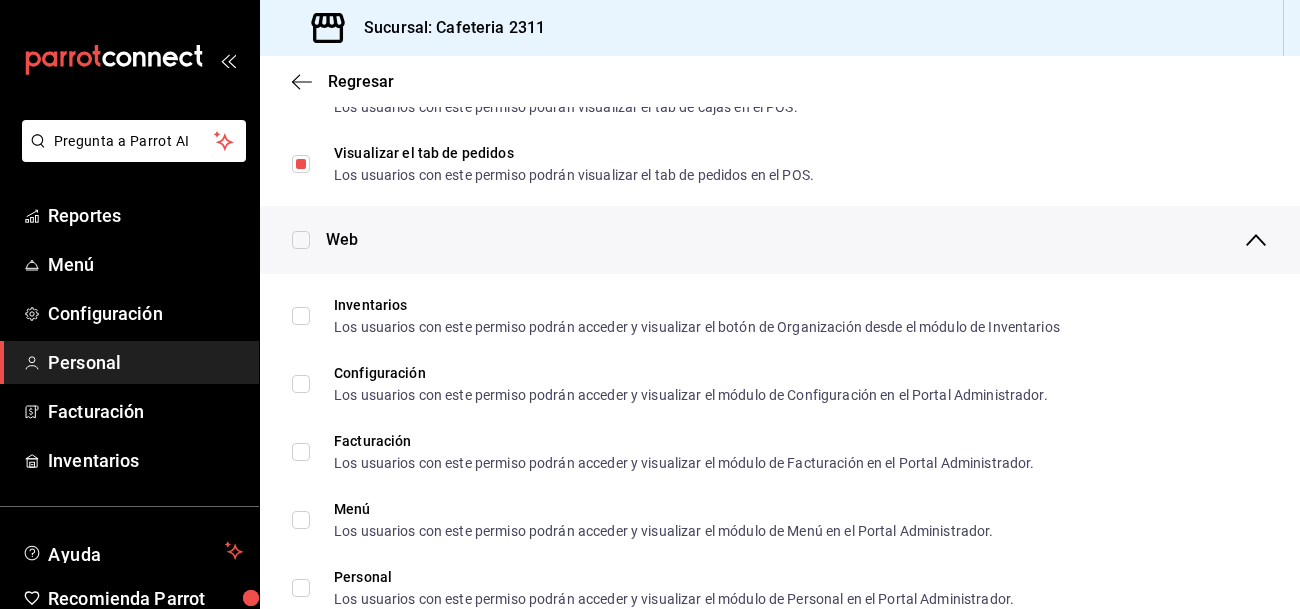 scroll, scrollTop: 779, scrollLeft: 0, axis: vertical 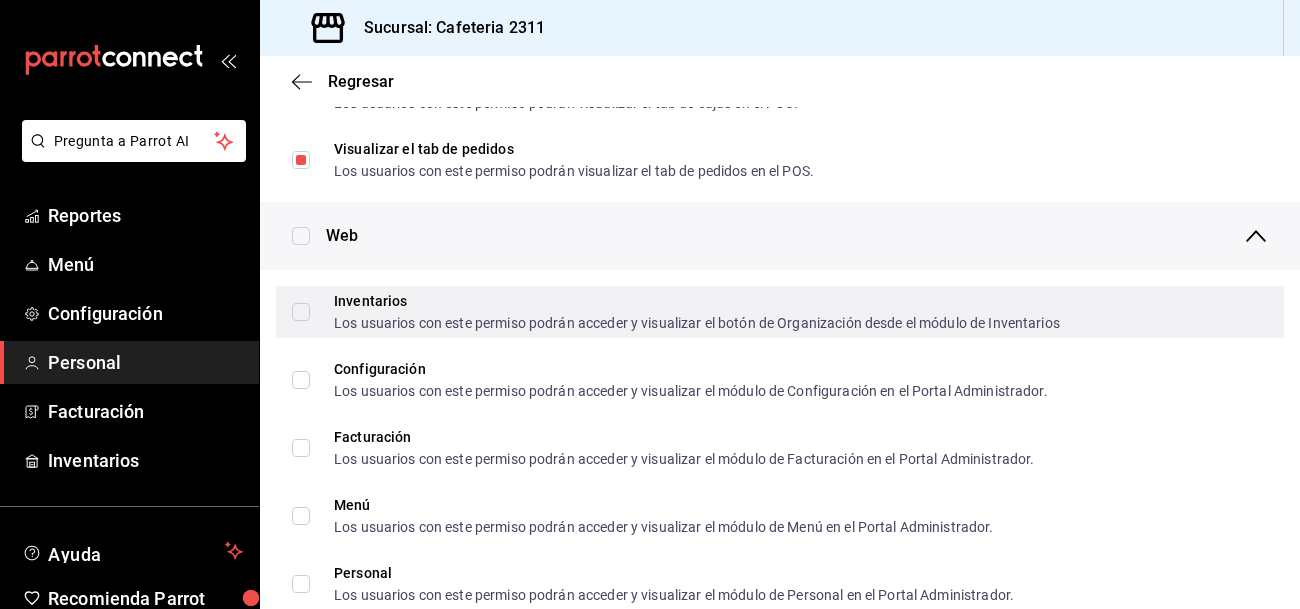 click on "Inventarios Los usuarios con este permiso podrán acceder y visualizar el botón de Organización desde el módulo de Inventarios" at bounding box center [301, 312] 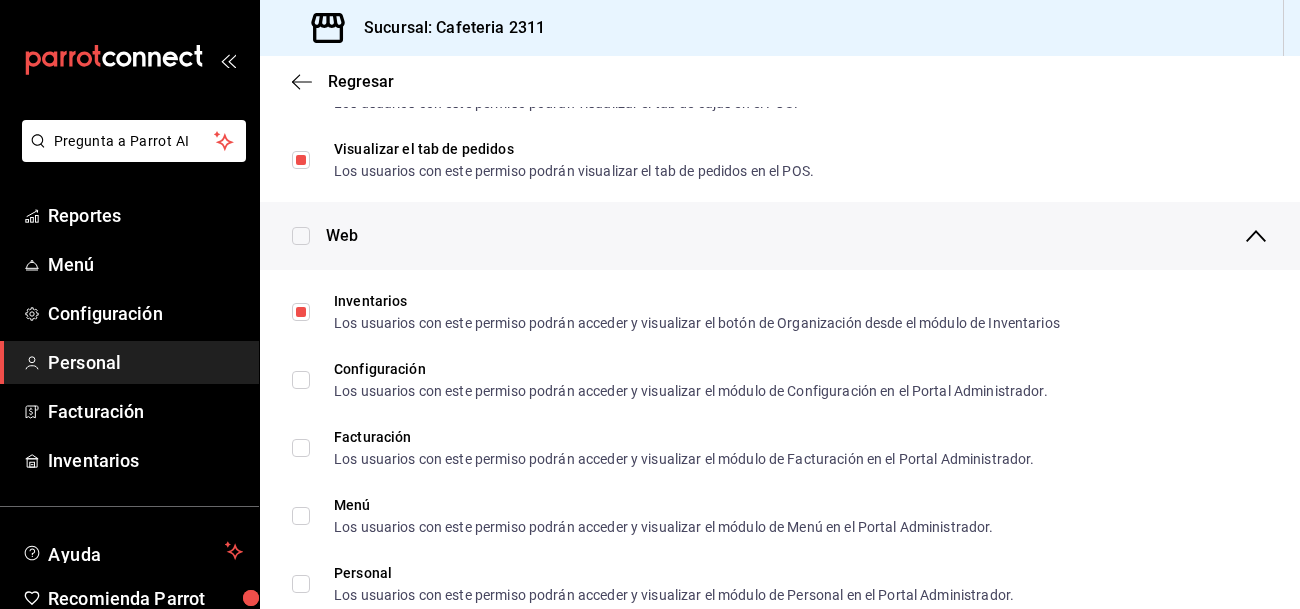 click at bounding box center [301, 236] 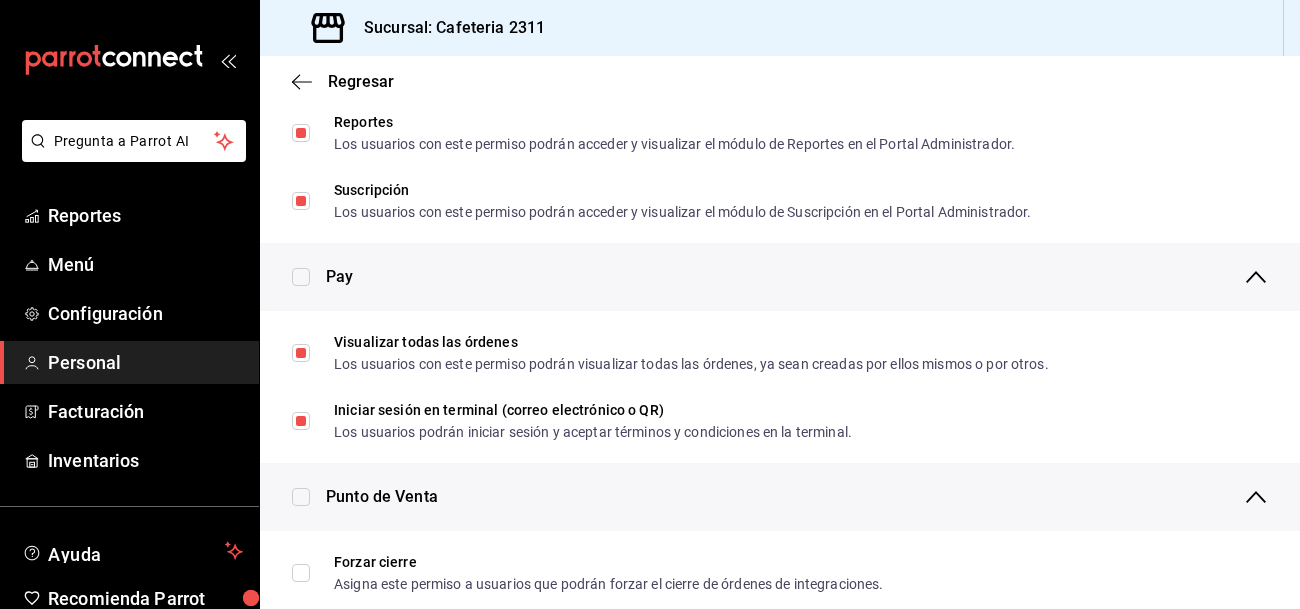 scroll, scrollTop: 1300, scrollLeft: 0, axis: vertical 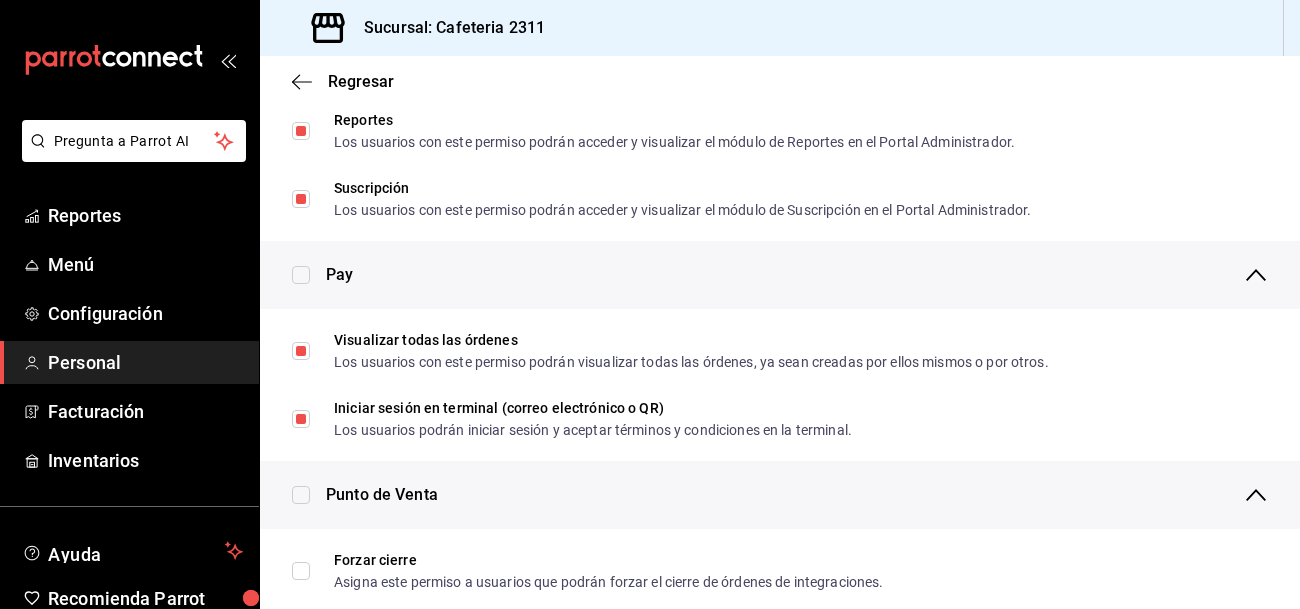 click at bounding box center (301, 275) 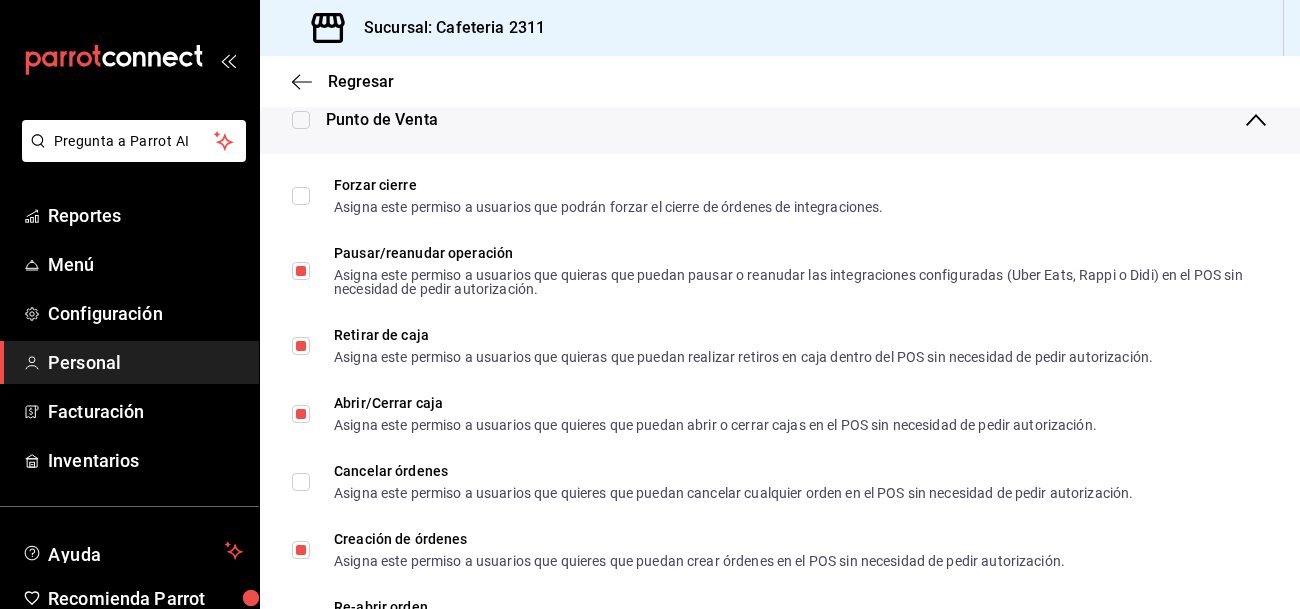 scroll, scrollTop: 1682, scrollLeft: 0, axis: vertical 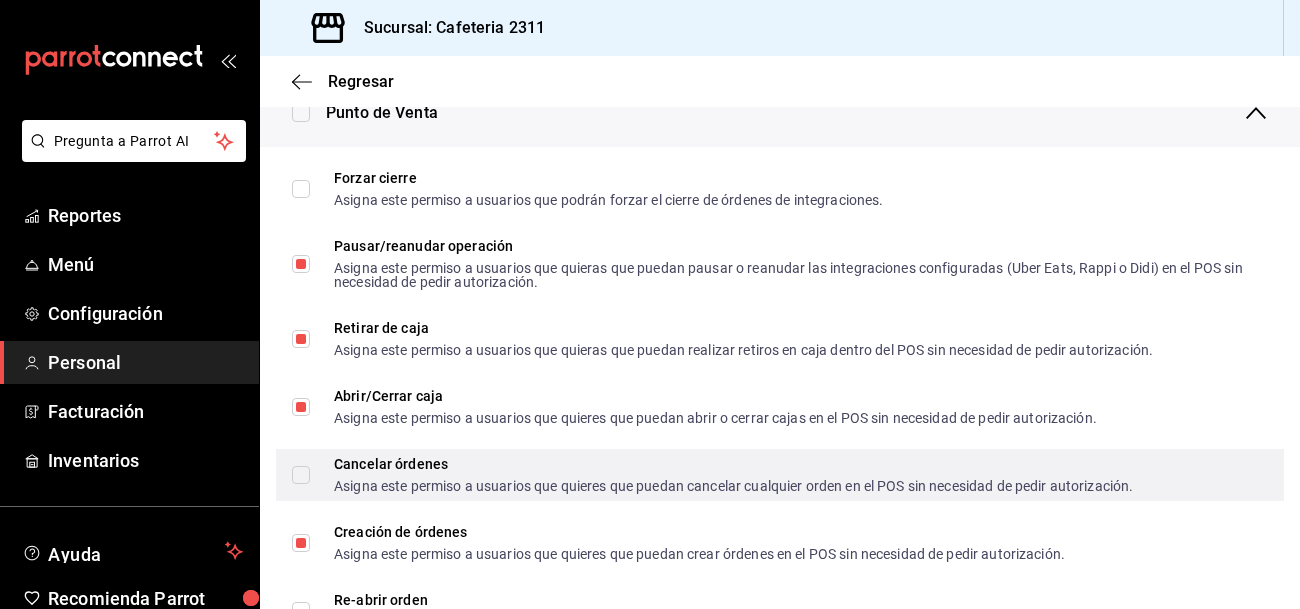 click on "Cancelar órdenes Asigna este permiso a usuarios que quieres que puedan cancelar cualquier orden en el POS sin necesidad de pedir autorización." at bounding box center [301, 475] 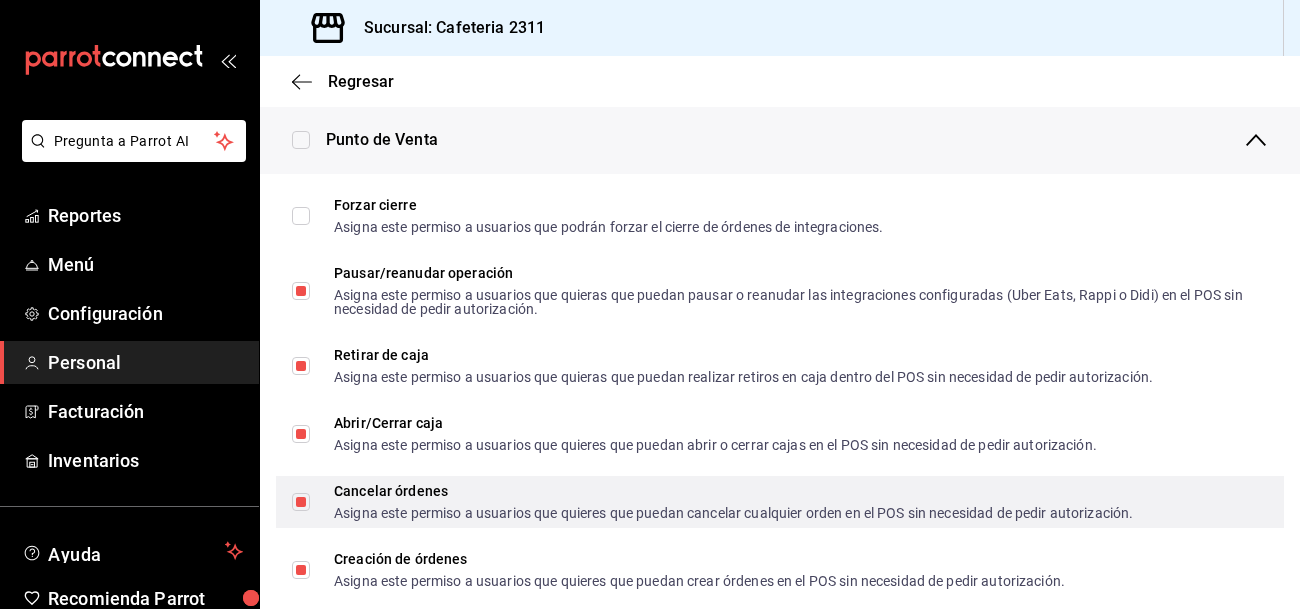 scroll, scrollTop: 1652, scrollLeft: 0, axis: vertical 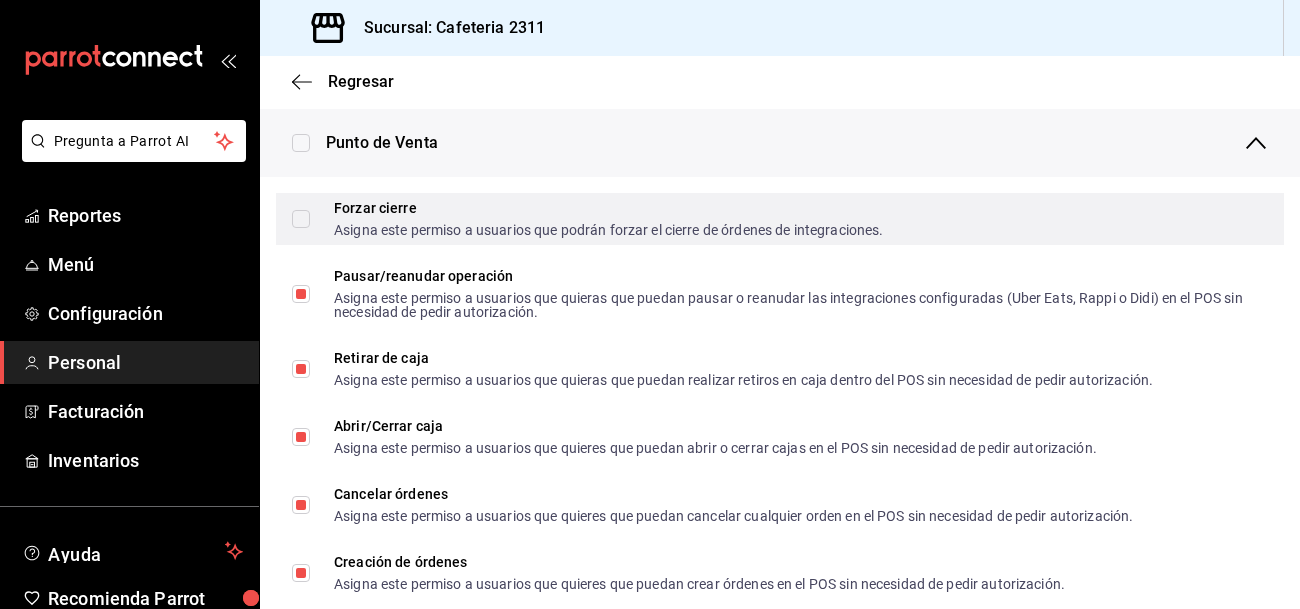 click on "Forzar cierre Asigna este permiso a usuarios que podrán forzar el cierre de órdenes de integraciones." at bounding box center (301, 219) 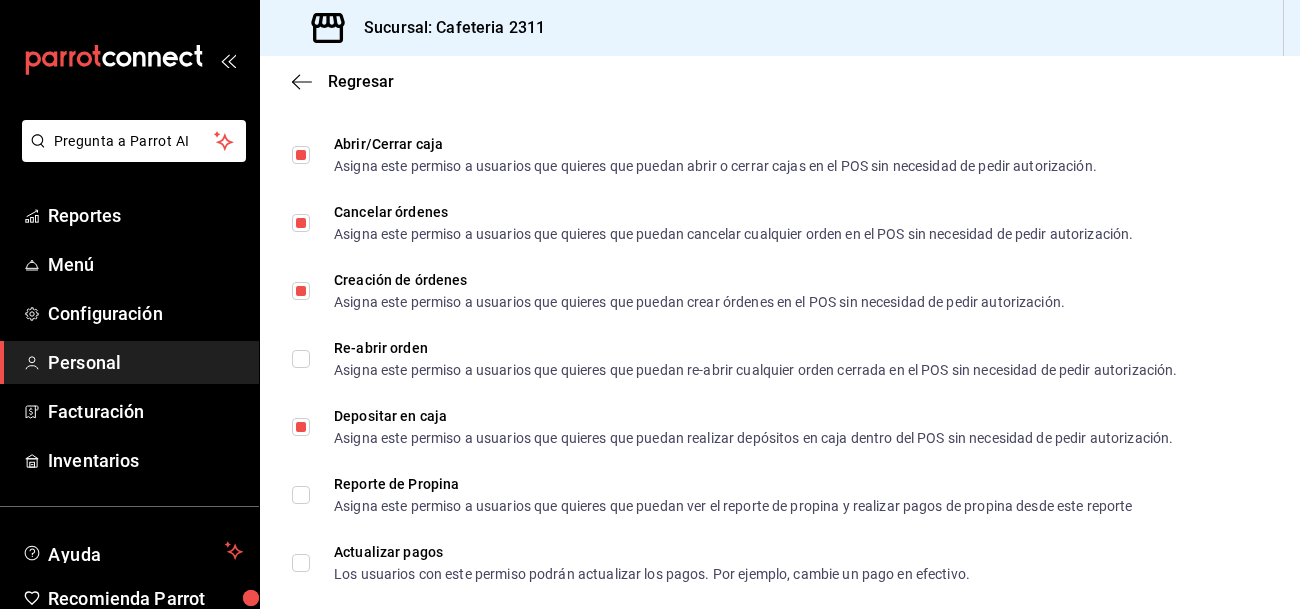 scroll, scrollTop: 1936, scrollLeft: 0, axis: vertical 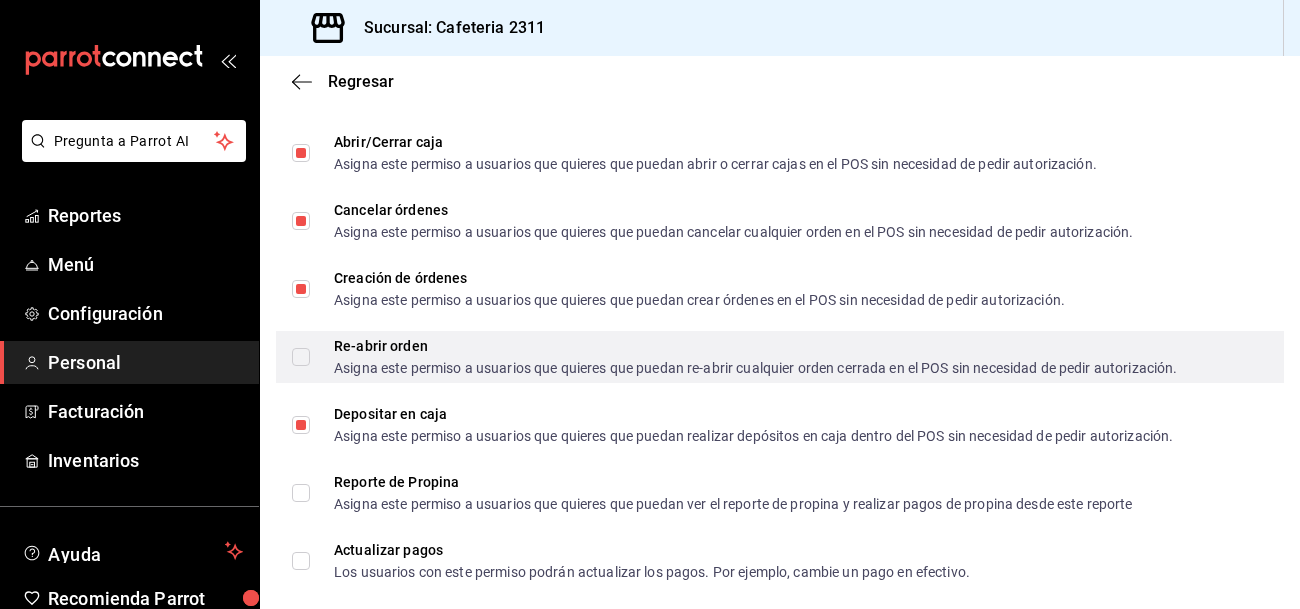 click on "Re-abrir orden Asigna este permiso a usuarios que quieres que puedan re-abrir cualquier orden cerrada en el POS sin necesidad de pedir autorización." at bounding box center (301, 357) 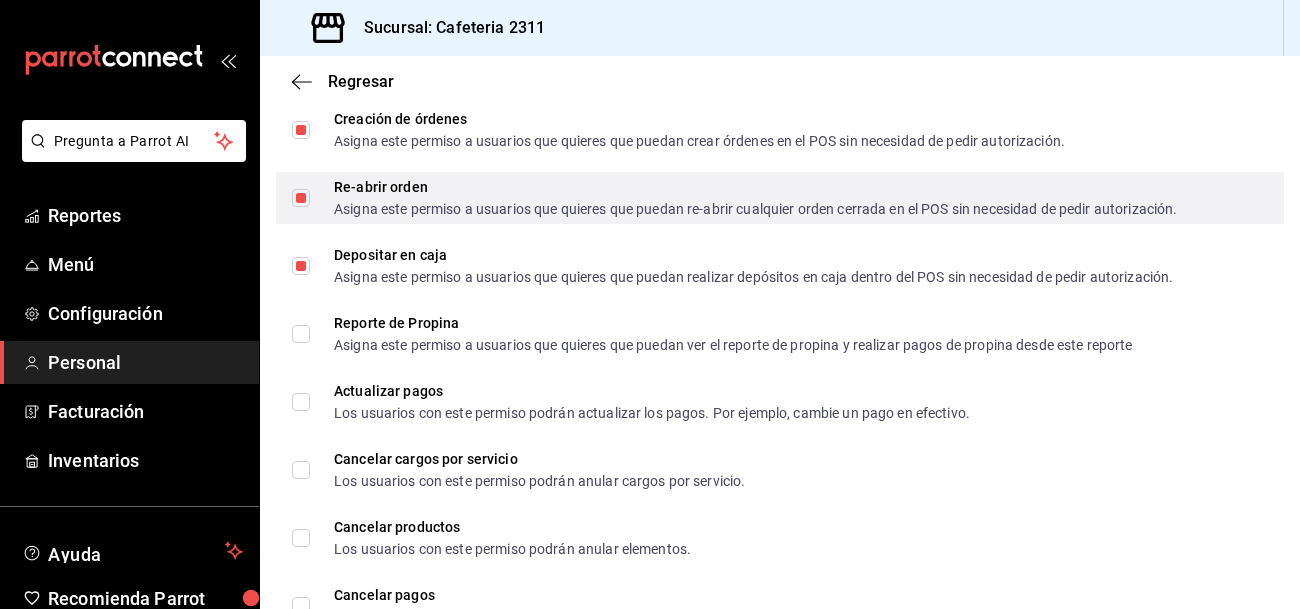 scroll, scrollTop: 2103, scrollLeft: 0, axis: vertical 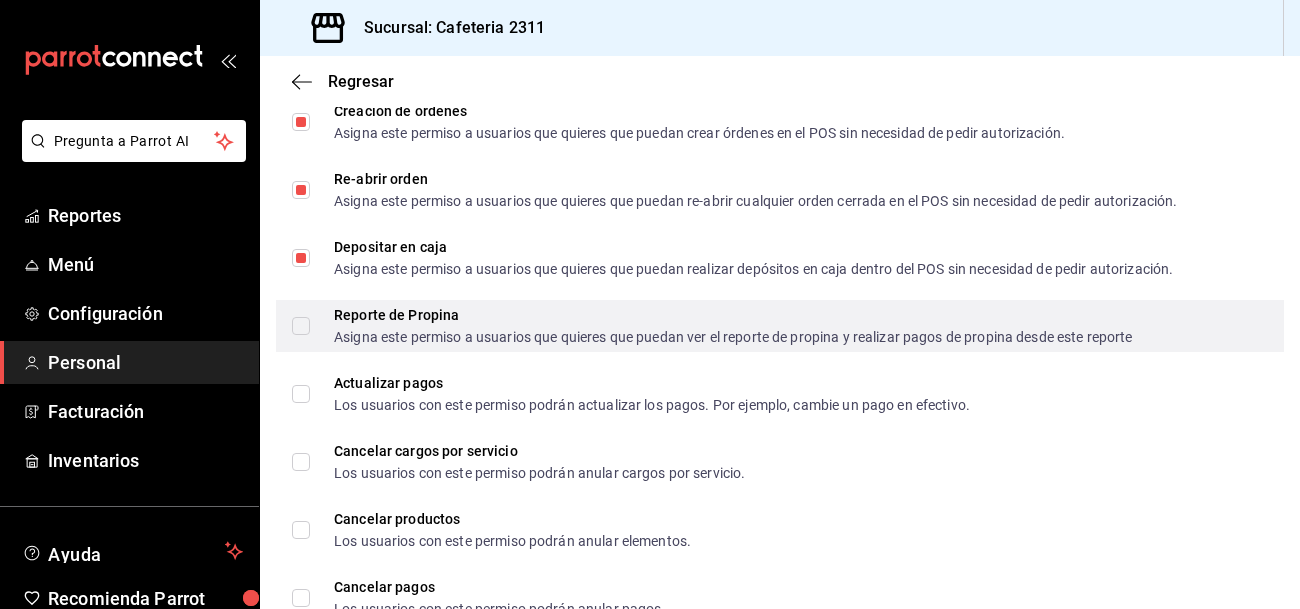click on "Reporte de Propina Asigna este permiso a usuarios que quieres que puedan ver el reporte de propina y realizar pagos de propina desde este reporte" at bounding box center (712, 326) 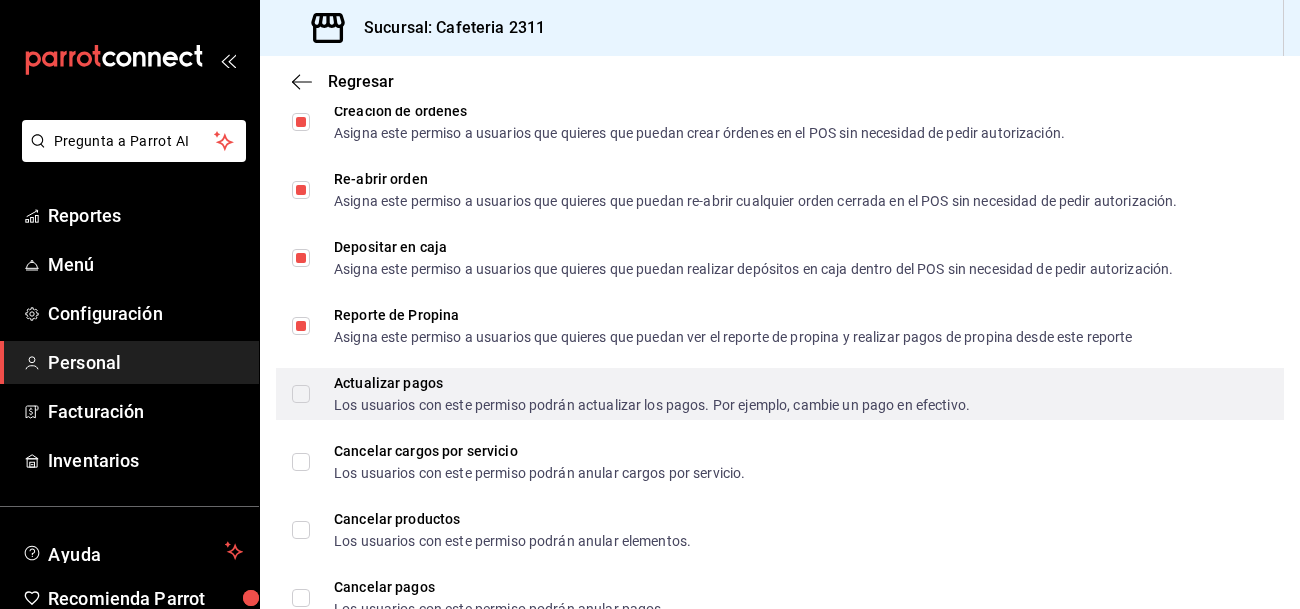 click on "Actualizar pagos Los usuarios con este permiso podrán actualizar los pagos. Por ejemplo, cambie un pago en efectivo." at bounding box center [301, 394] 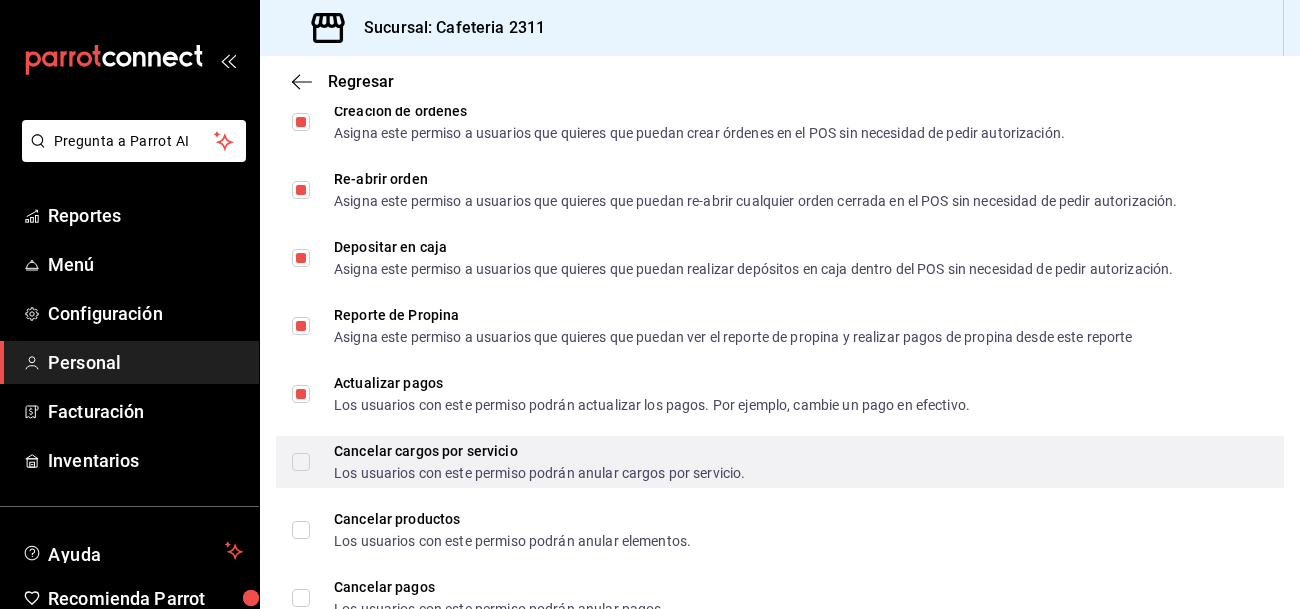 click on "Cancelar cargos por servicio Los usuarios con este permiso podrán anular cargos por servicio." at bounding box center (301, 462) 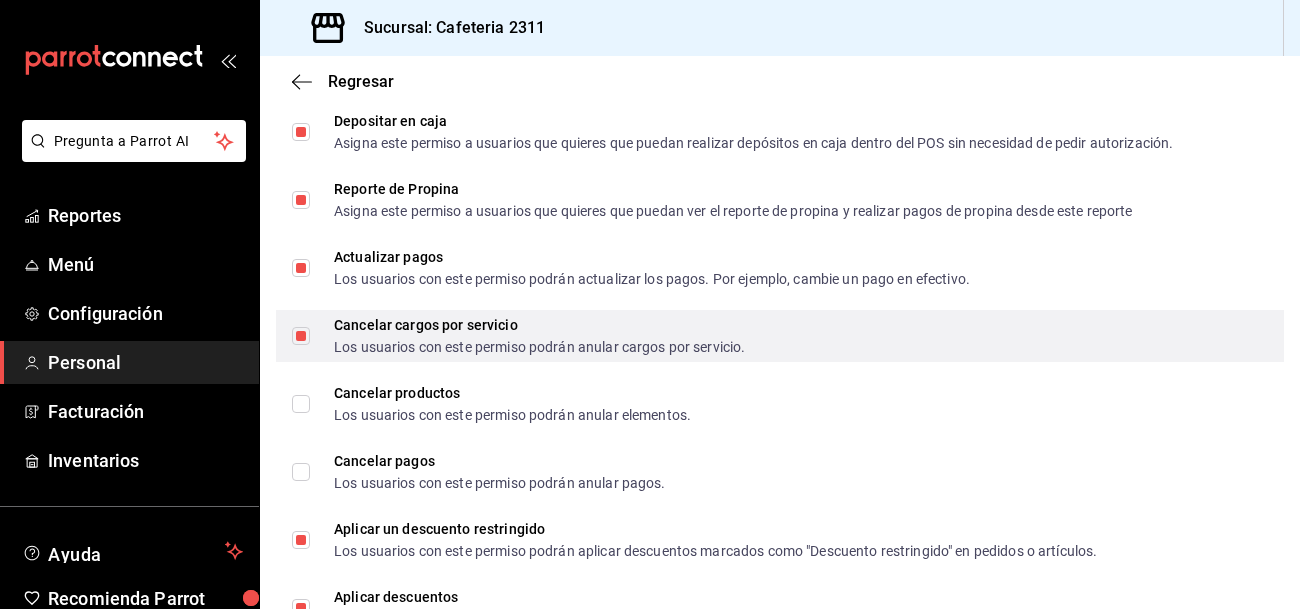 scroll, scrollTop: 2234, scrollLeft: 0, axis: vertical 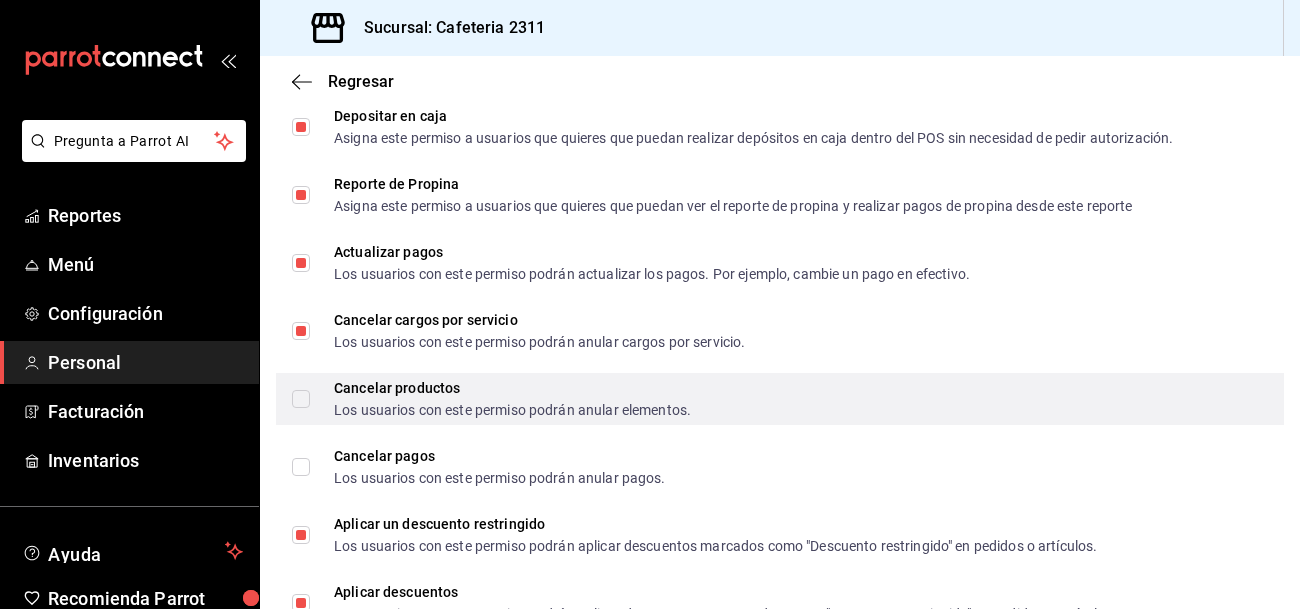 click on "Cancelar productos Los usuarios con este permiso podrán anular elementos." at bounding box center [301, 399] 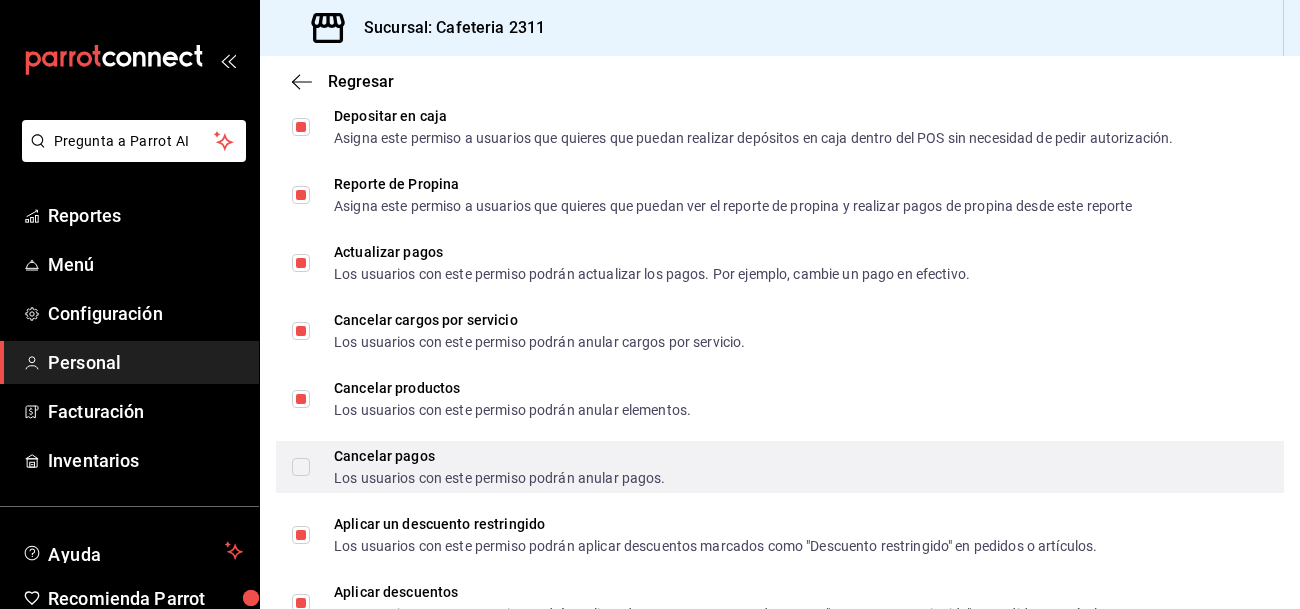 click on "Cancelar pagos Los usuarios con este permiso podrán anular pagos." at bounding box center [301, 467] 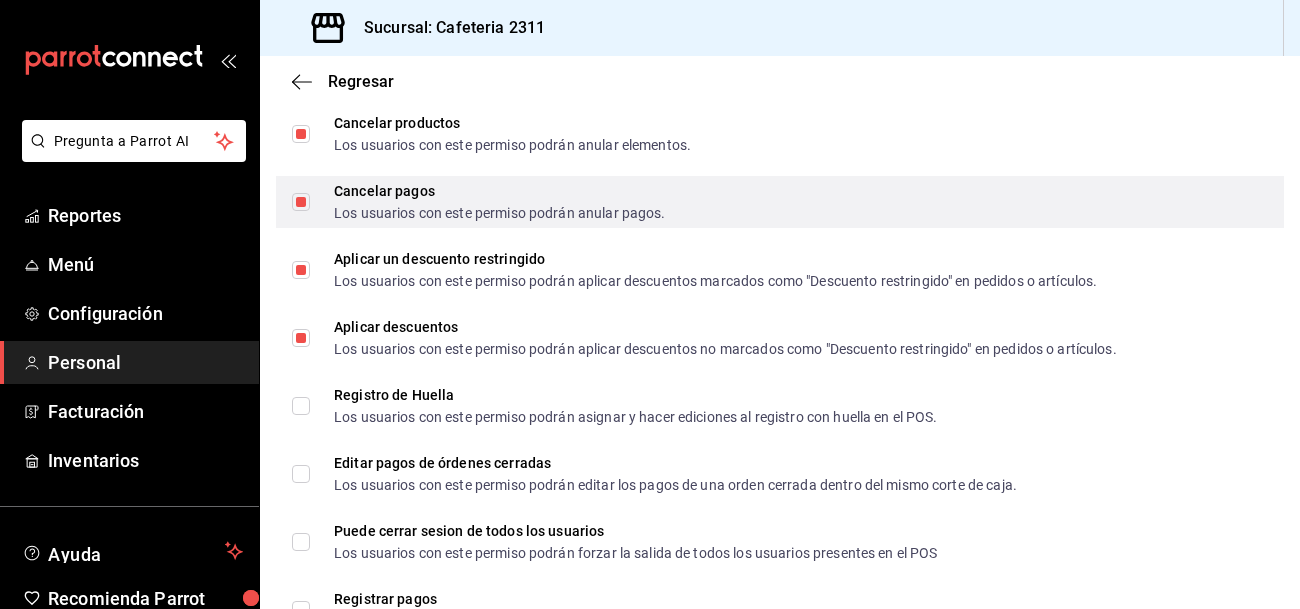 scroll, scrollTop: 2502, scrollLeft: 0, axis: vertical 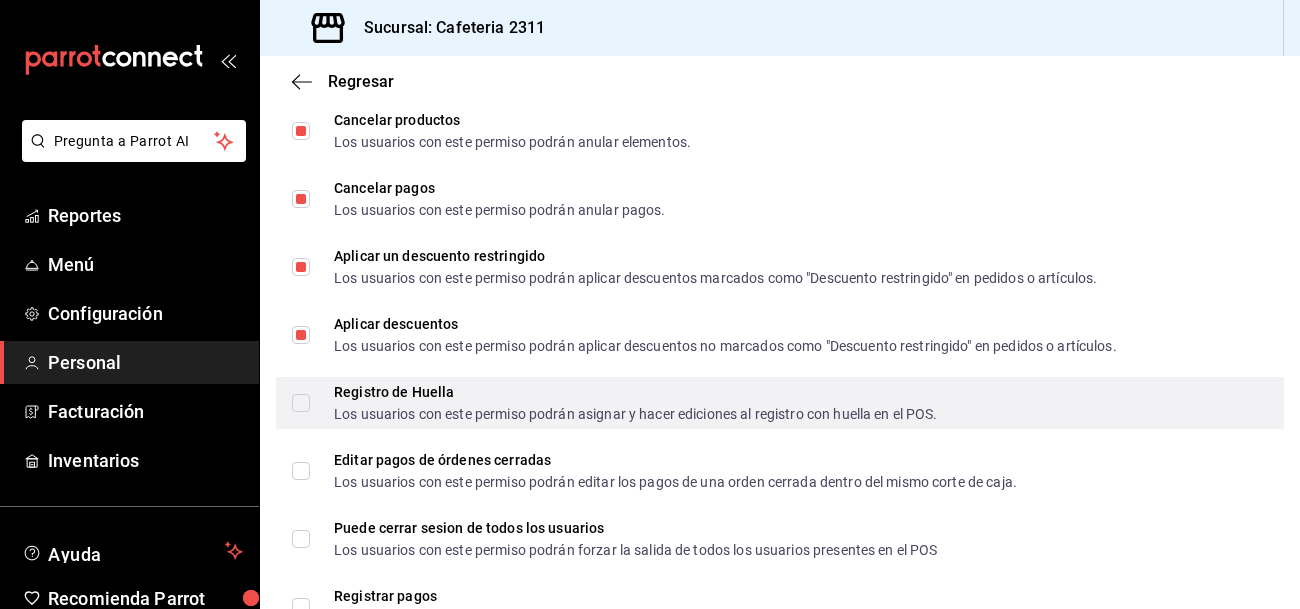 click on "Registro de Huella Los usuarios con este permiso podrán asignar y hacer ediciones al registro con huella en el POS." at bounding box center (301, 403) 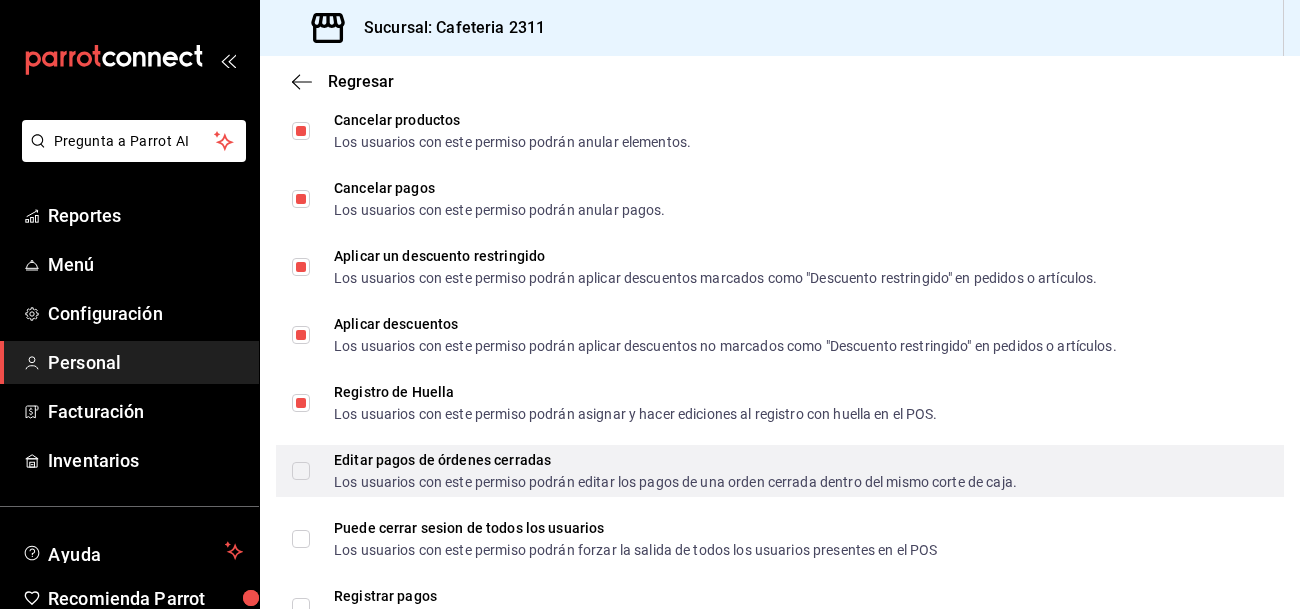 click on "Editar pagos de órdenes cerradas Los usuarios con este permiso podrán editar los pagos de una orden cerrada dentro del mismo corte de caja." at bounding box center [654, 471] 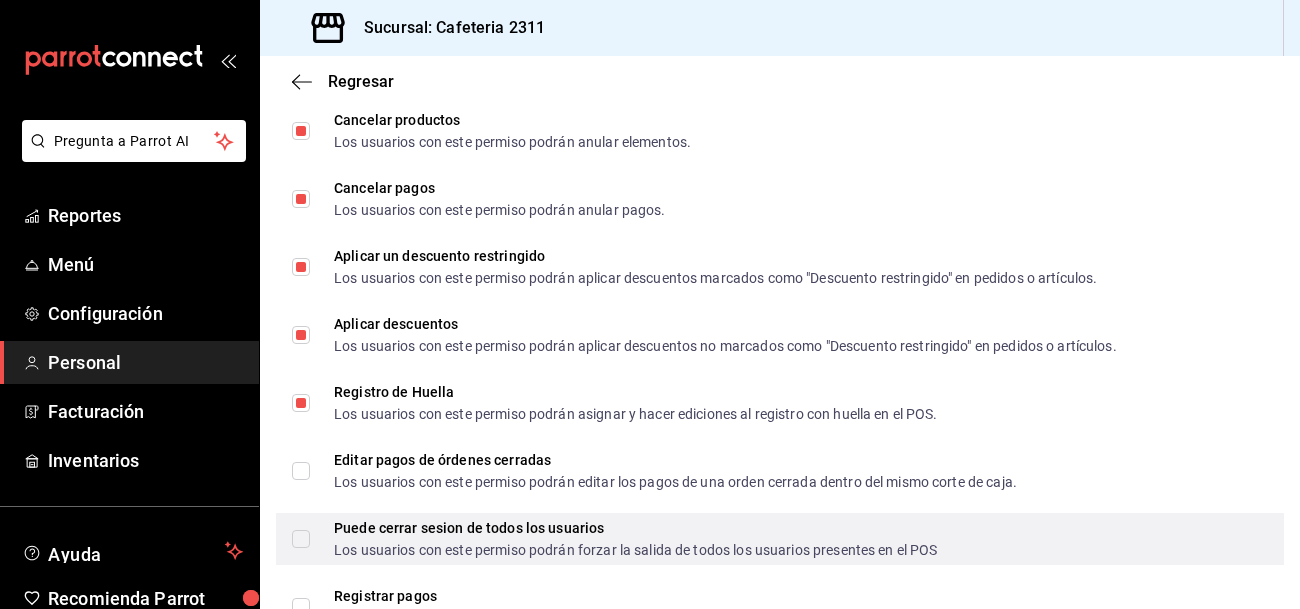 click on "Puede cerrar sesion de todos los usuarios Los usuarios con este permiso podrán forzar la salida de todos los usuarios presentes en el POS" at bounding box center (301, 539) 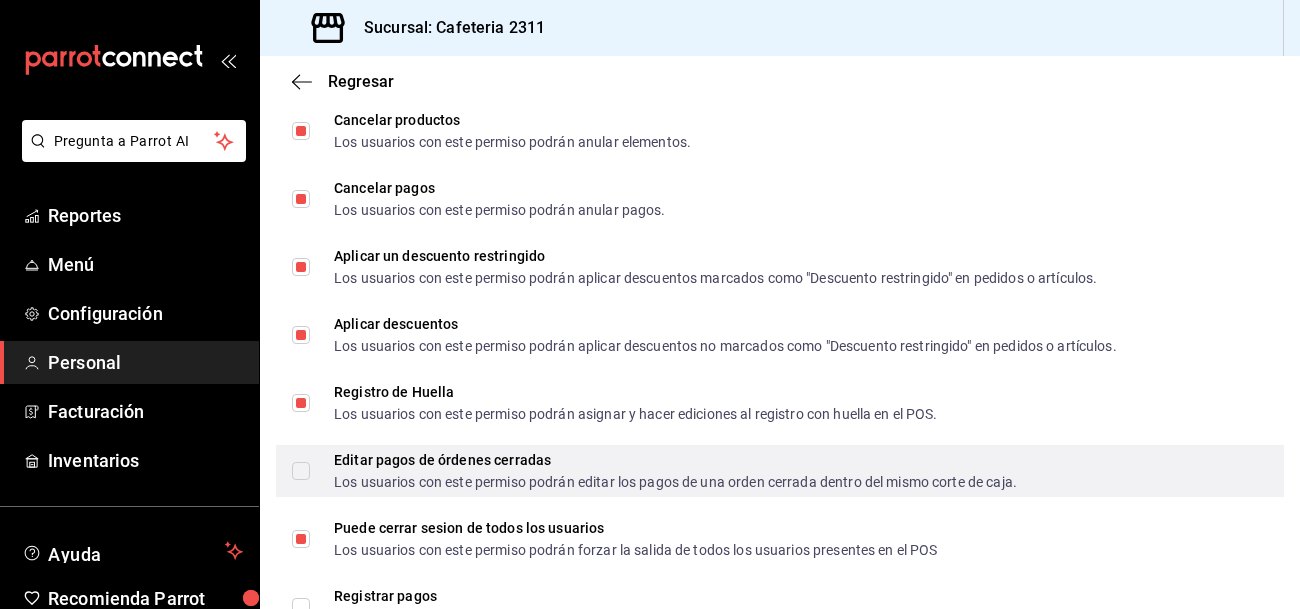 click on "Editar pagos de órdenes cerradas Los usuarios con este permiso podrán editar los pagos de una orden cerrada dentro del mismo corte de caja." at bounding box center (301, 471) 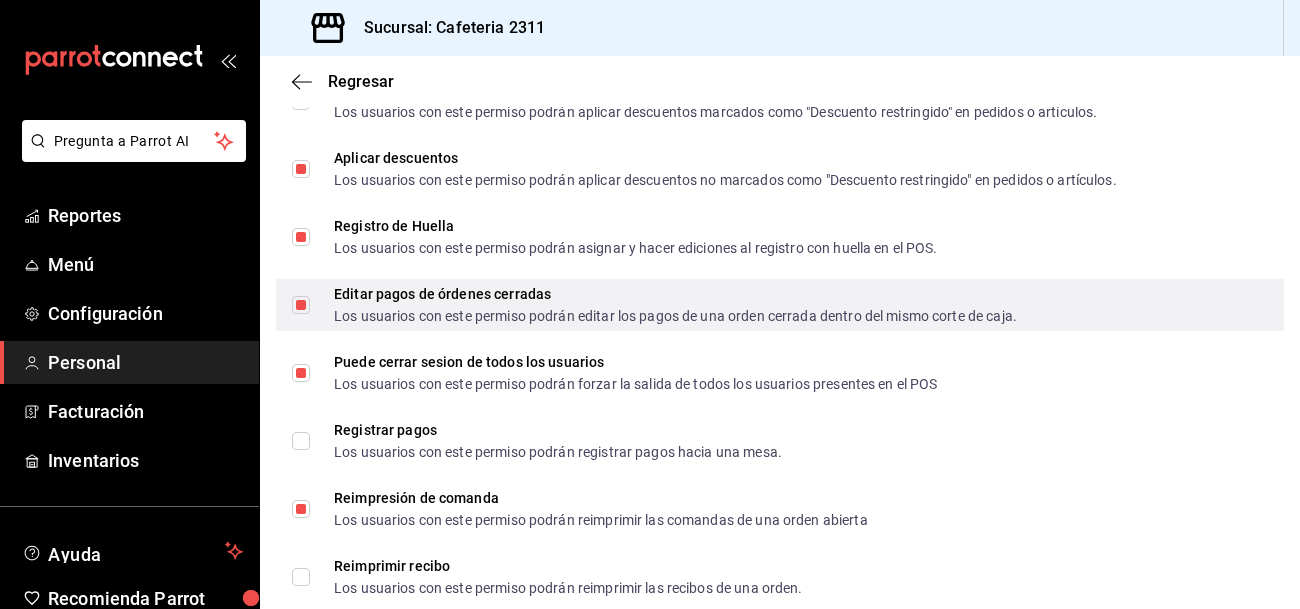 scroll, scrollTop: 2669, scrollLeft: 0, axis: vertical 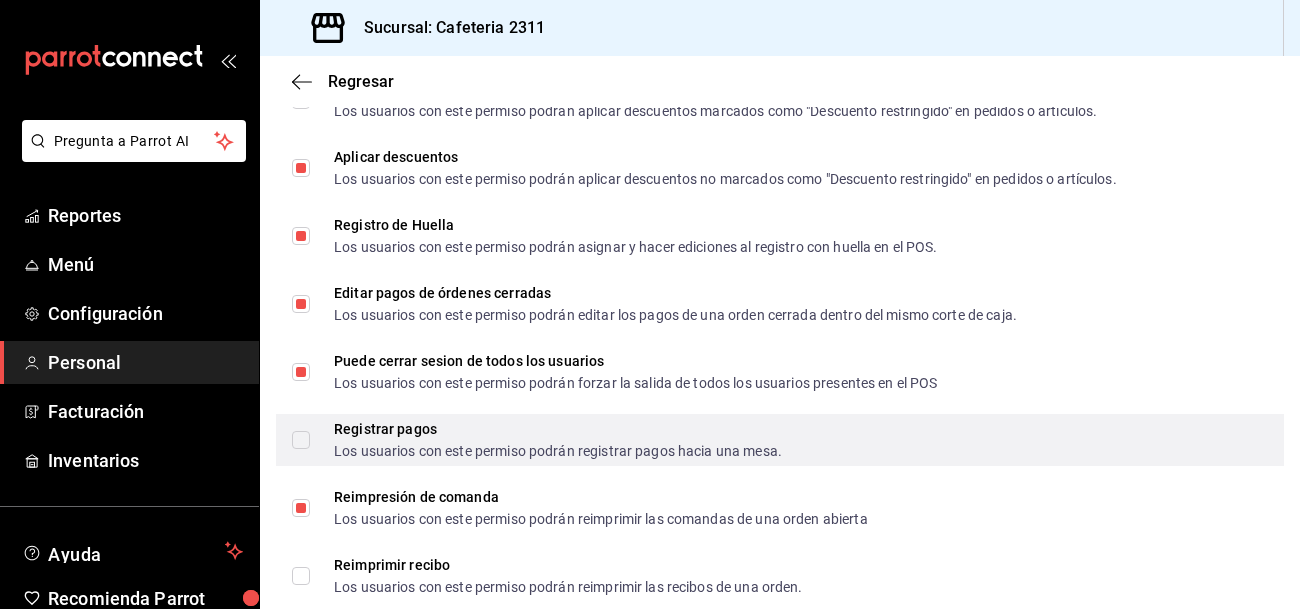 click on "Registrar pagos Los usuarios con este permiso podrán registrar pagos hacia una mesa." at bounding box center [301, 440] 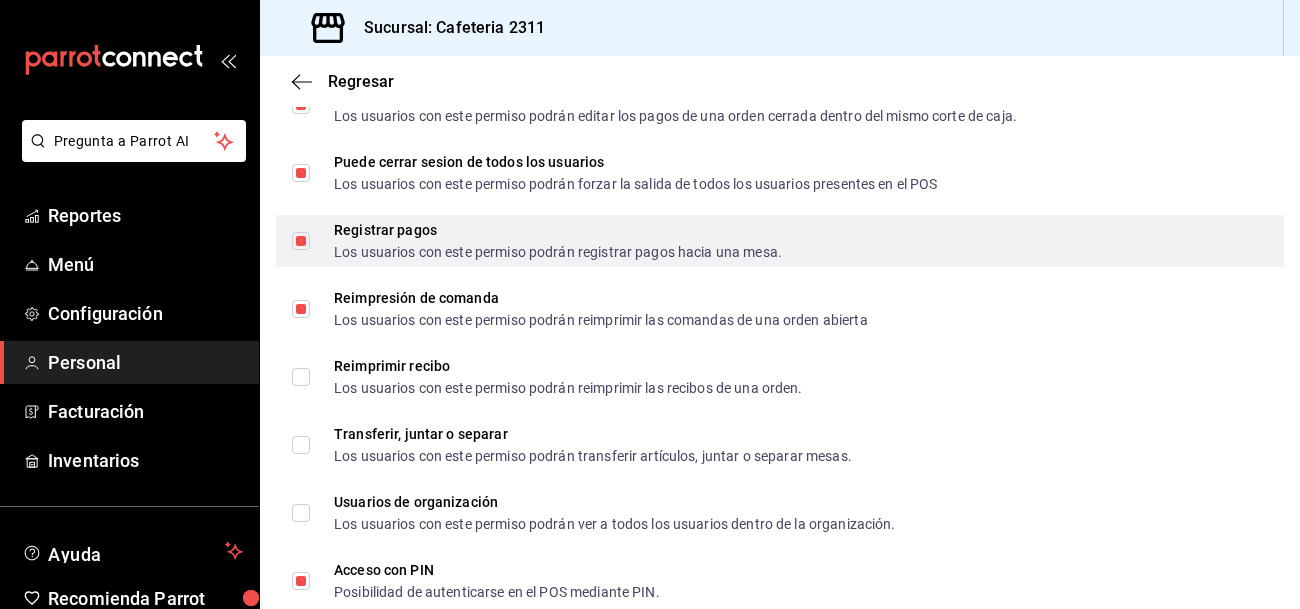 scroll, scrollTop: 2873, scrollLeft: 0, axis: vertical 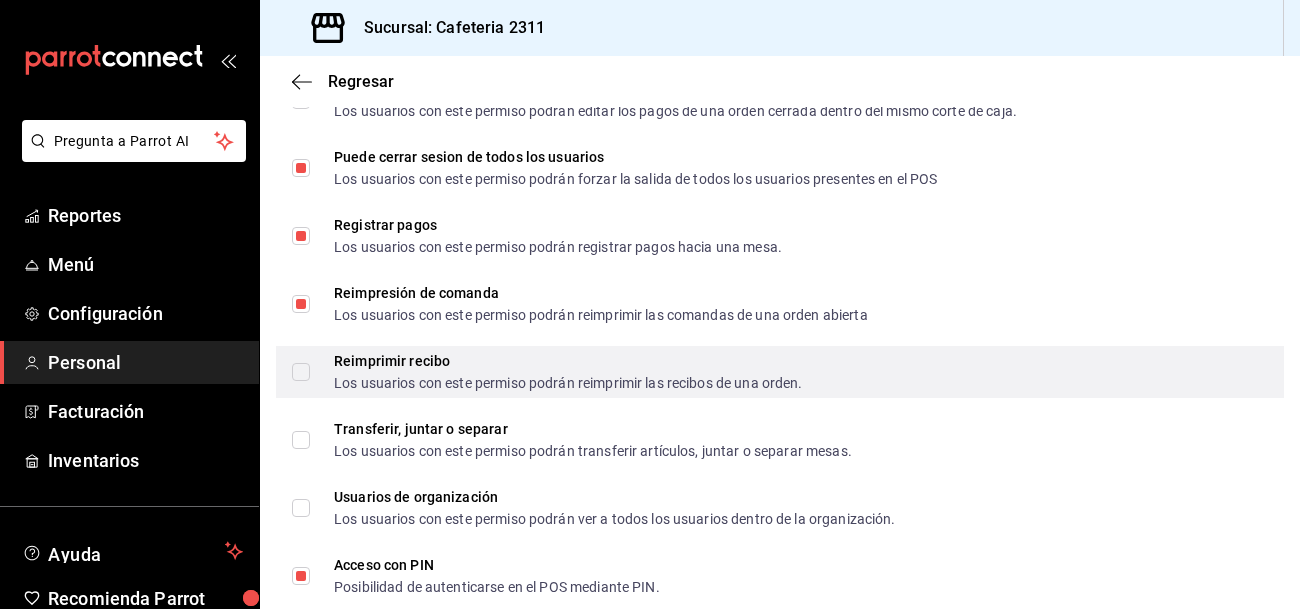 click on "Reimprimir recibo Los usuarios con este permiso podrán reimprimir las recibos de una orden." at bounding box center [301, 372] 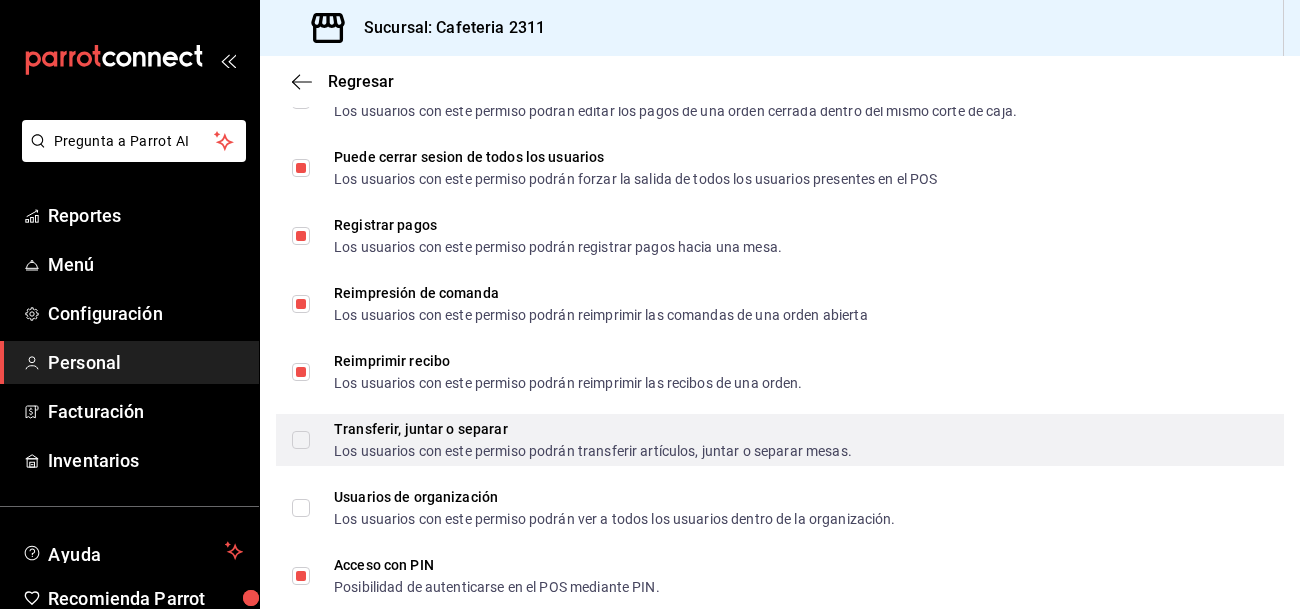 click on "Transferir, juntar o separar Los usuarios con este permiso podrán transferir artículos, juntar o separar mesas." at bounding box center [572, 440] 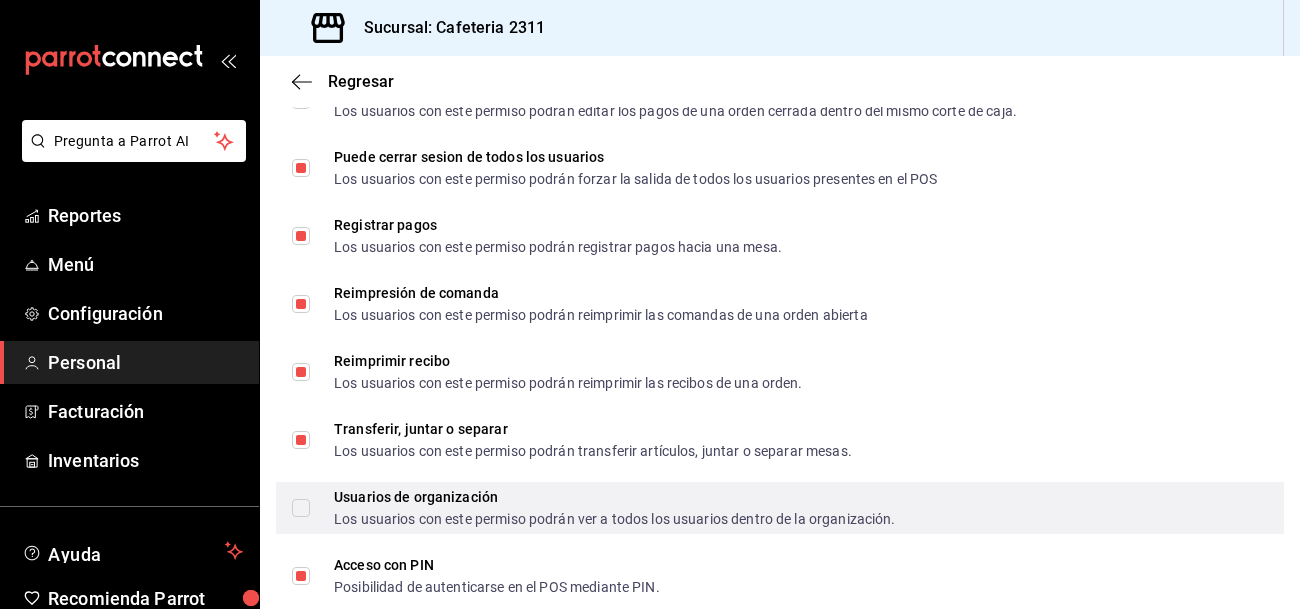 click on "Usuarios de organización Los usuarios con este permiso podrán ver a todos los usuarios dentro de la organización." at bounding box center [301, 508] 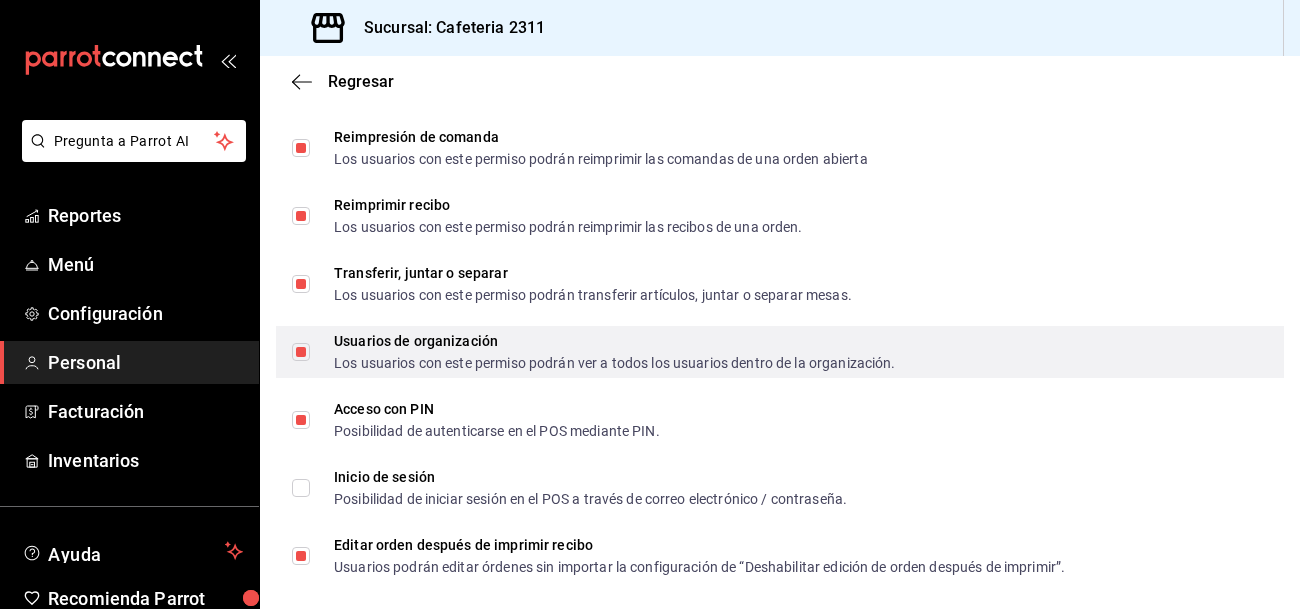 scroll, scrollTop: 3045, scrollLeft: 0, axis: vertical 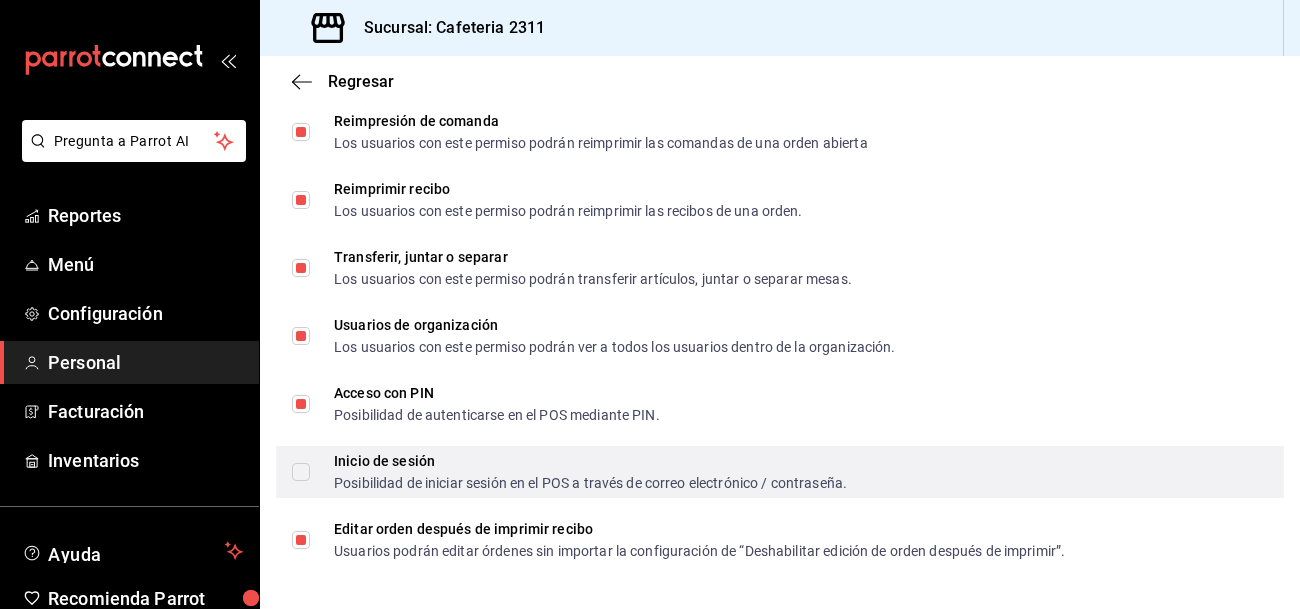 click on "Inicio de sesión Posibilidad de iniciar sesión en el POS a través de correo electrónico / contraseña." at bounding box center (301, 472) 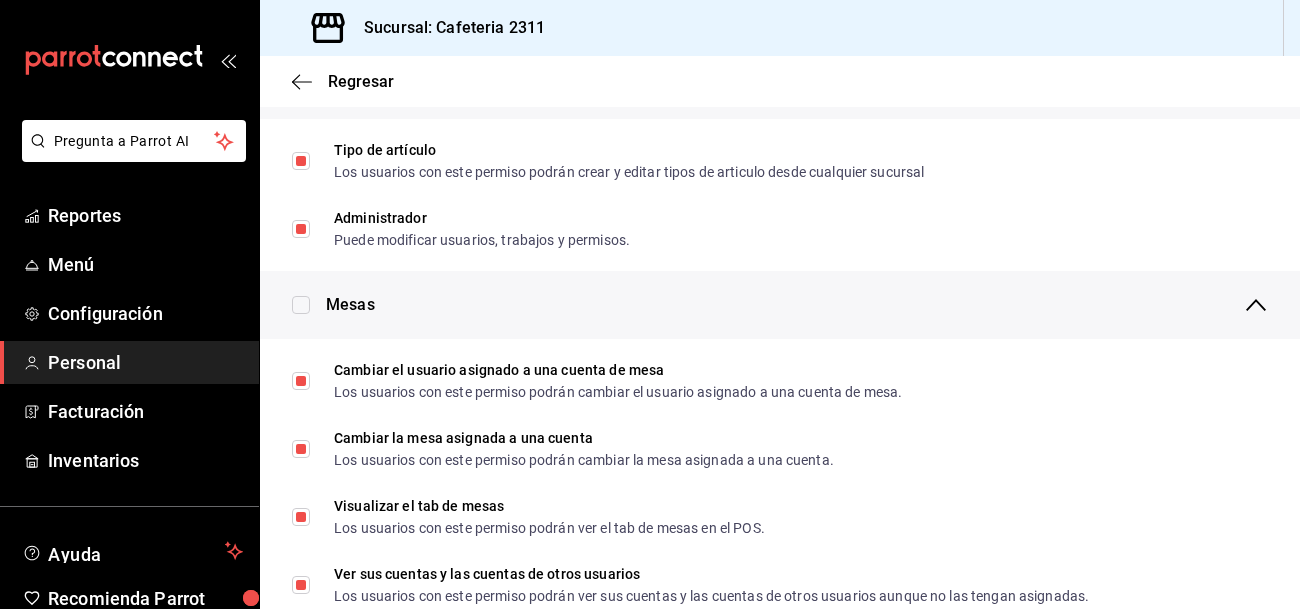 scroll, scrollTop: 0, scrollLeft: 0, axis: both 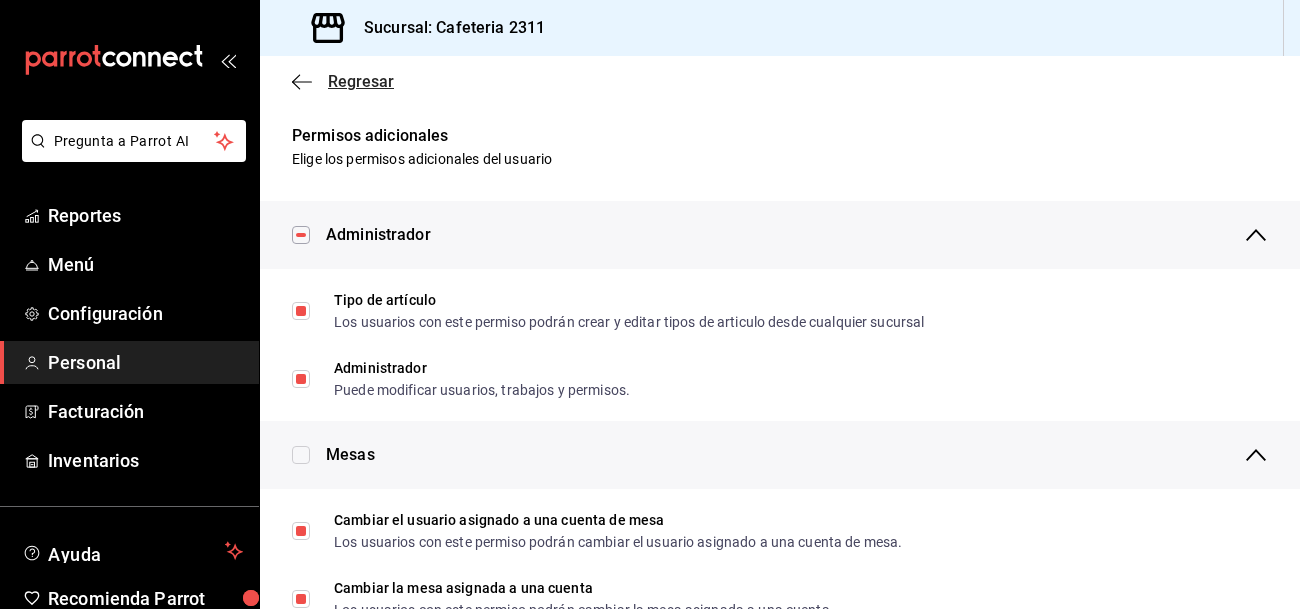click on "Regresar" at bounding box center (361, 81) 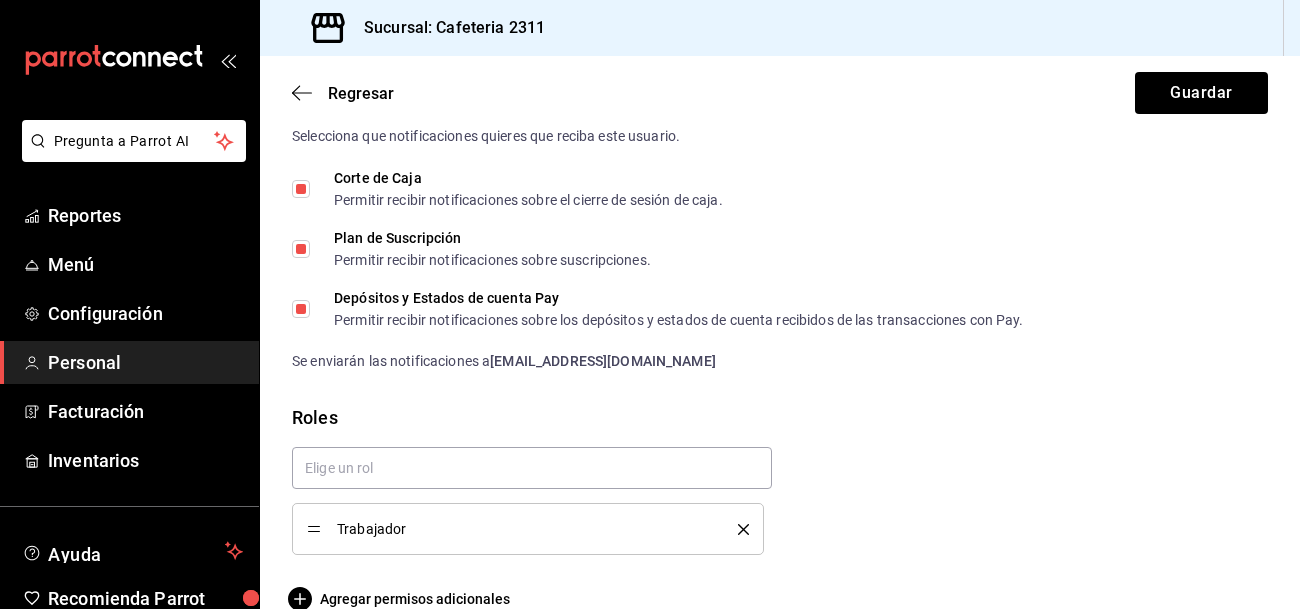 scroll, scrollTop: 1099, scrollLeft: 0, axis: vertical 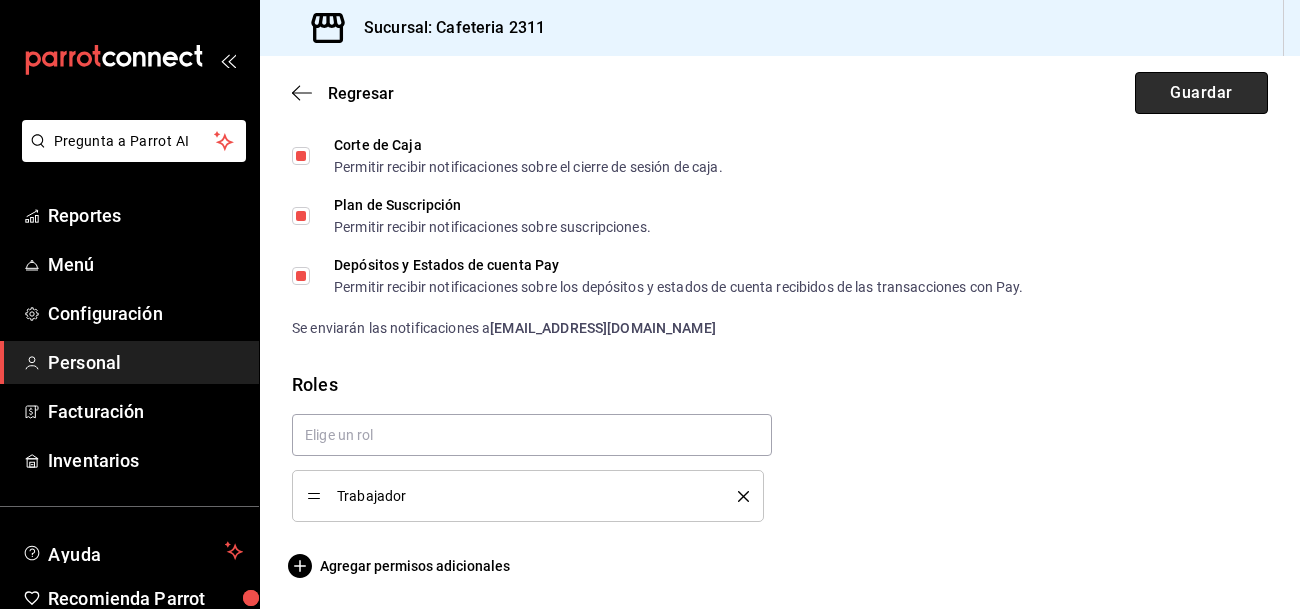 click on "Guardar" at bounding box center [1201, 93] 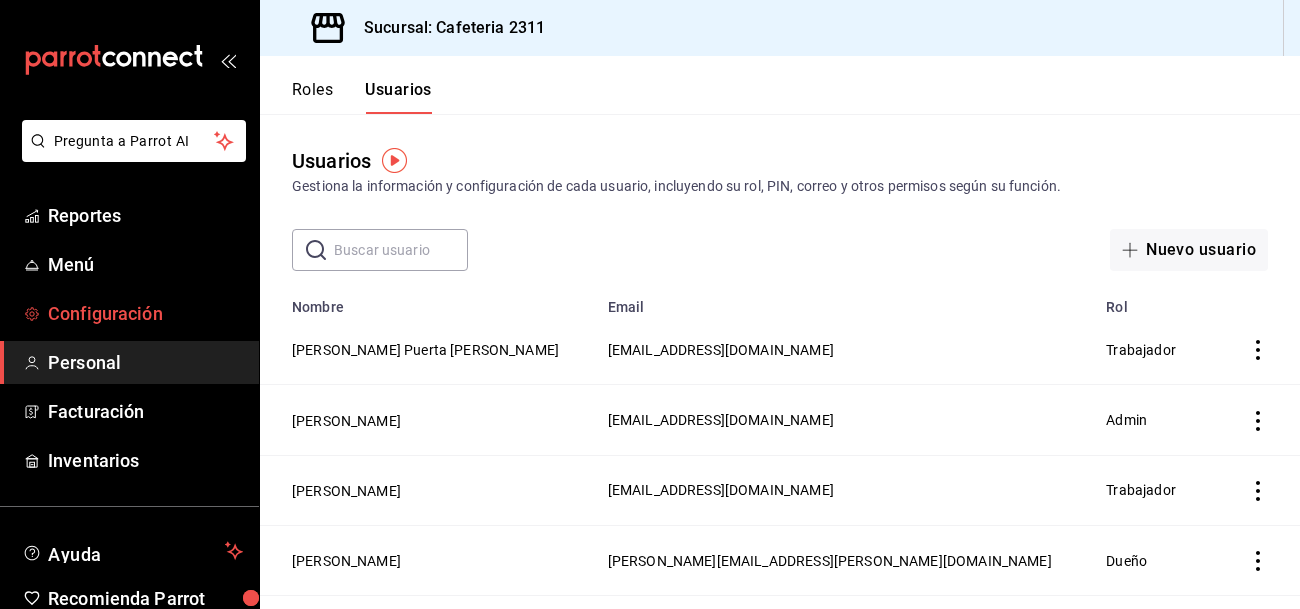 click on "Configuración" at bounding box center (145, 313) 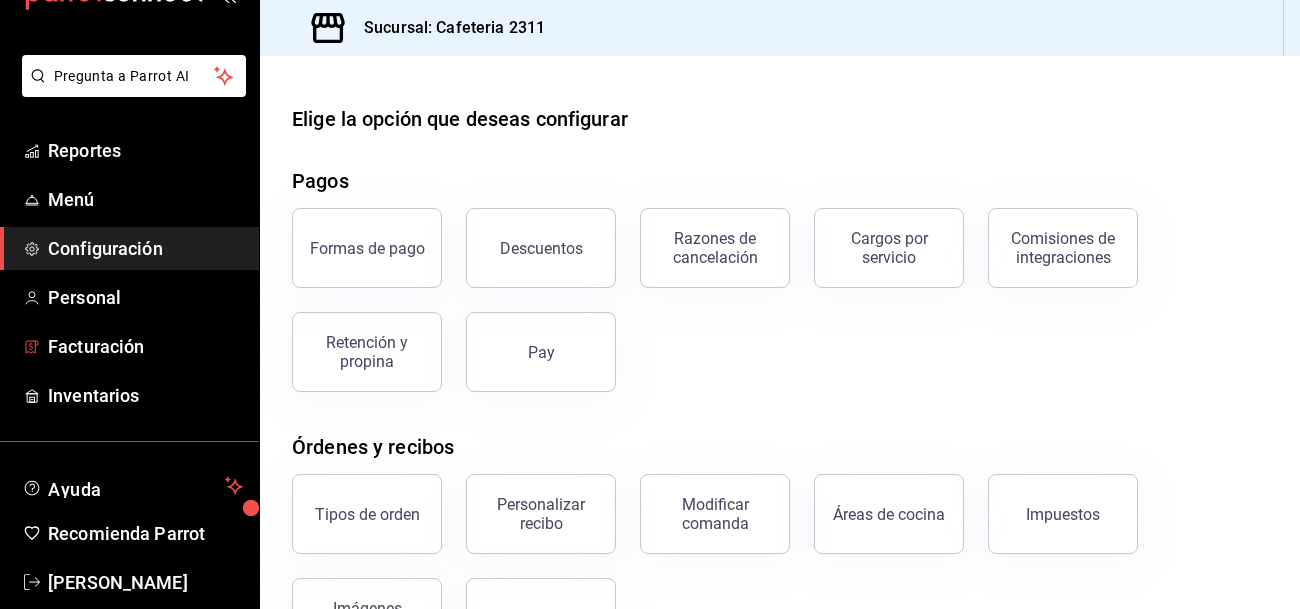 scroll, scrollTop: 93, scrollLeft: 0, axis: vertical 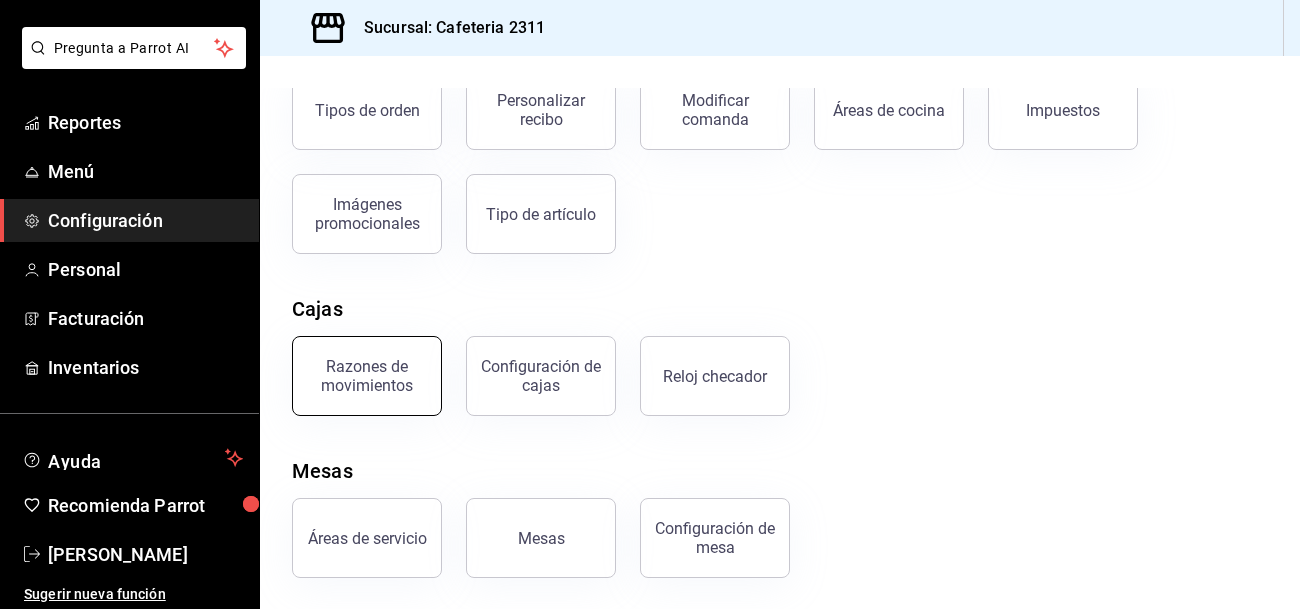 click on "Razones de movimientos" at bounding box center [367, 376] 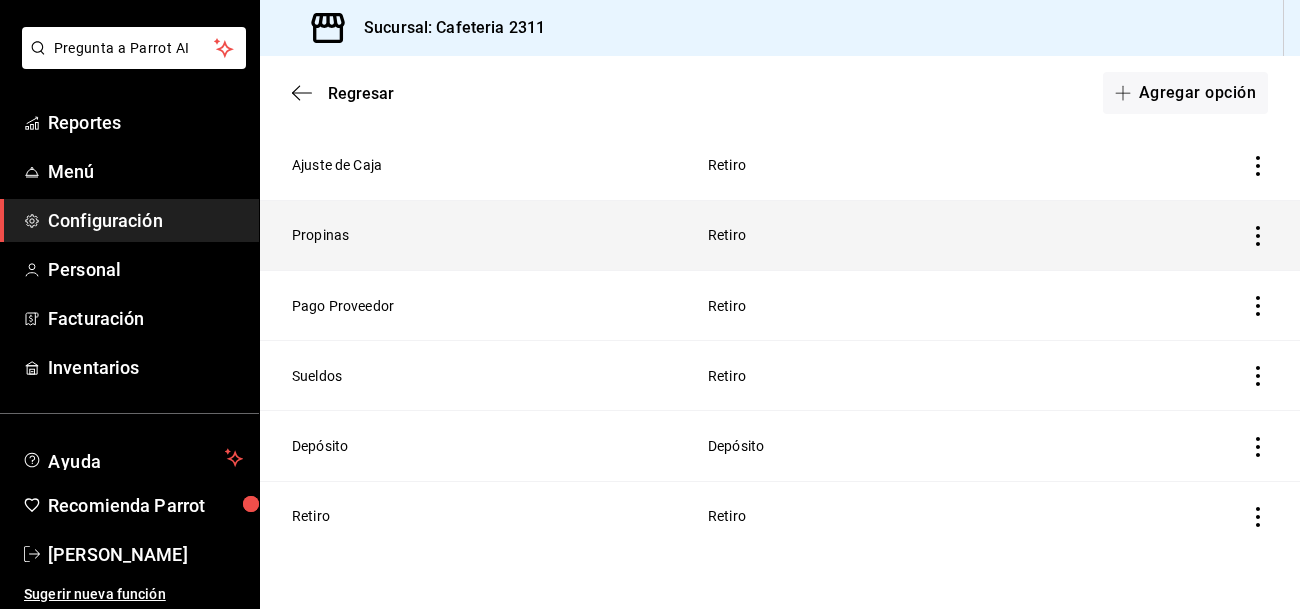 scroll, scrollTop: 0, scrollLeft: 0, axis: both 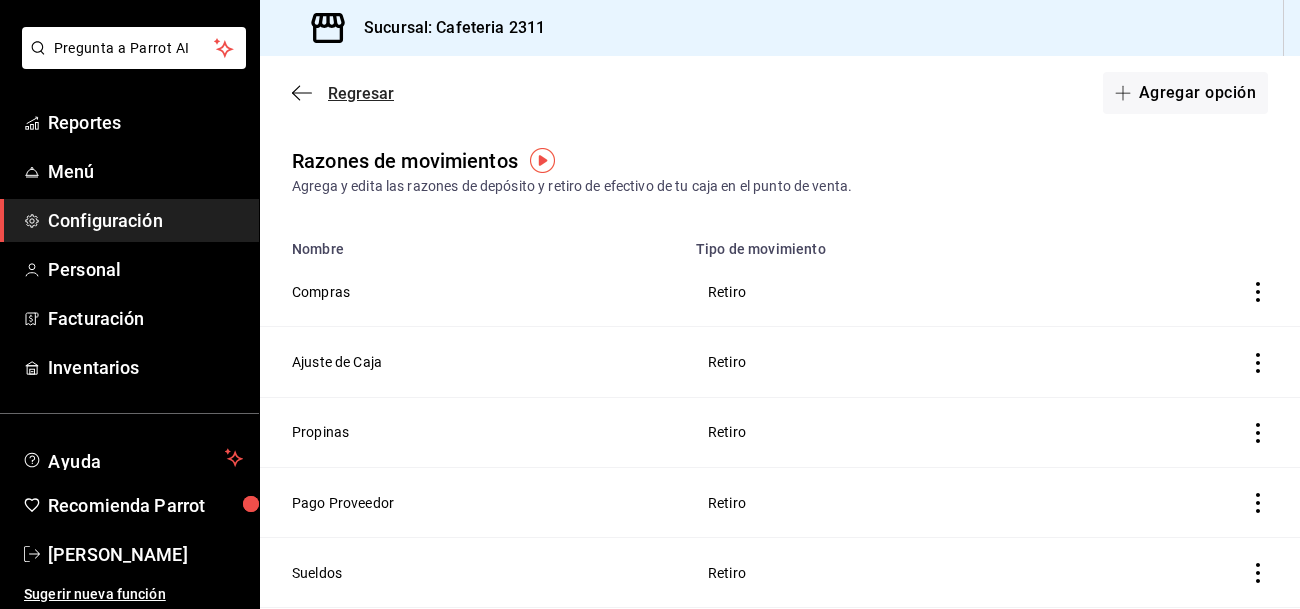 click on "Regresar" at bounding box center (361, 93) 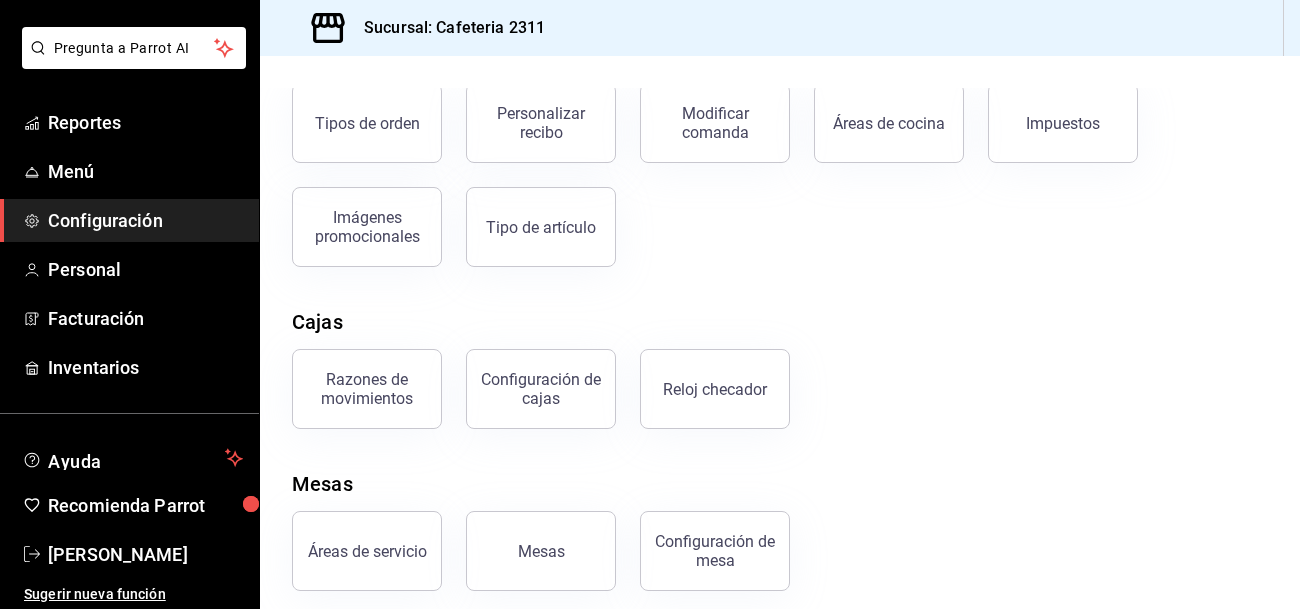 scroll, scrollTop: 404, scrollLeft: 0, axis: vertical 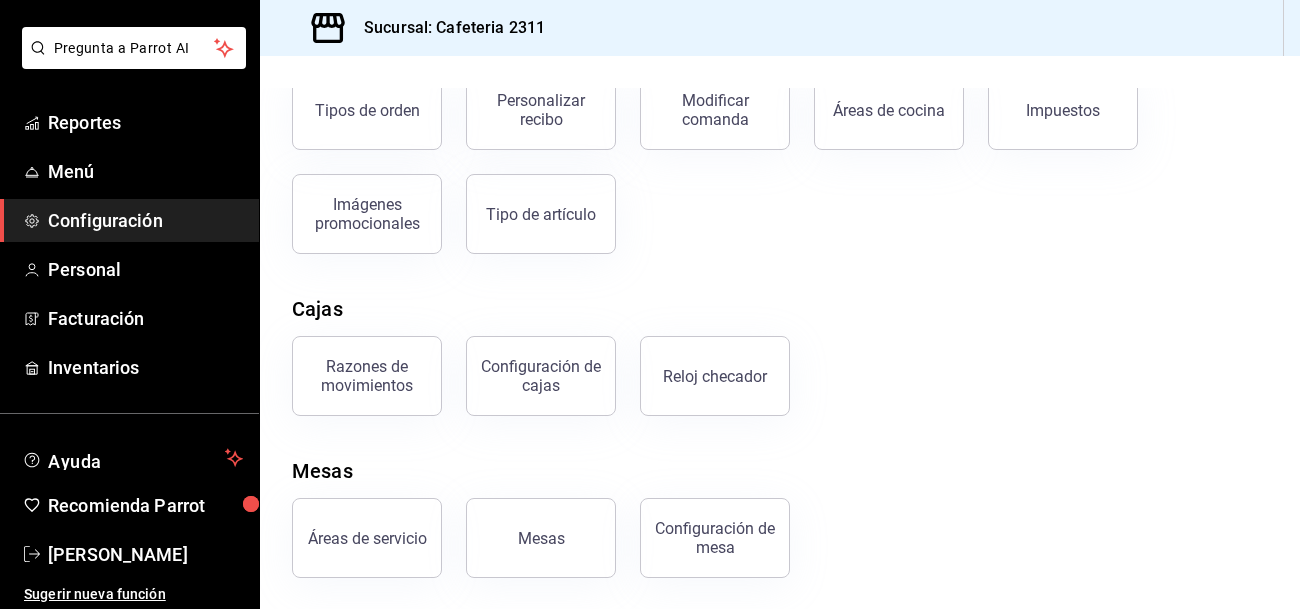 click on "Tipos de orden" at bounding box center [367, 110] 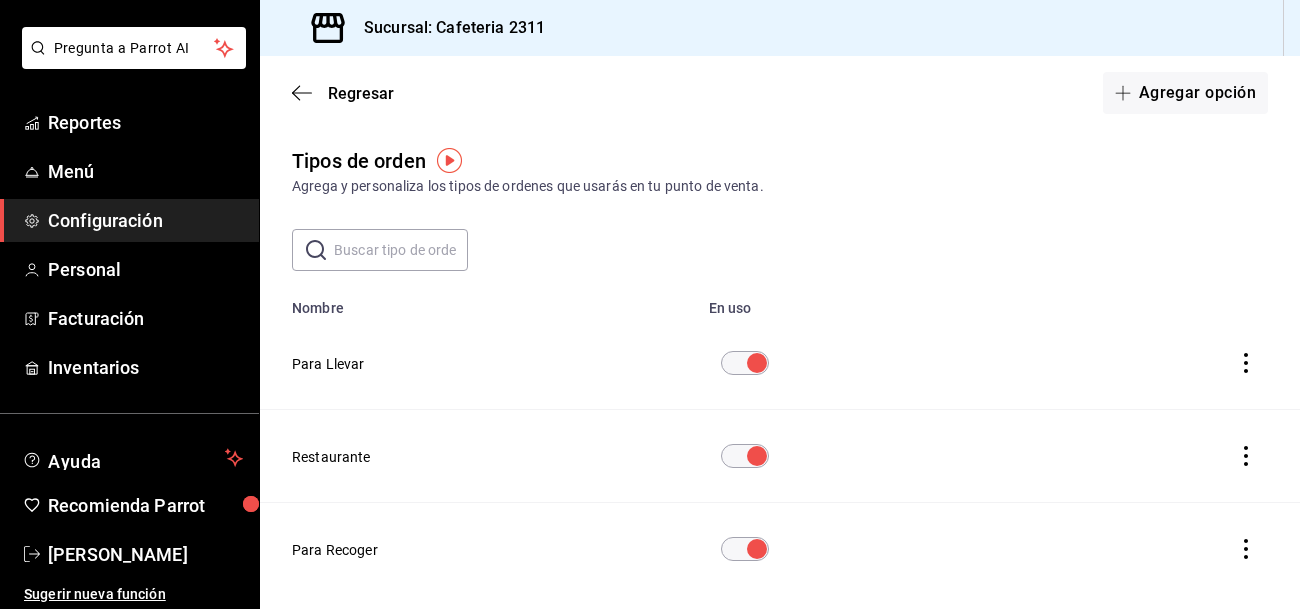 click on "Regresar" at bounding box center [361, 93] 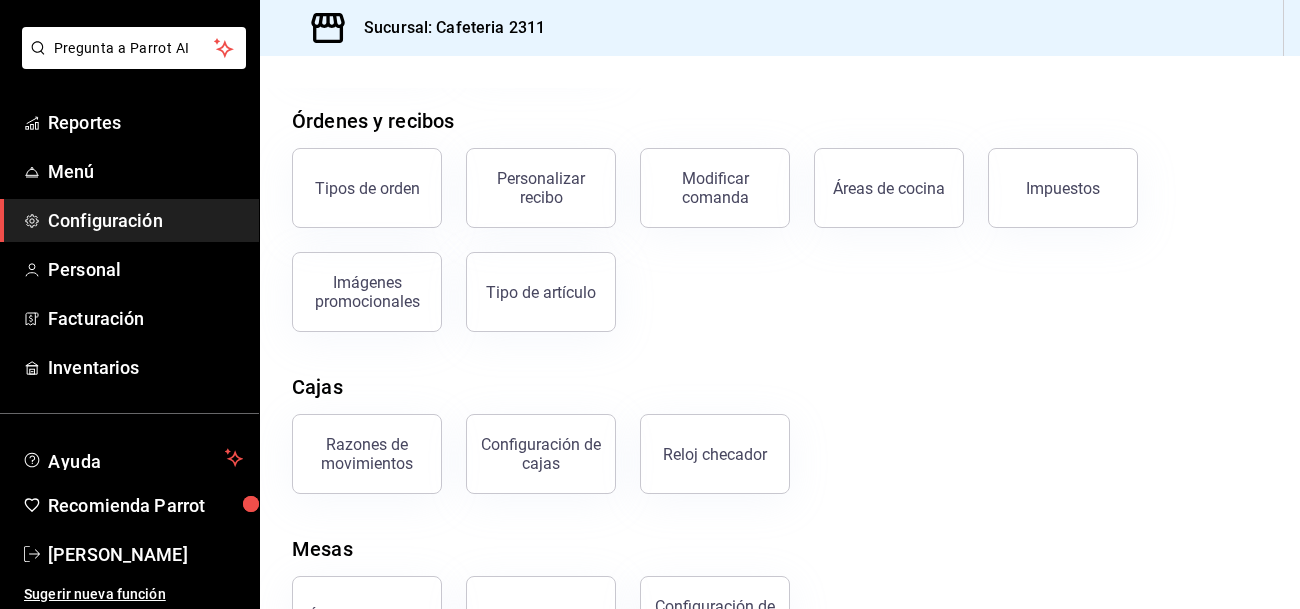 scroll, scrollTop: 404, scrollLeft: 0, axis: vertical 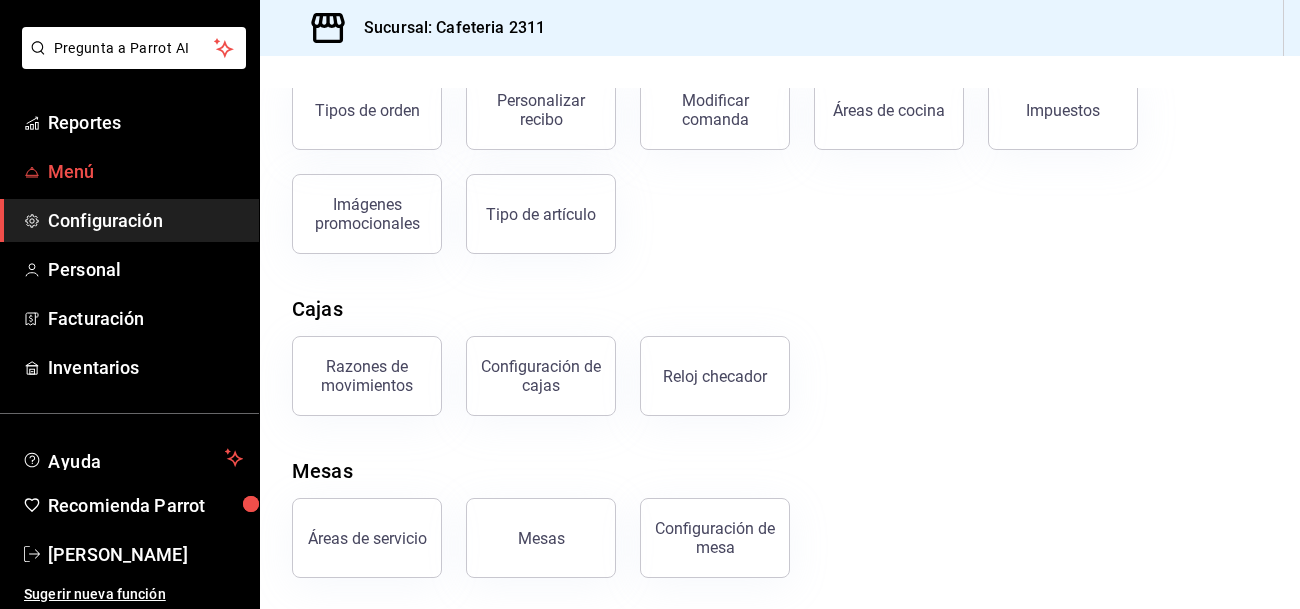 click on "Menú" at bounding box center (145, 171) 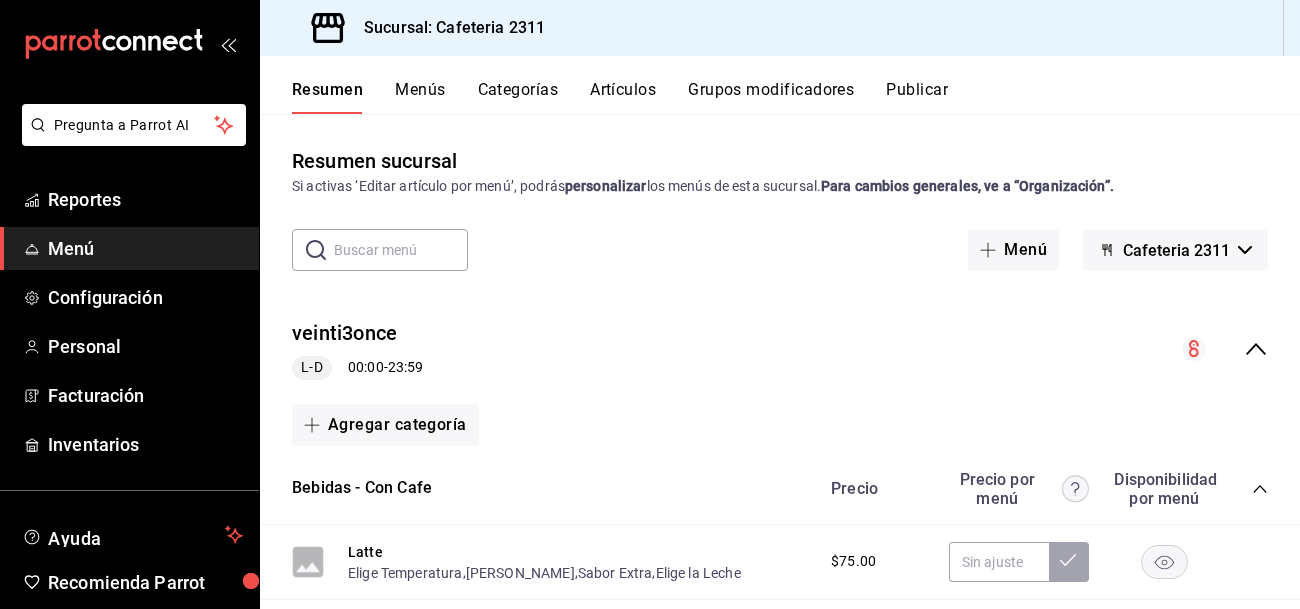 scroll, scrollTop: 0, scrollLeft: 0, axis: both 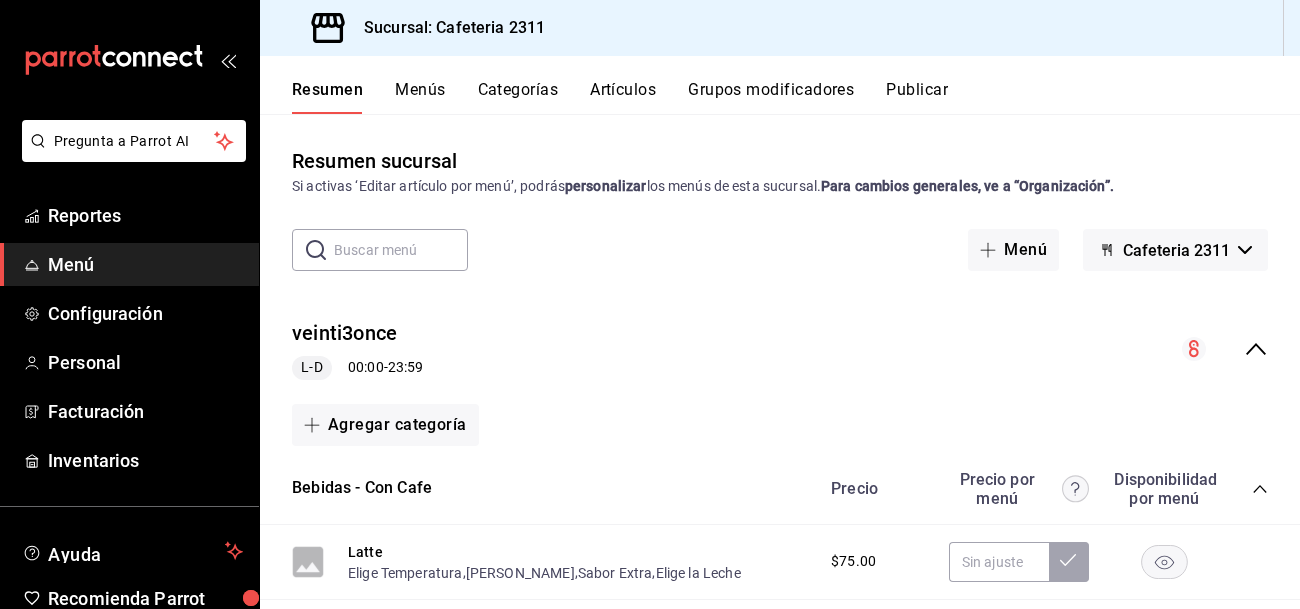 click on "Resumen sucursal Si activas ‘Editar artículo por menú’, podrás  personalizar  los menús de esta sucursal.  Para cambios generales, ve a “Organización”." at bounding box center [780, 171] 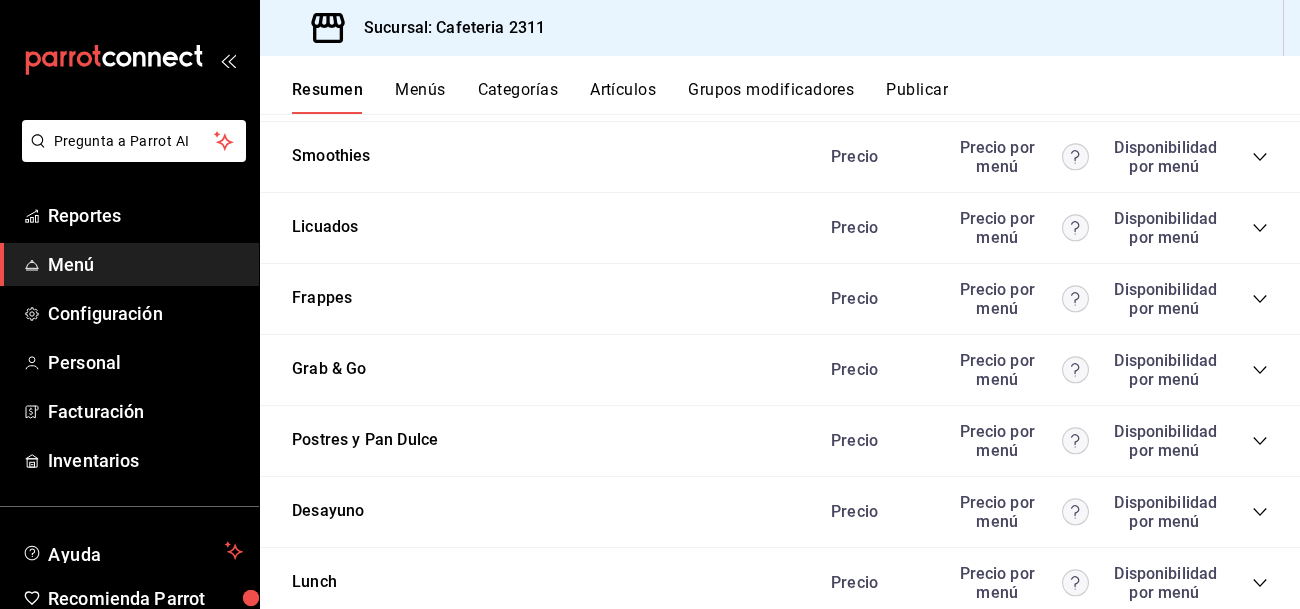 scroll, scrollTop: 2374, scrollLeft: 0, axis: vertical 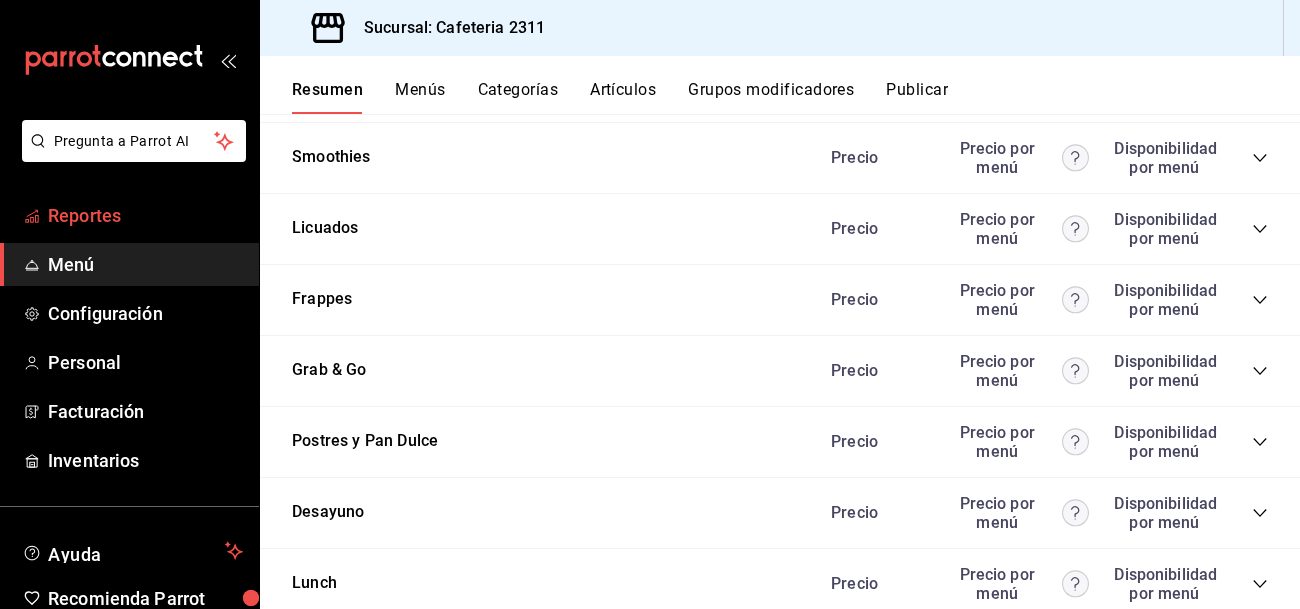 click on "Reportes" at bounding box center [145, 215] 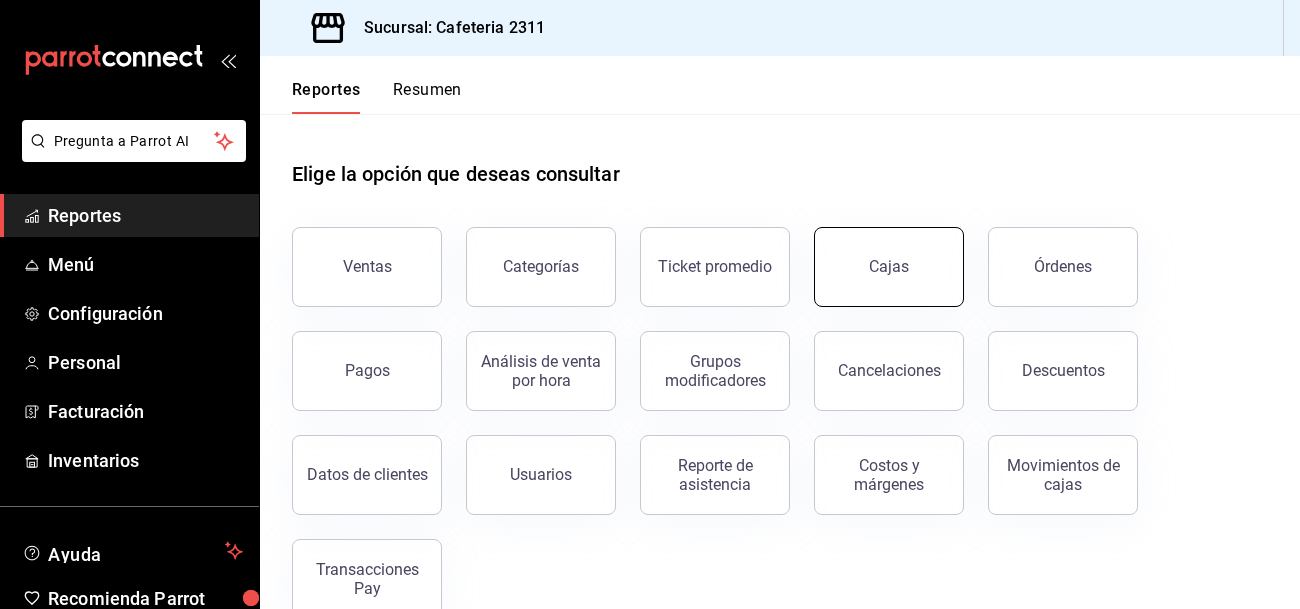 click on "Cajas" at bounding box center (889, 267) 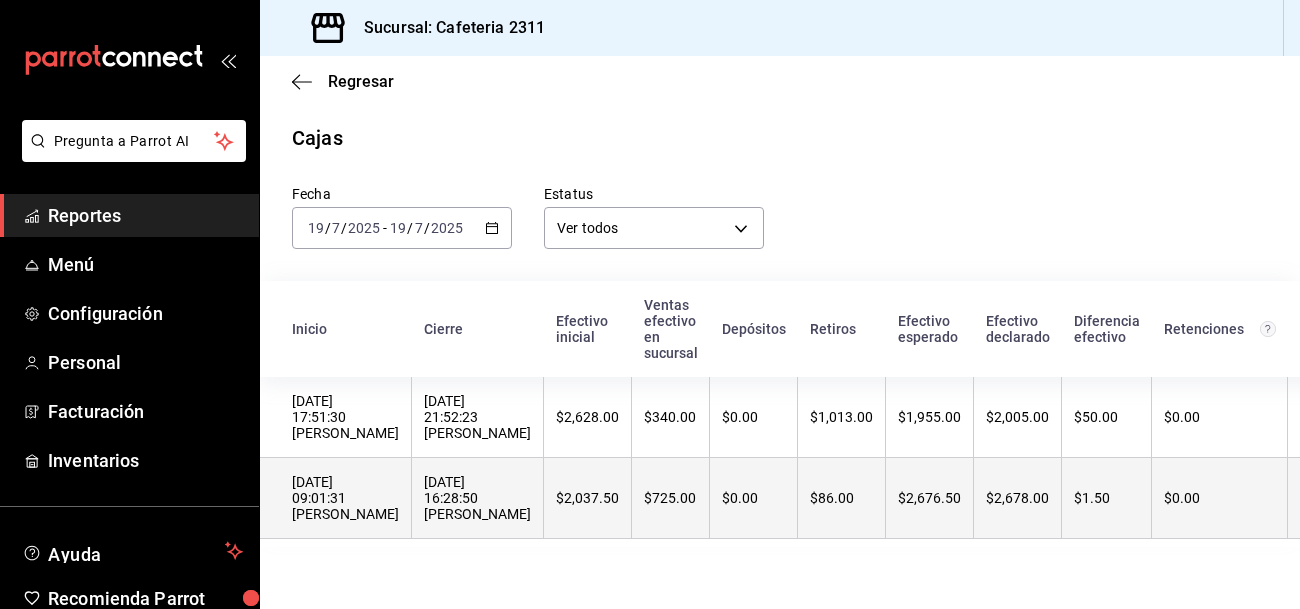 scroll, scrollTop: 0, scrollLeft: 127, axis: horizontal 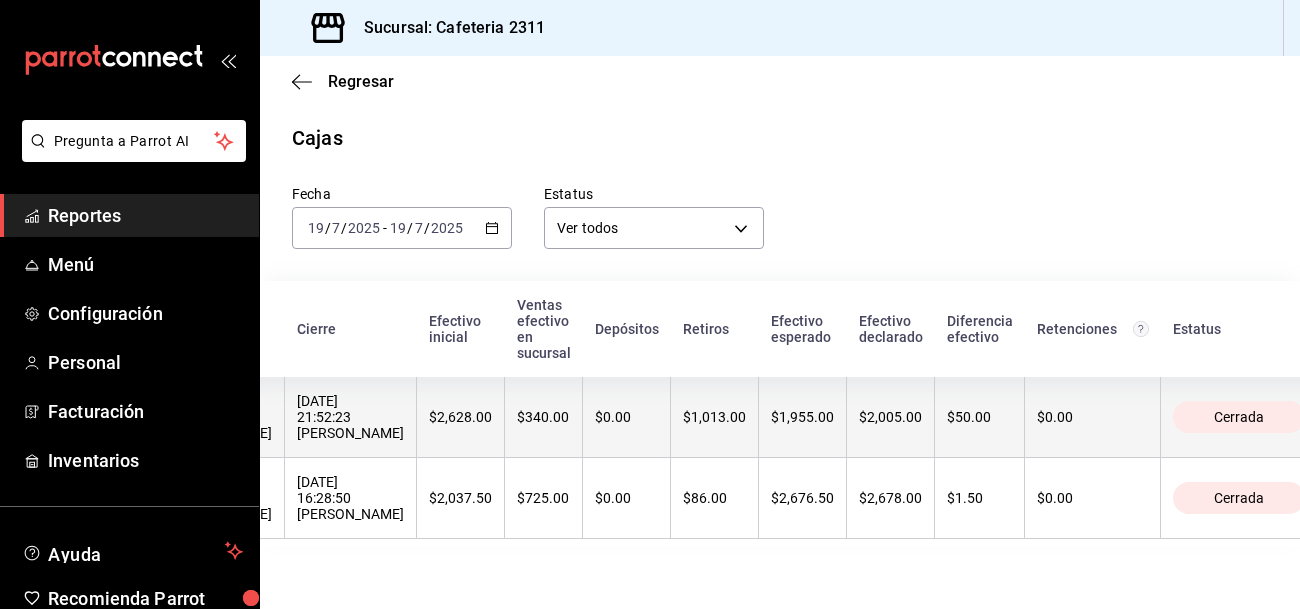 click on "$0.00" at bounding box center [1092, 417] 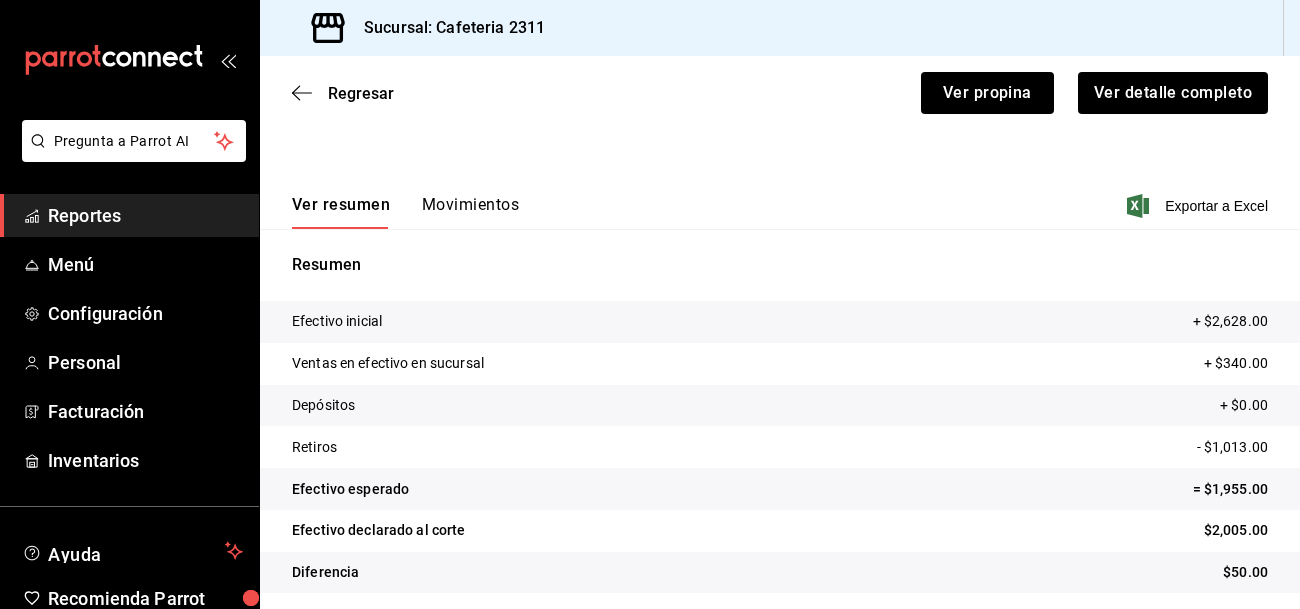 scroll, scrollTop: 207, scrollLeft: 0, axis: vertical 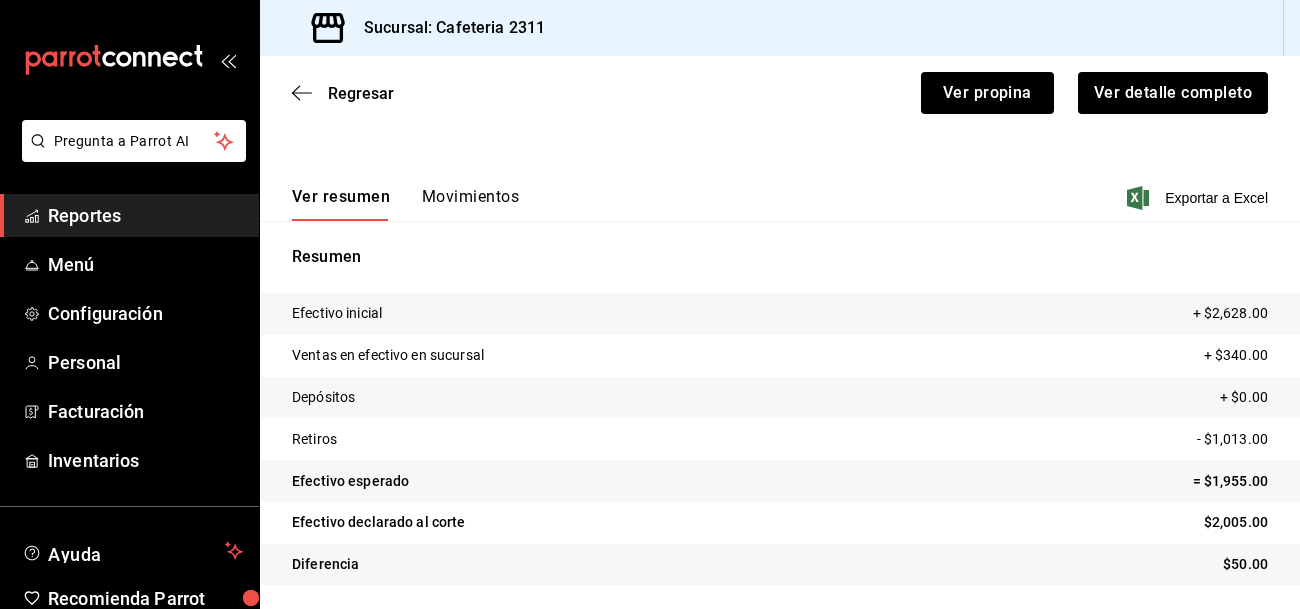 click on "Movimientos" at bounding box center (470, 204) 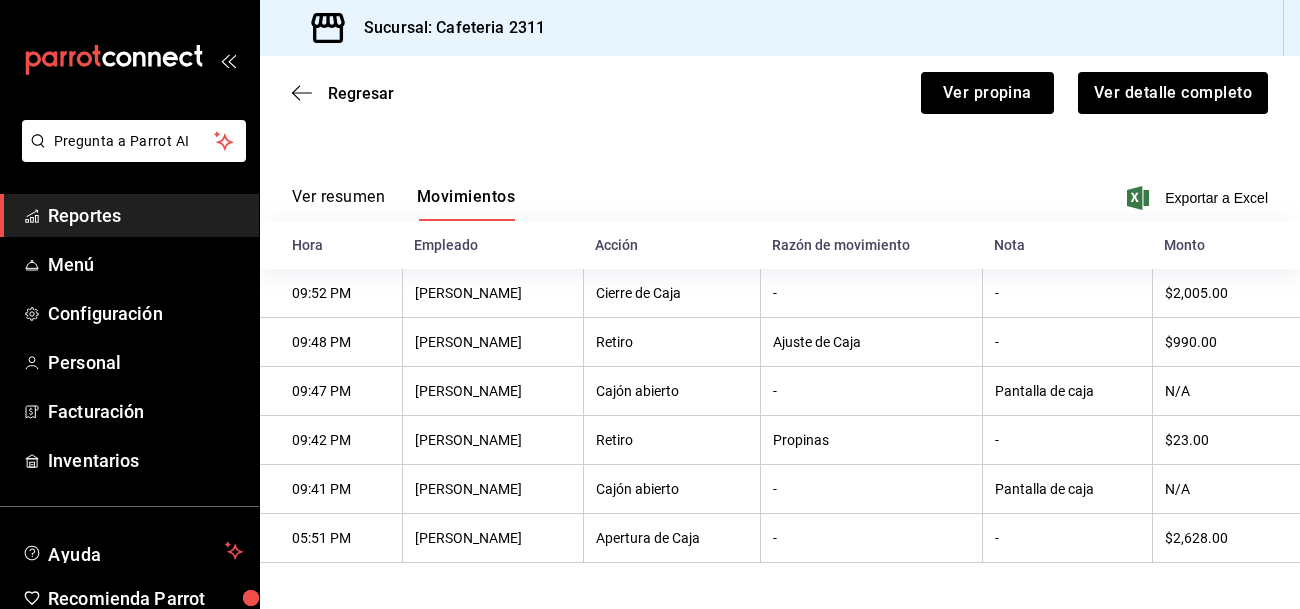 scroll, scrollTop: 216, scrollLeft: 0, axis: vertical 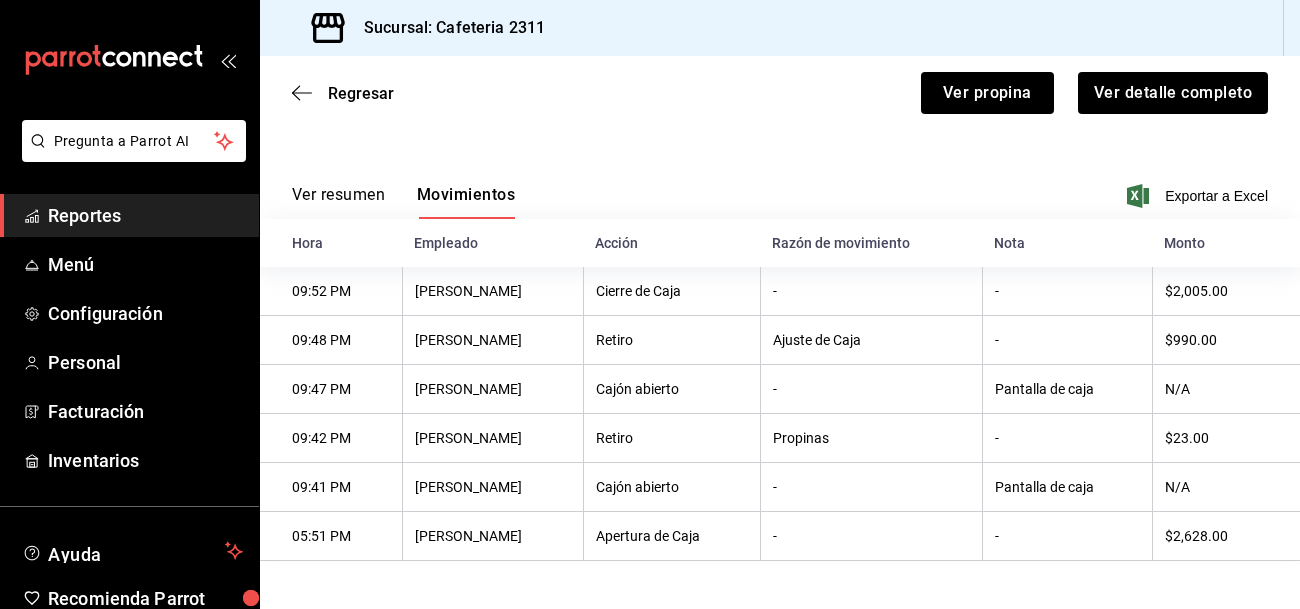 click on "Apertura de Caja" at bounding box center (671, 536) 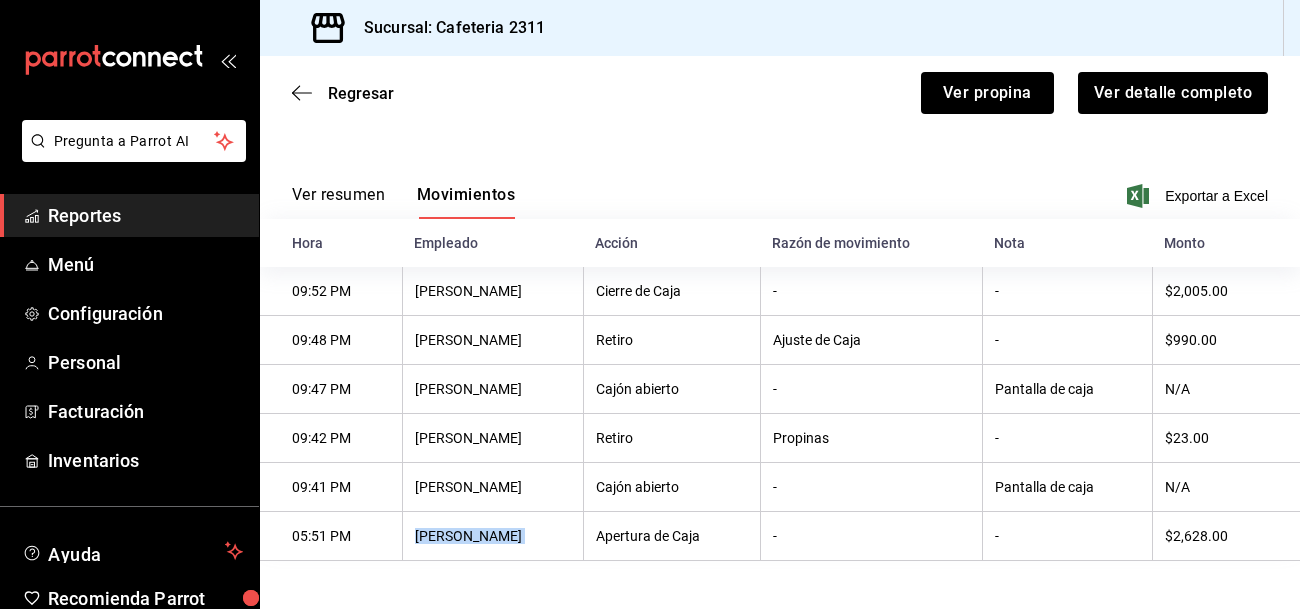 click on "Ver resumen" at bounding box center (338, 202) 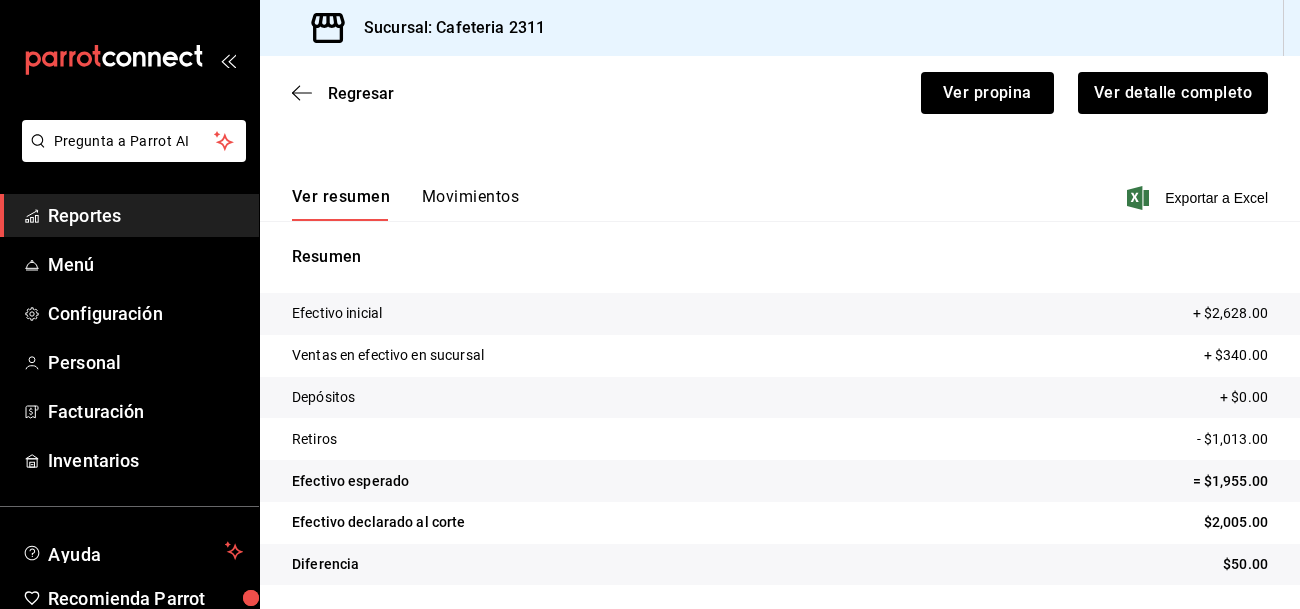 scroll, scrollTop: 207, scrollLeft: 0, axis: vertical 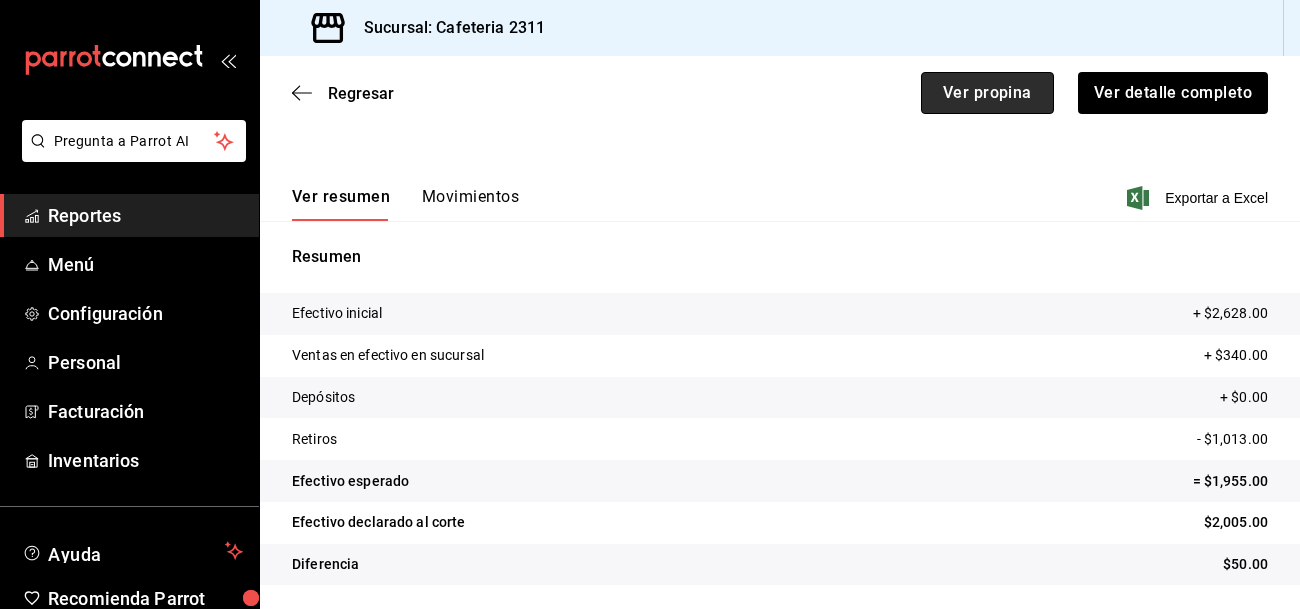 click on "Ver propina" at bounding box center (987, 93) 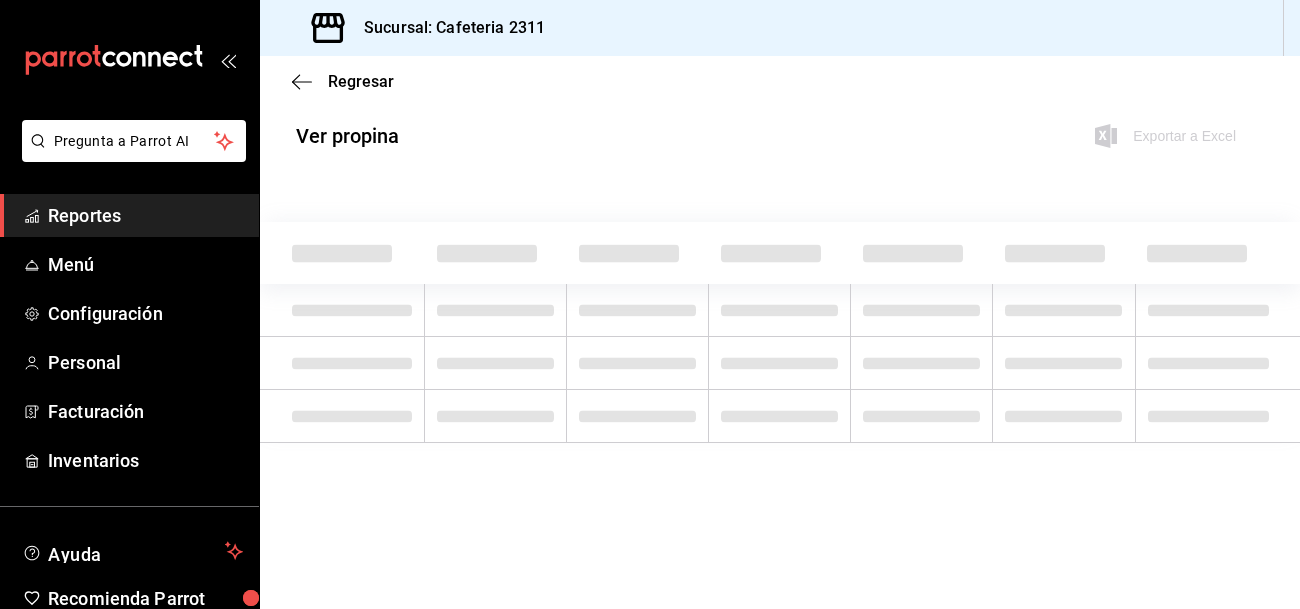 scroll, scrollTop: 0, scrollLeft: 0, axis: both 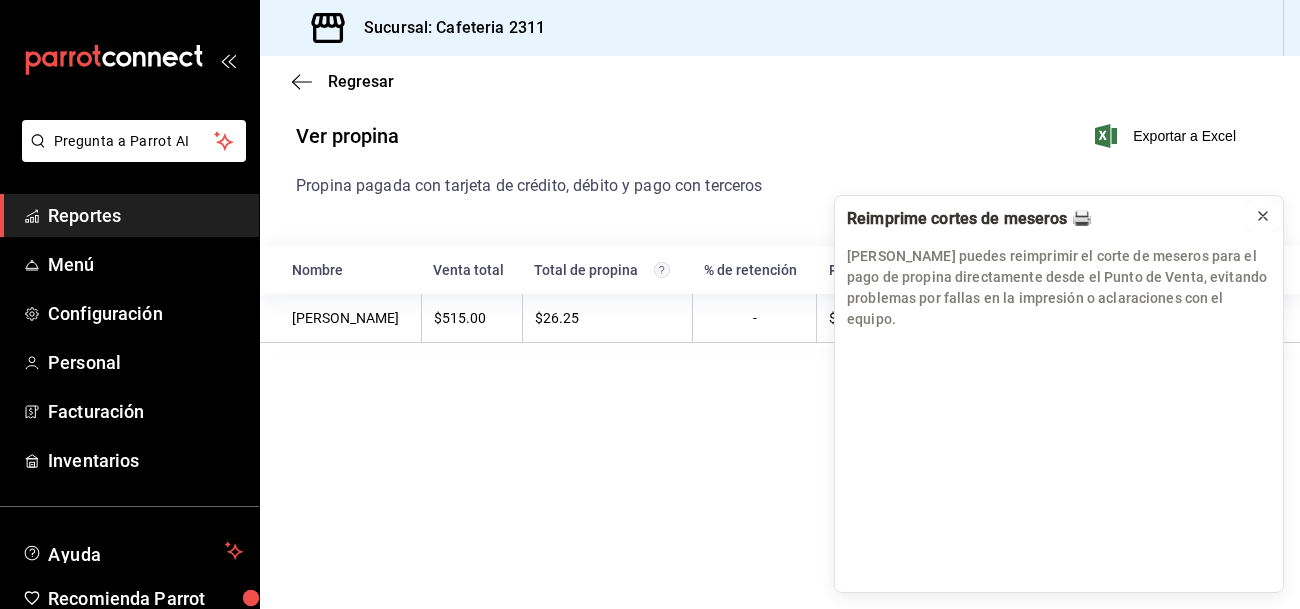 click 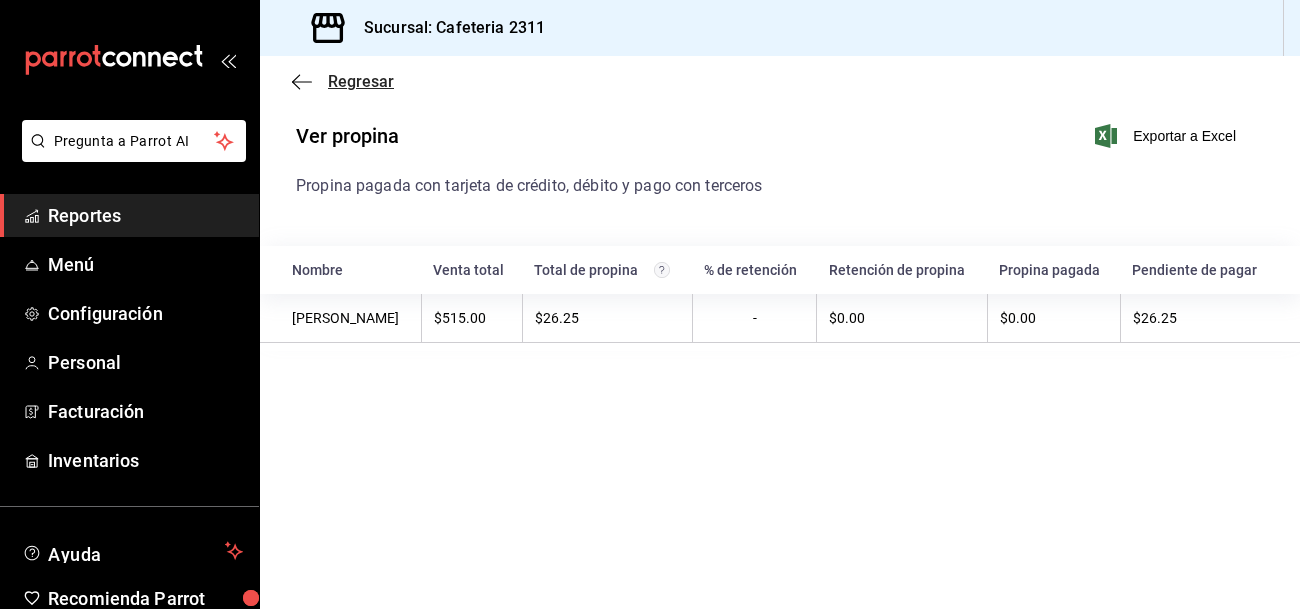 click on "Regresar" at bounding box center [361, 81] 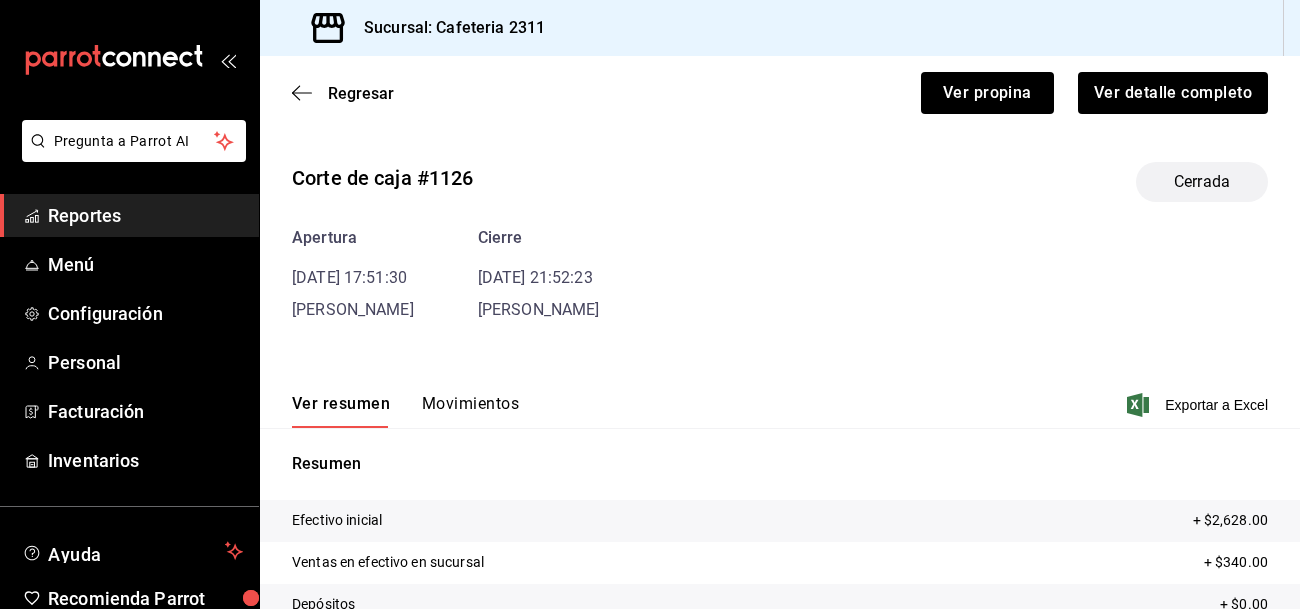 click on "Regresar Ver propina Ver detalle completo" at bounding box center [780, 93] 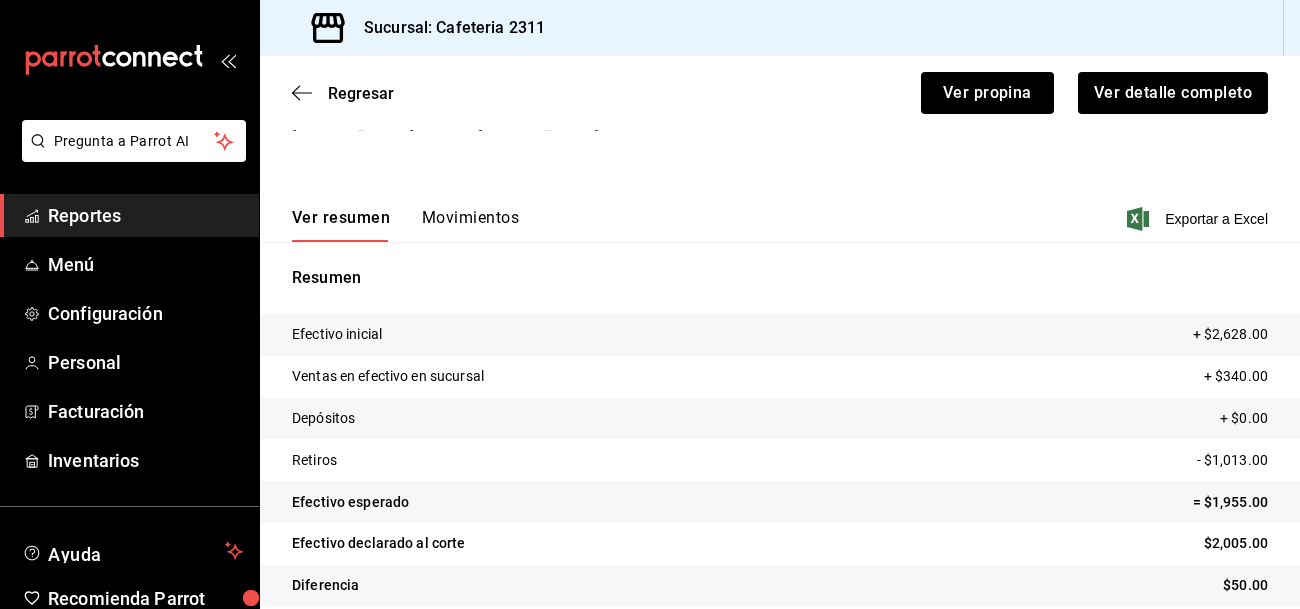 scroll, scrollTop: 207, scrollLeft: 0, axis: vertical 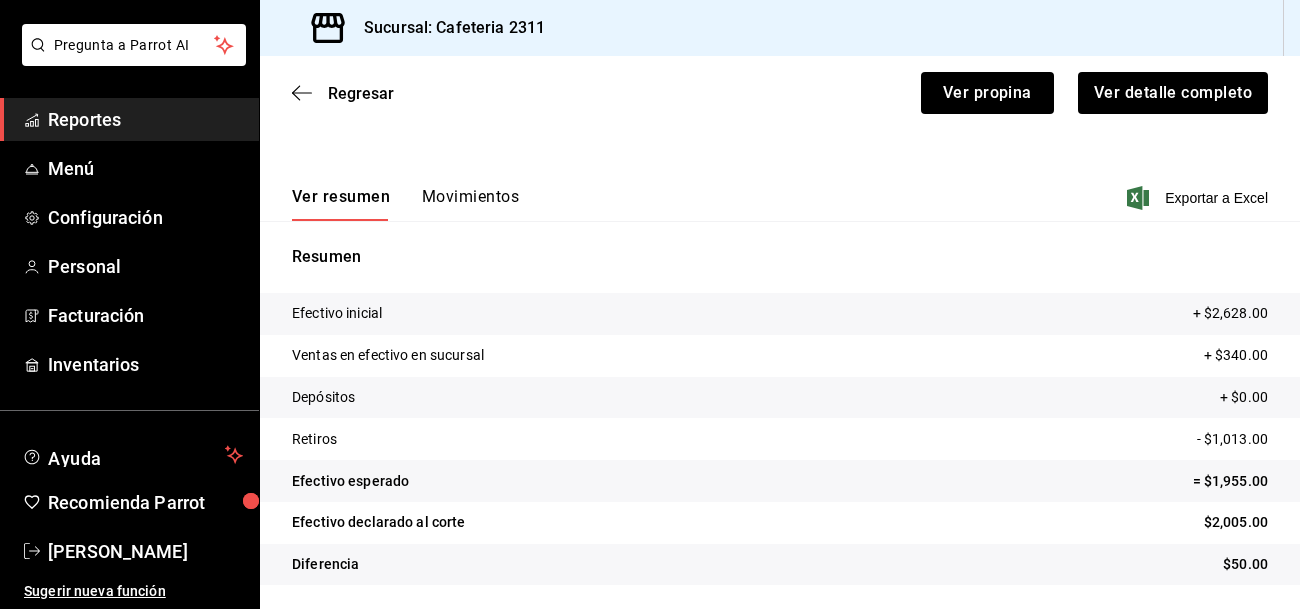 click on "Reportes" at bounding box center (129, 119) 